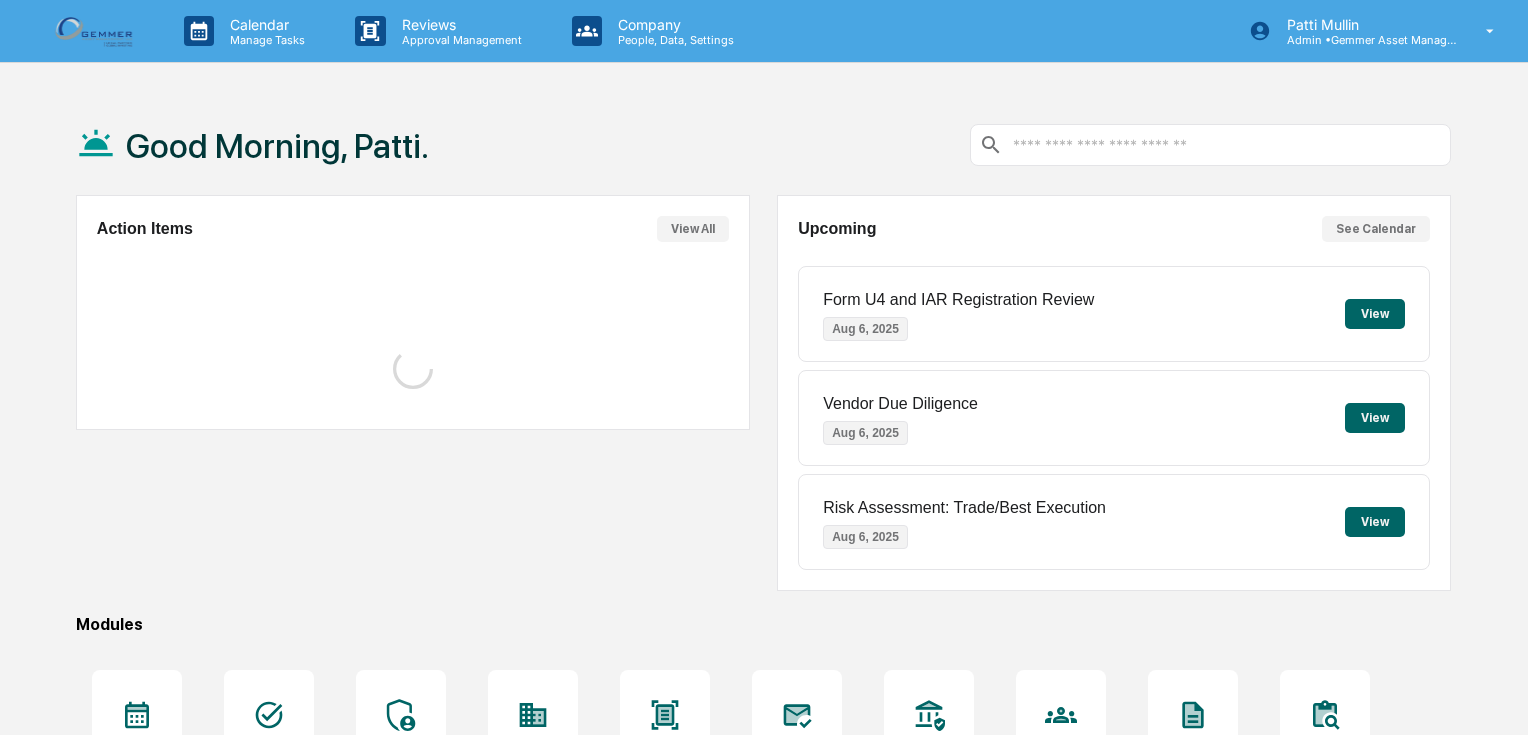 scroll, scrollTop: 0, scrollLeft: 0, axis: both 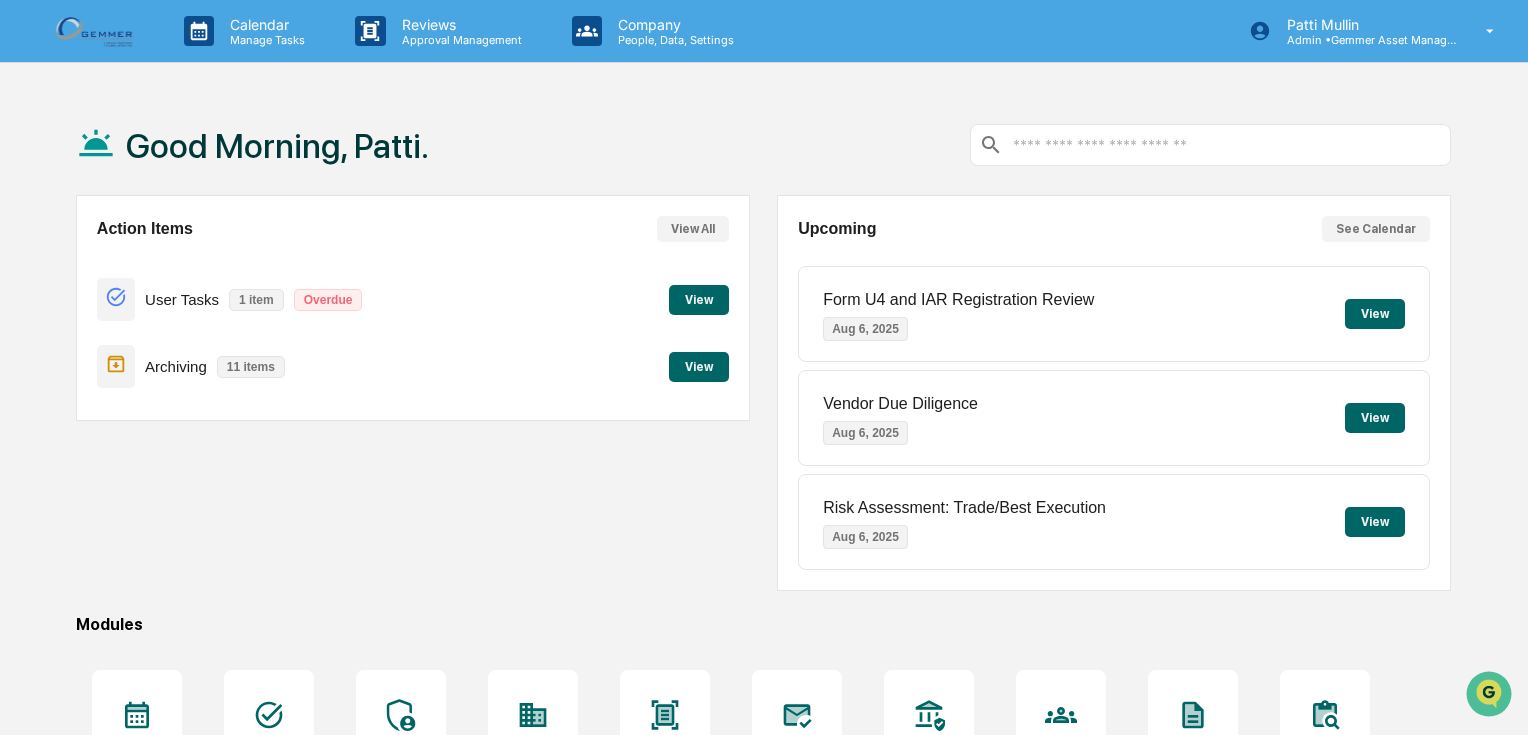 click on "View" at bounding box center [699, 367] 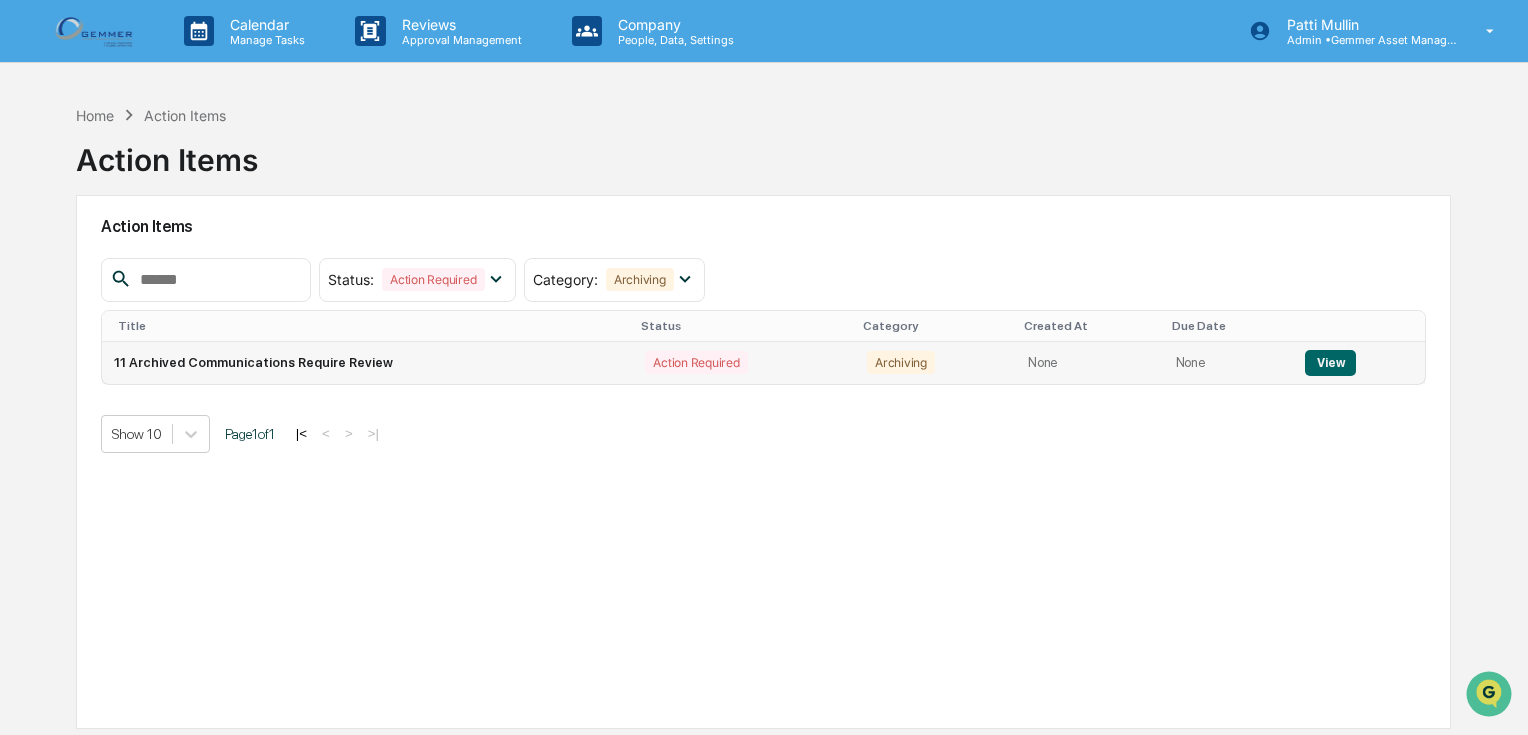 click on "View" at bounding box center (1330, 363) 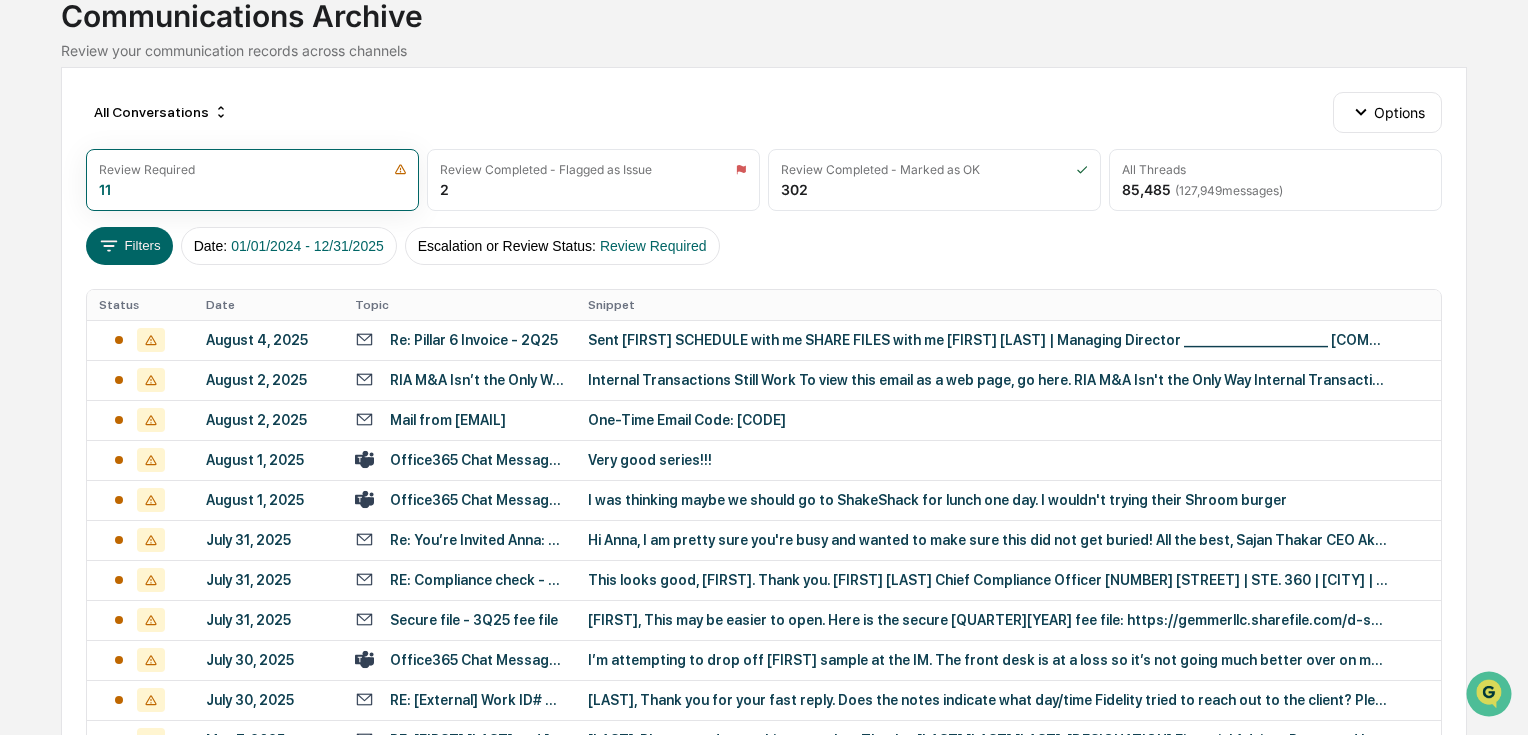 scroll, scrollTop: 160, scrollLeft: 0, axis: vertical 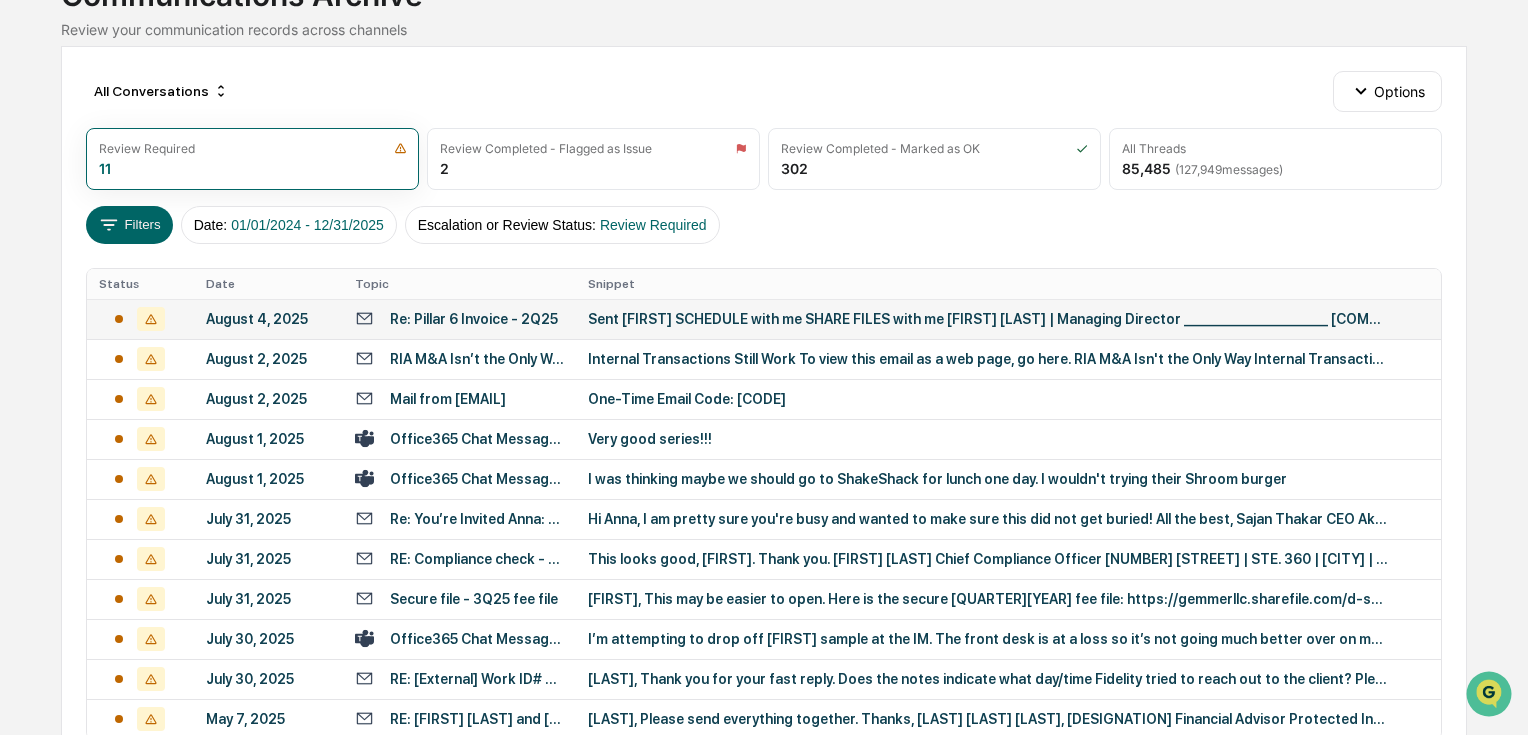 click on "Re: Pillar 6 Invoice - 2Q25" at bounding box center (474, 319) 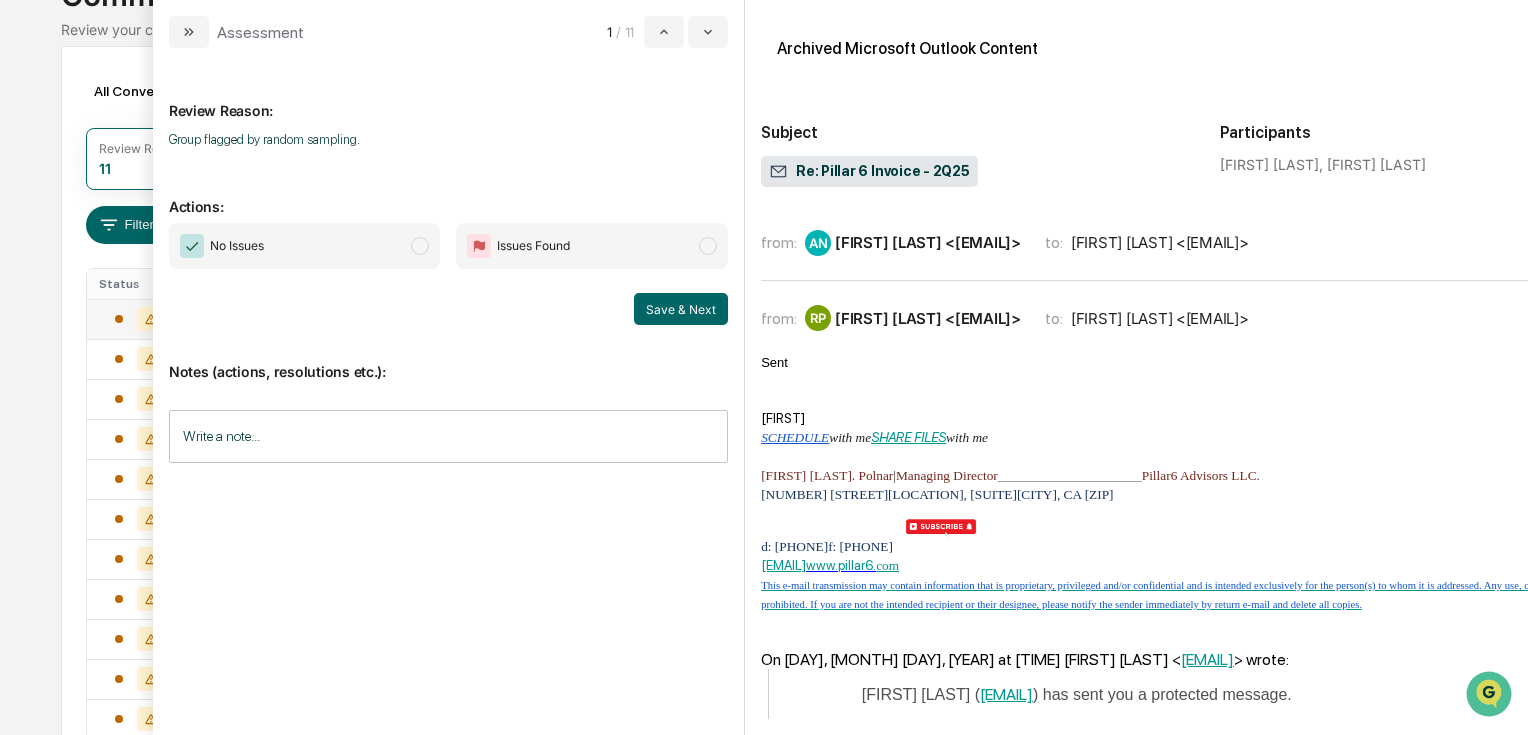 click on "from:" at bounding box center [779, 242] 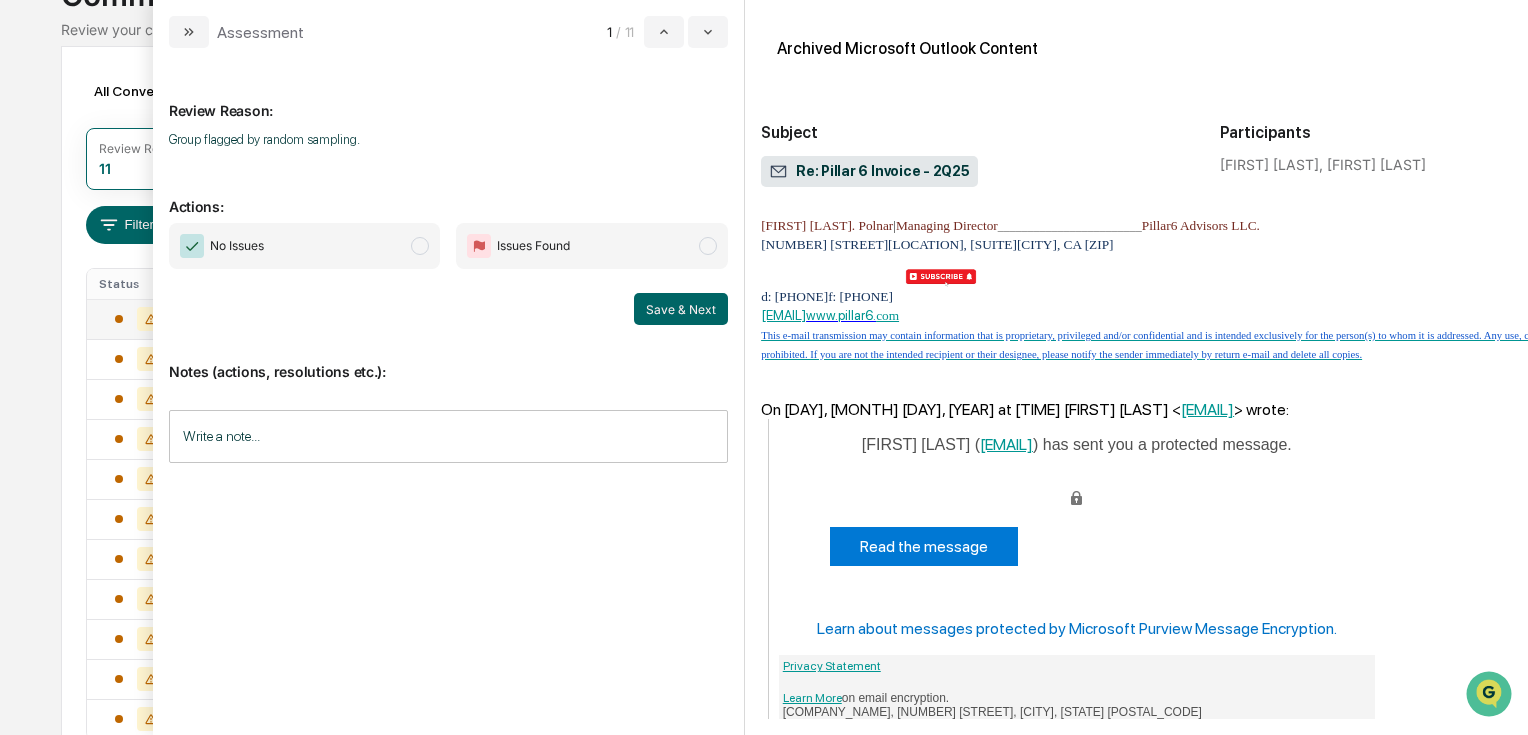 scroll, scrollTop: 412, scrollLeft: 0, axis: vertical 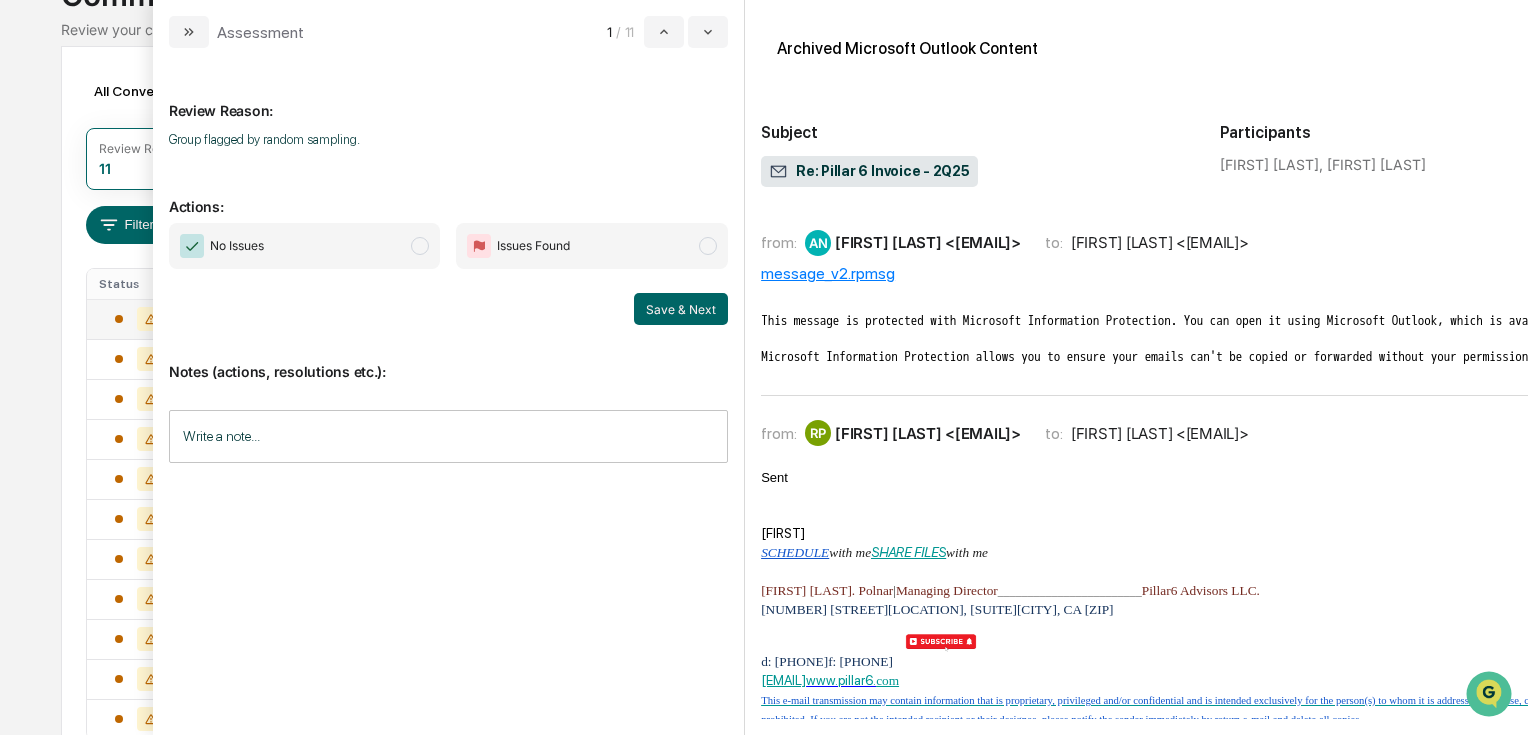 click on "No Issues" at bounding box center [305, 246] 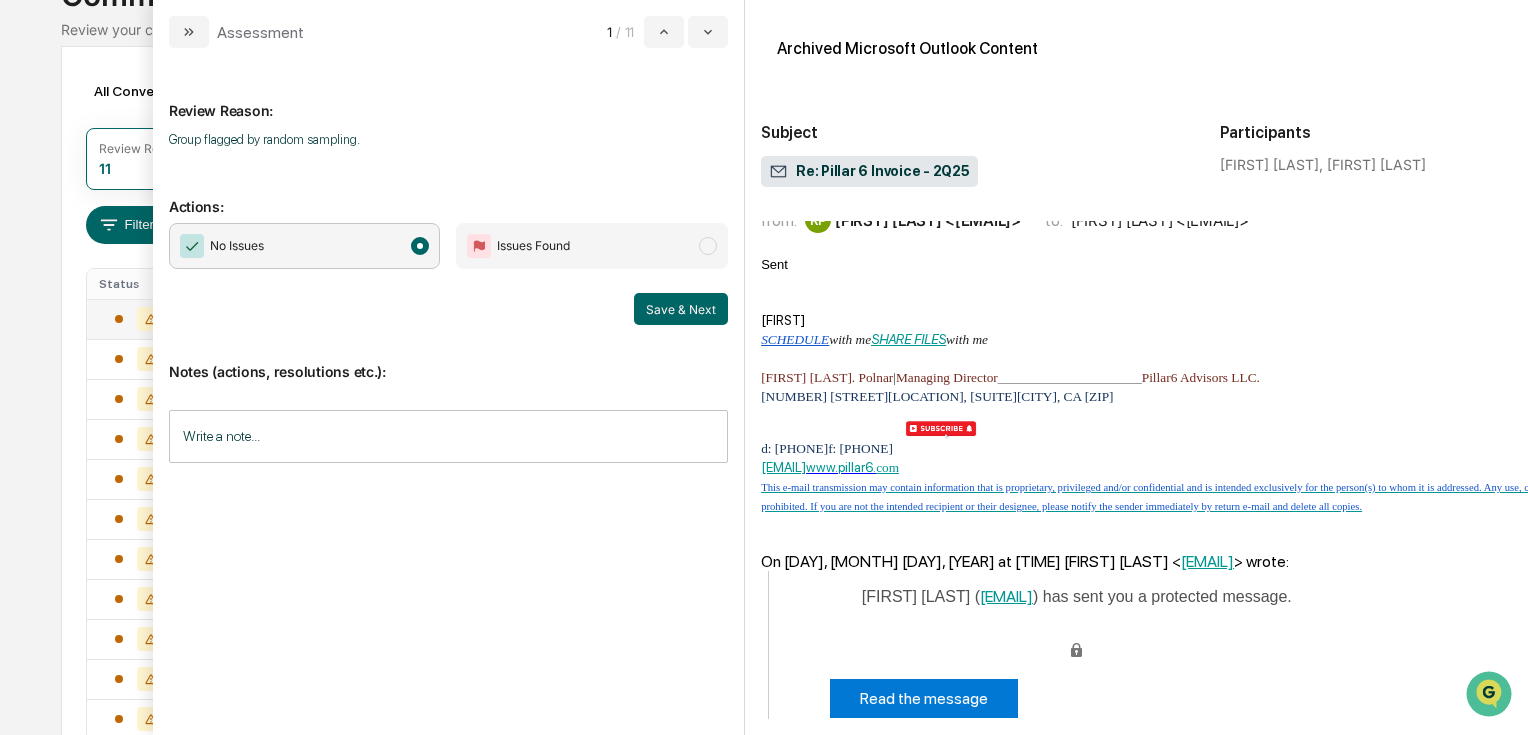 scroll, scrollTop: 240, scrollLeft: 0, axis: vertical 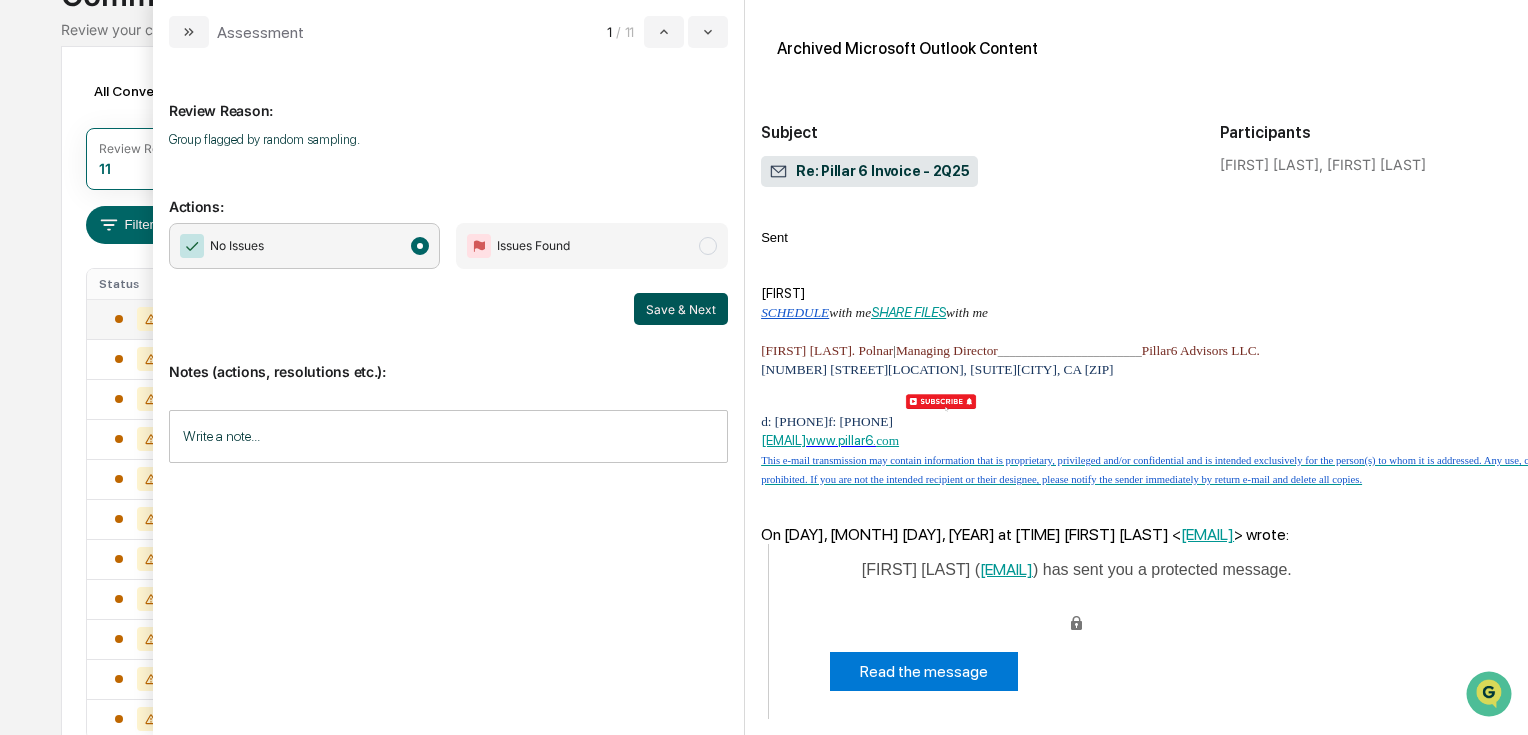 click on "Save & Next" at bounding box center (681, 309) 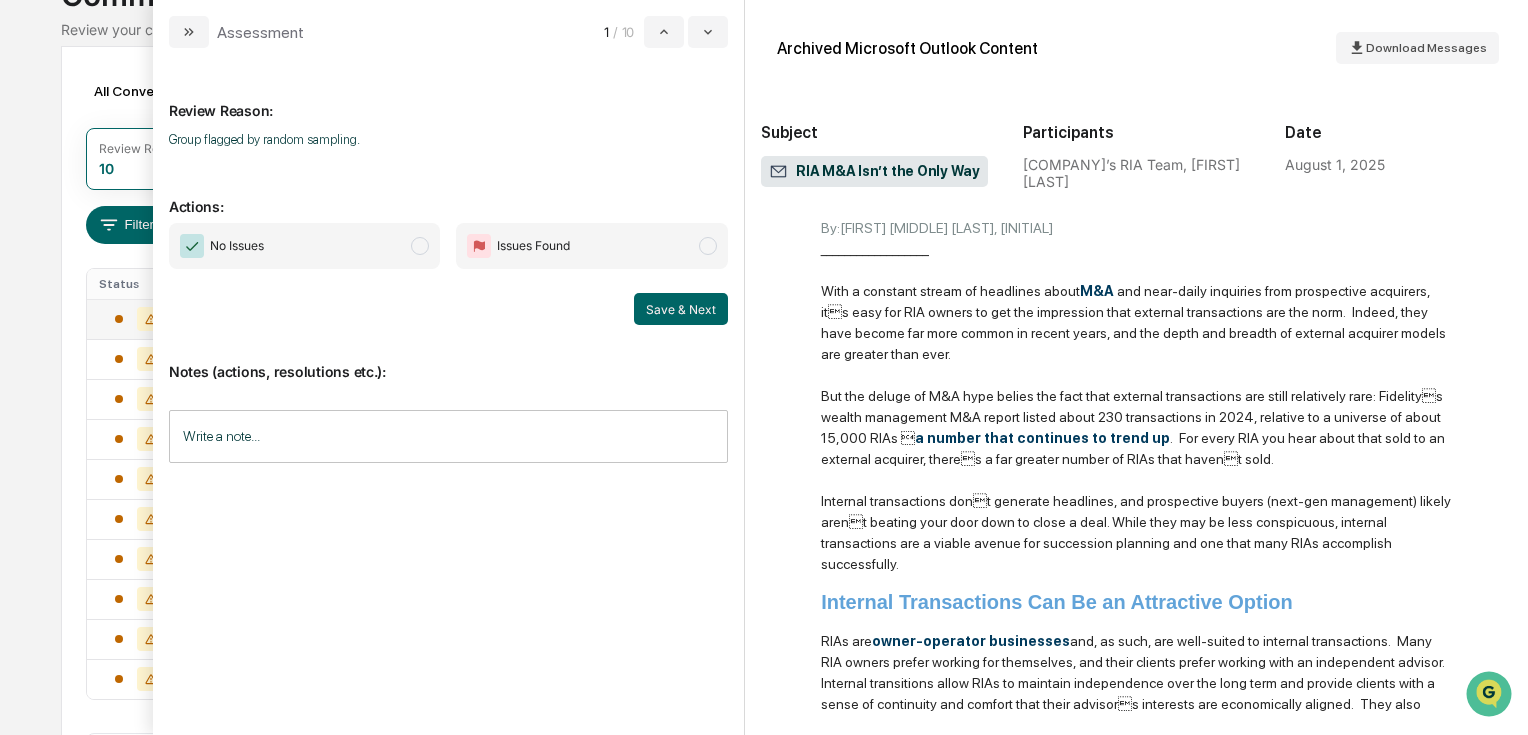 scroll, scrollTop: 720, scrollLeft: 0, axis: vertical 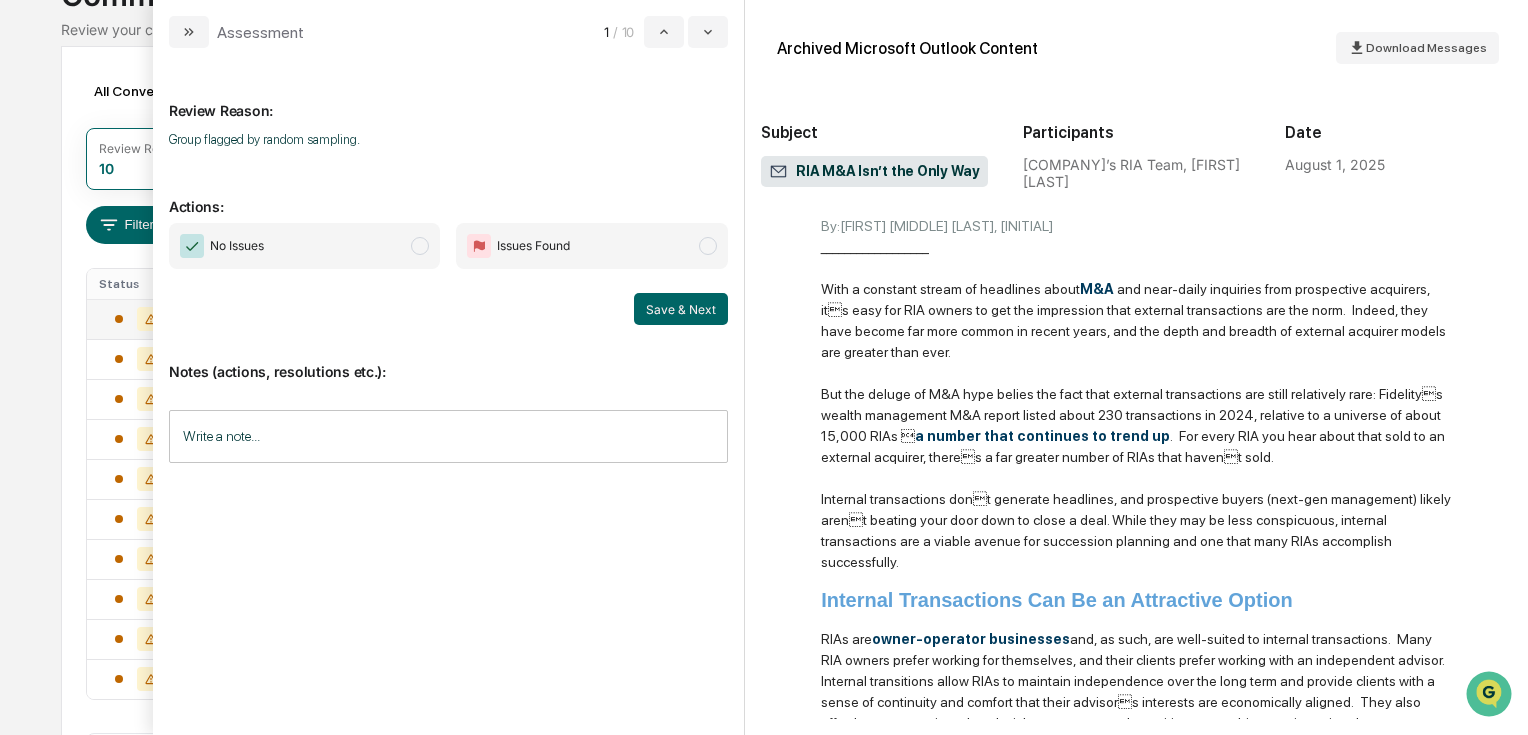 click on "No Issues" at bounding box center (305, 246) 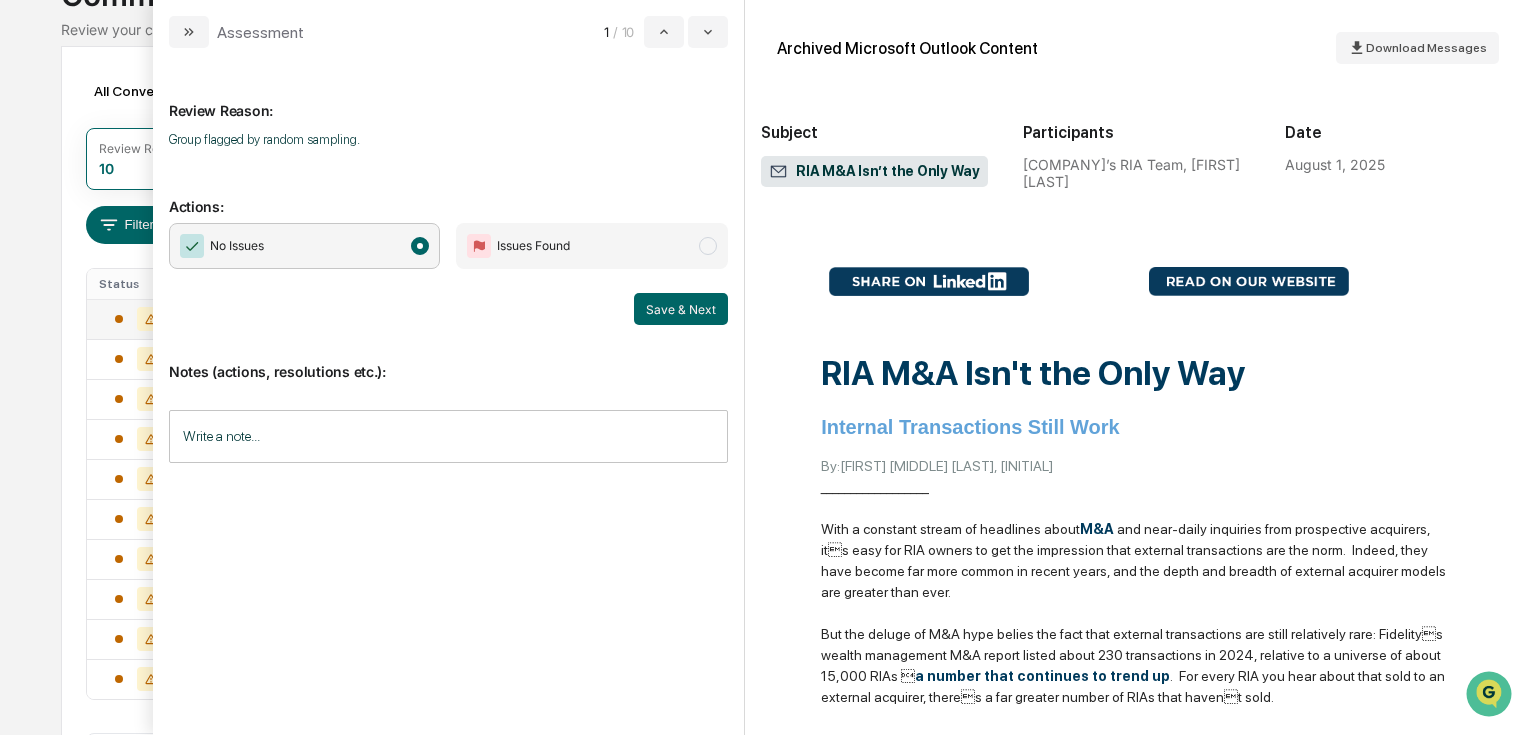 scroll, scrollTop: 480, scrollLeft: 0, axis: vertical 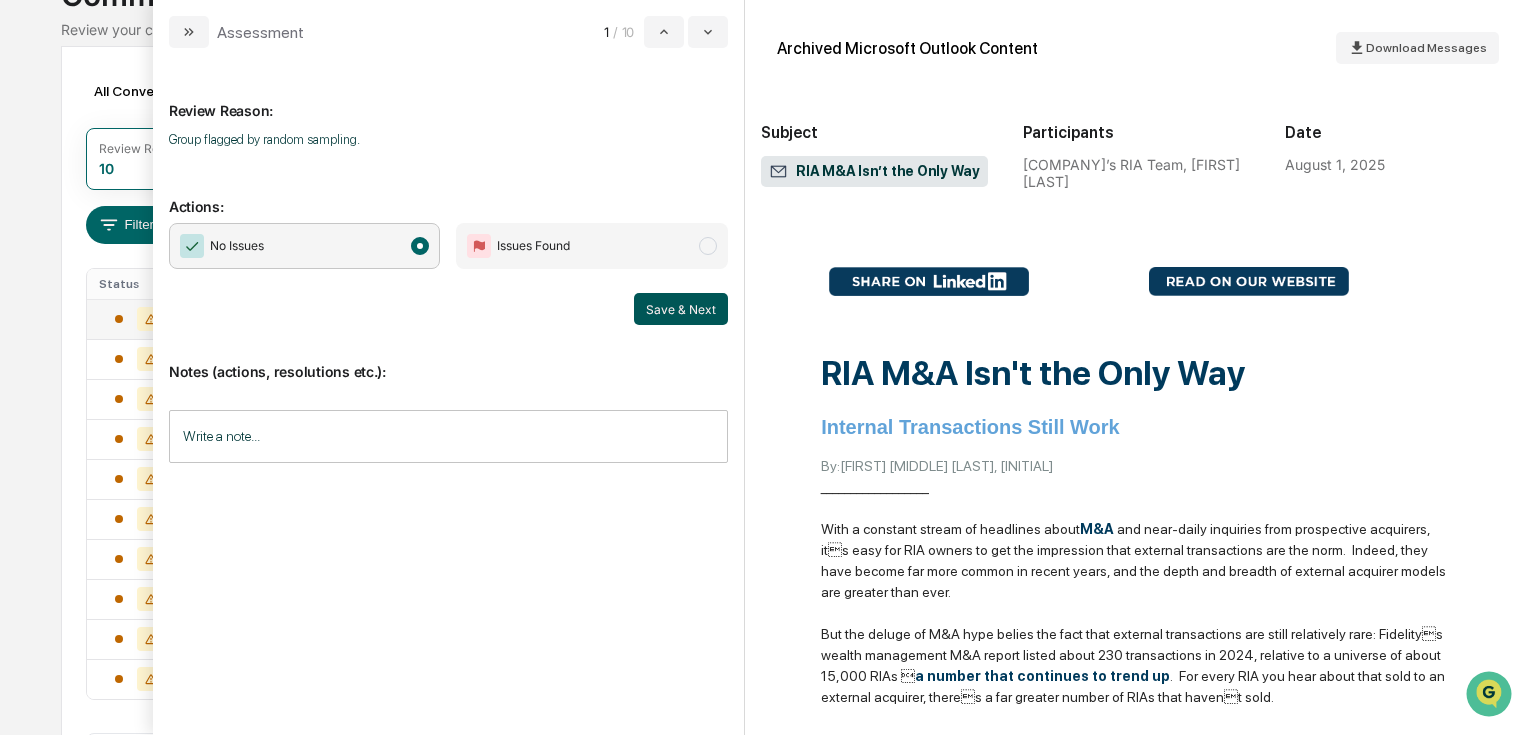 click on "Save & Next" at bounding box center [681, 309] 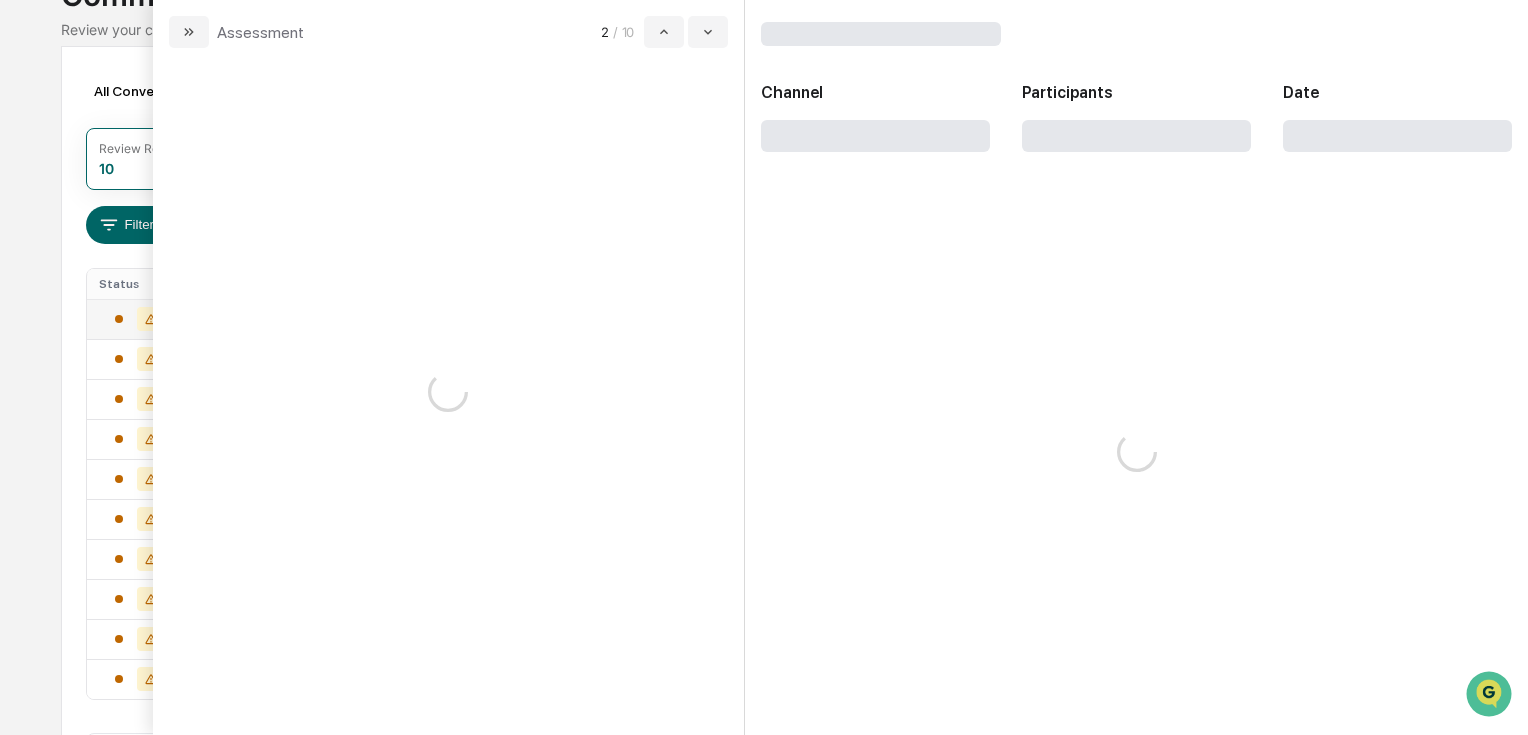 scroll, scrollTop: 0, scrollLeft: 0, axis: both 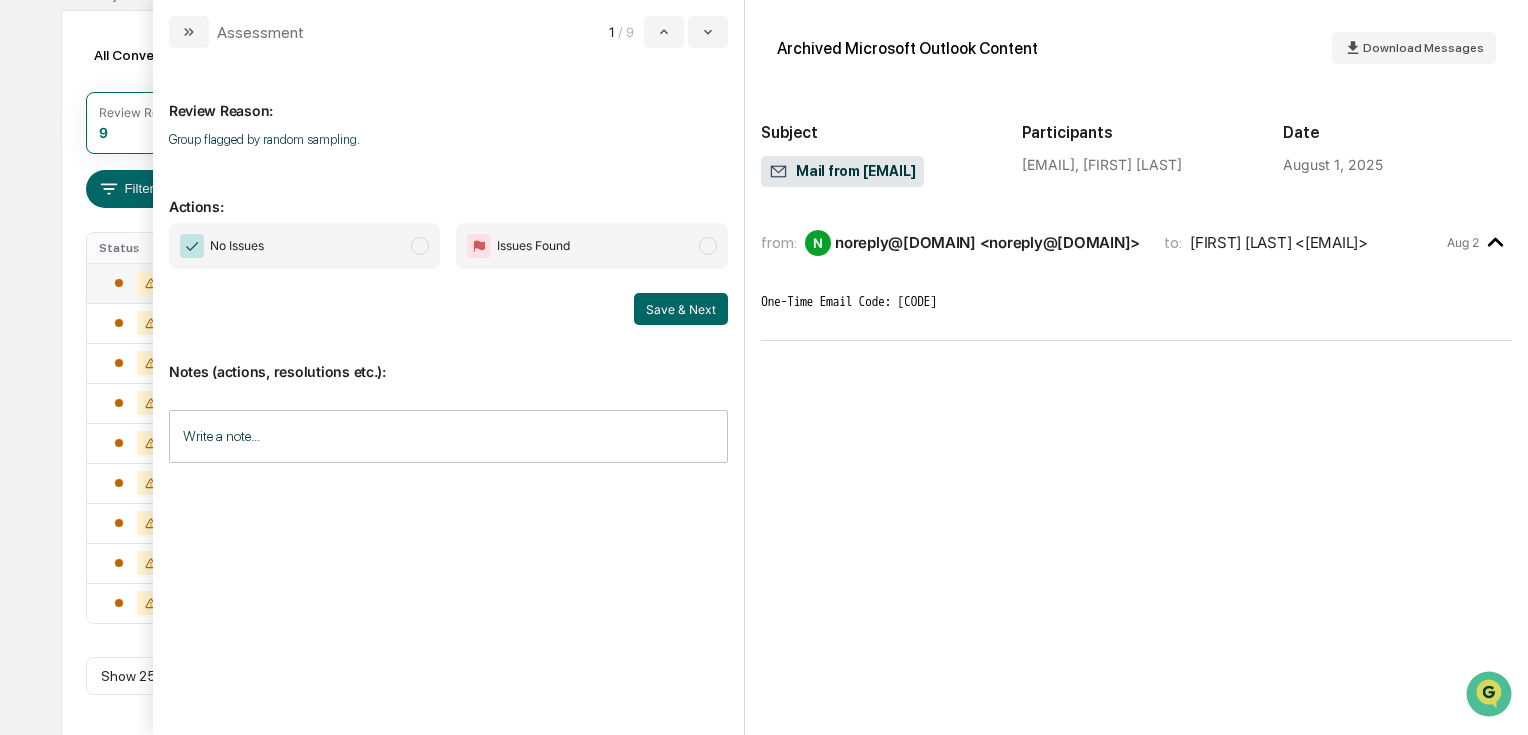 click at bounding box center (420, 246) 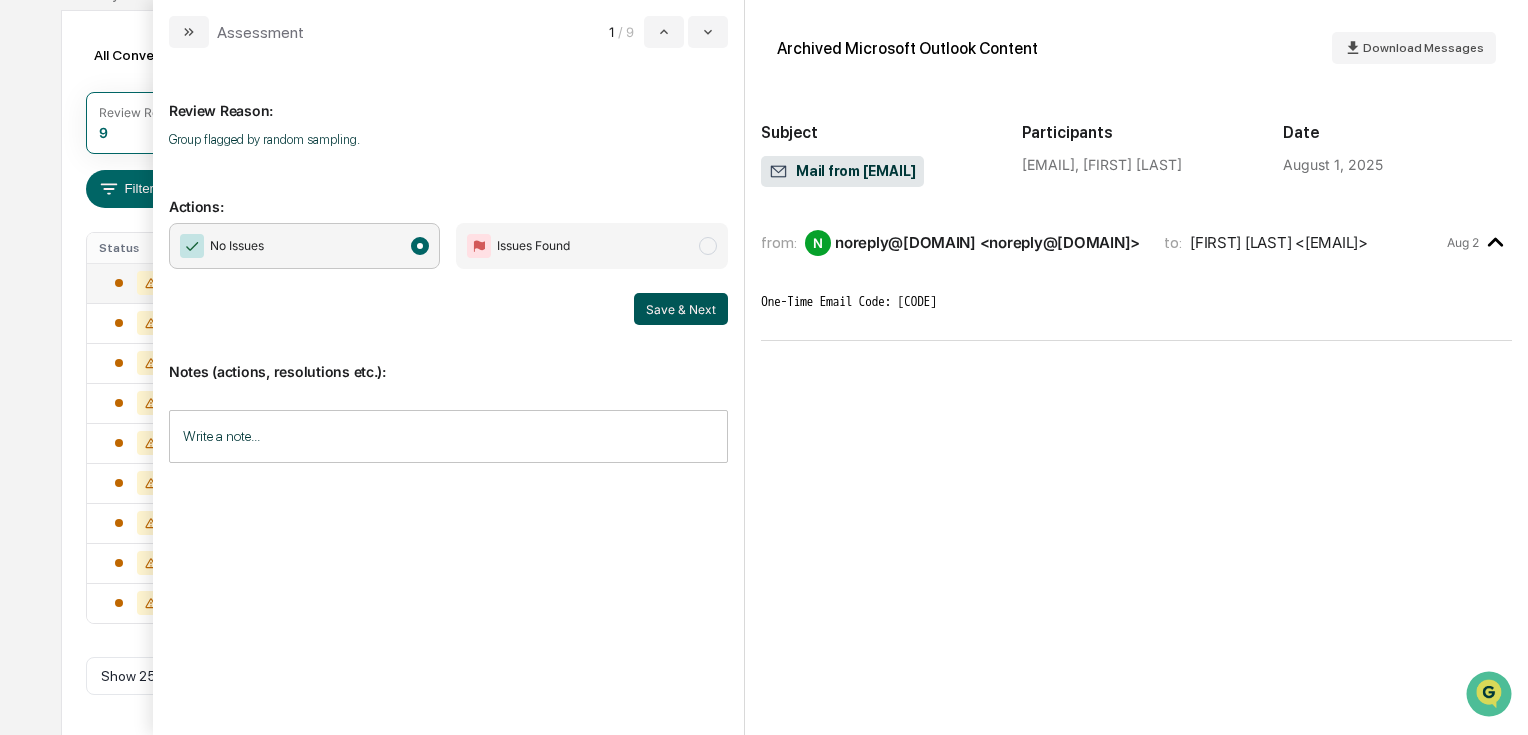 click on "Save & Next" at bounding box center [681, 309] 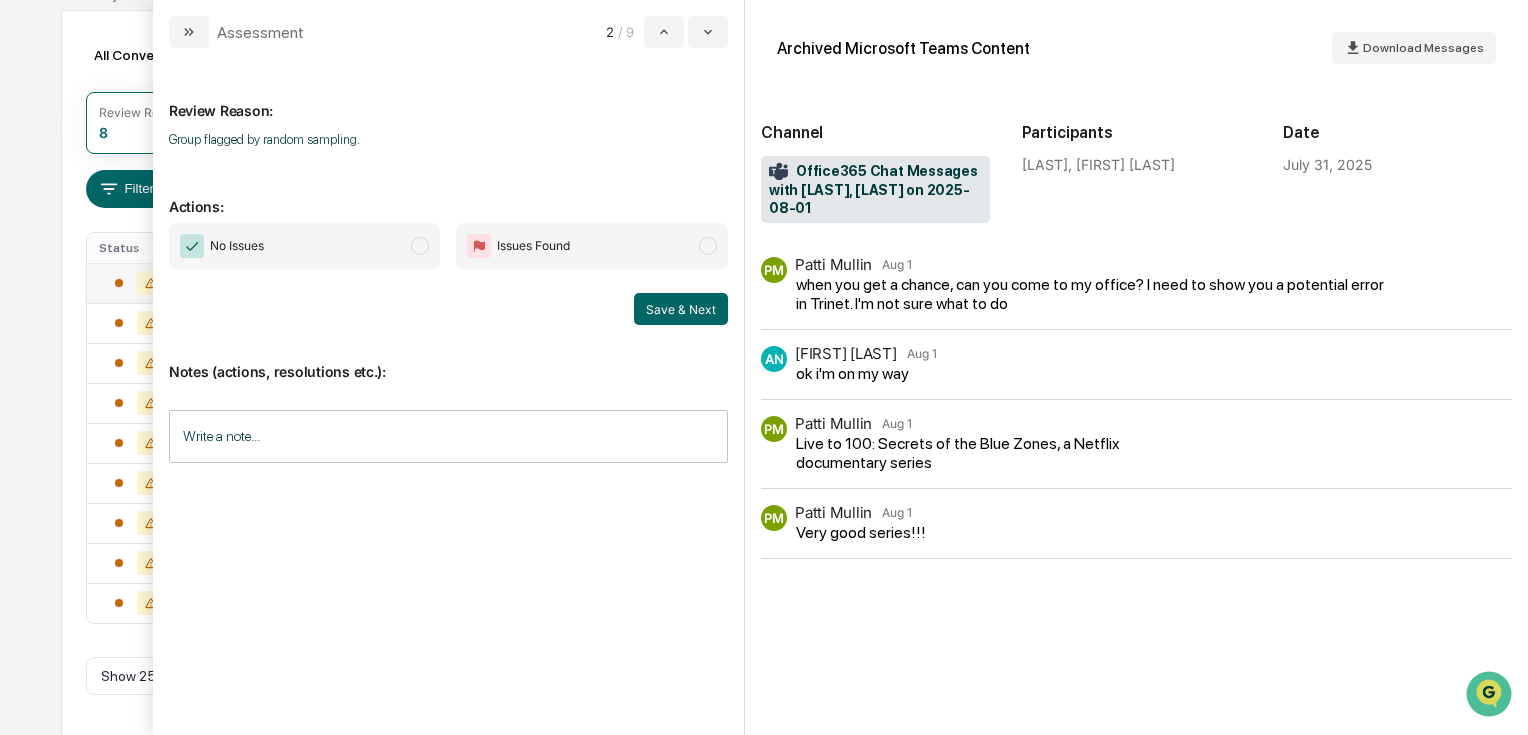 scroll, scrollTop: 156, scrollLeft: 0, axis: vertical 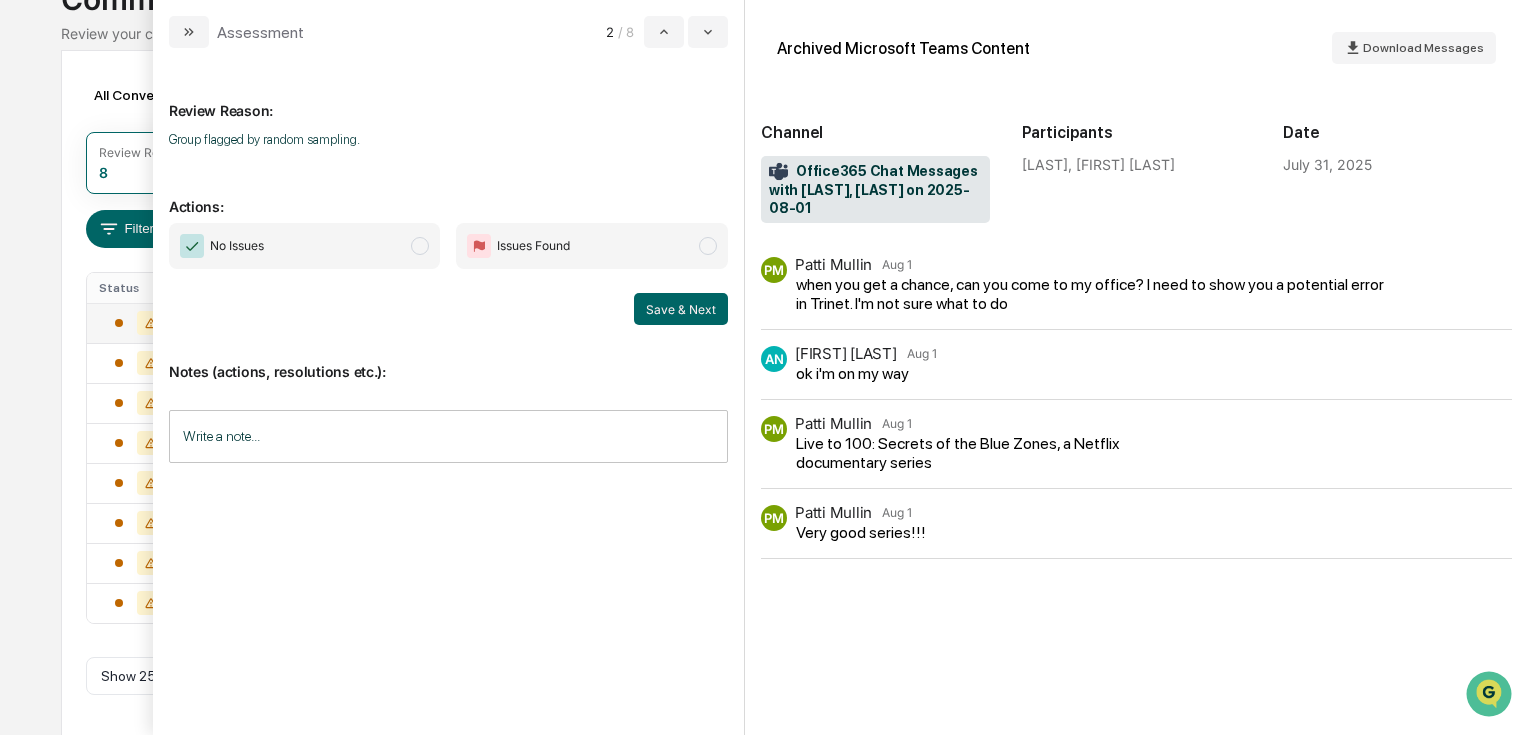 click at bounding box center [420, 246] 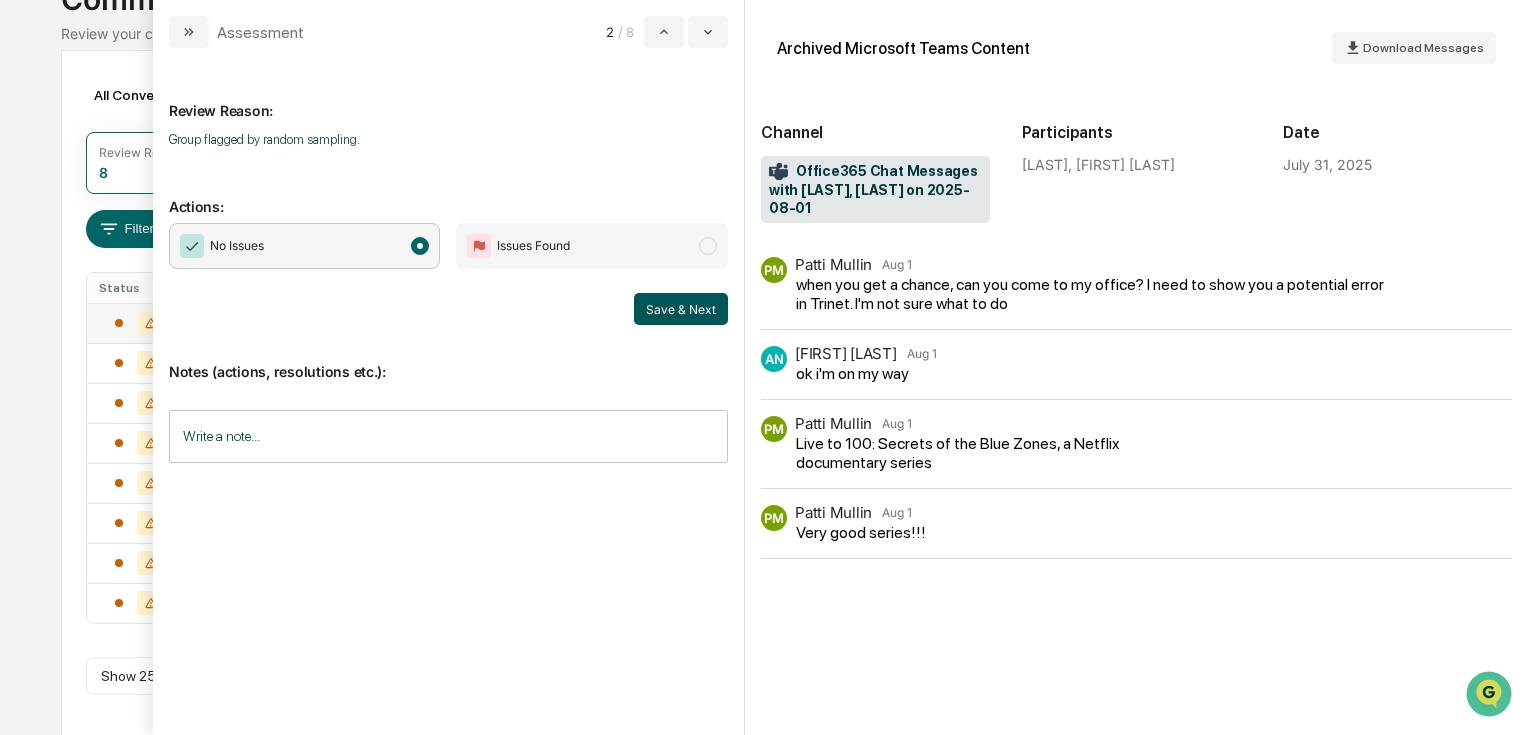 click on "Save & Next" at bounding box center (681, 309) 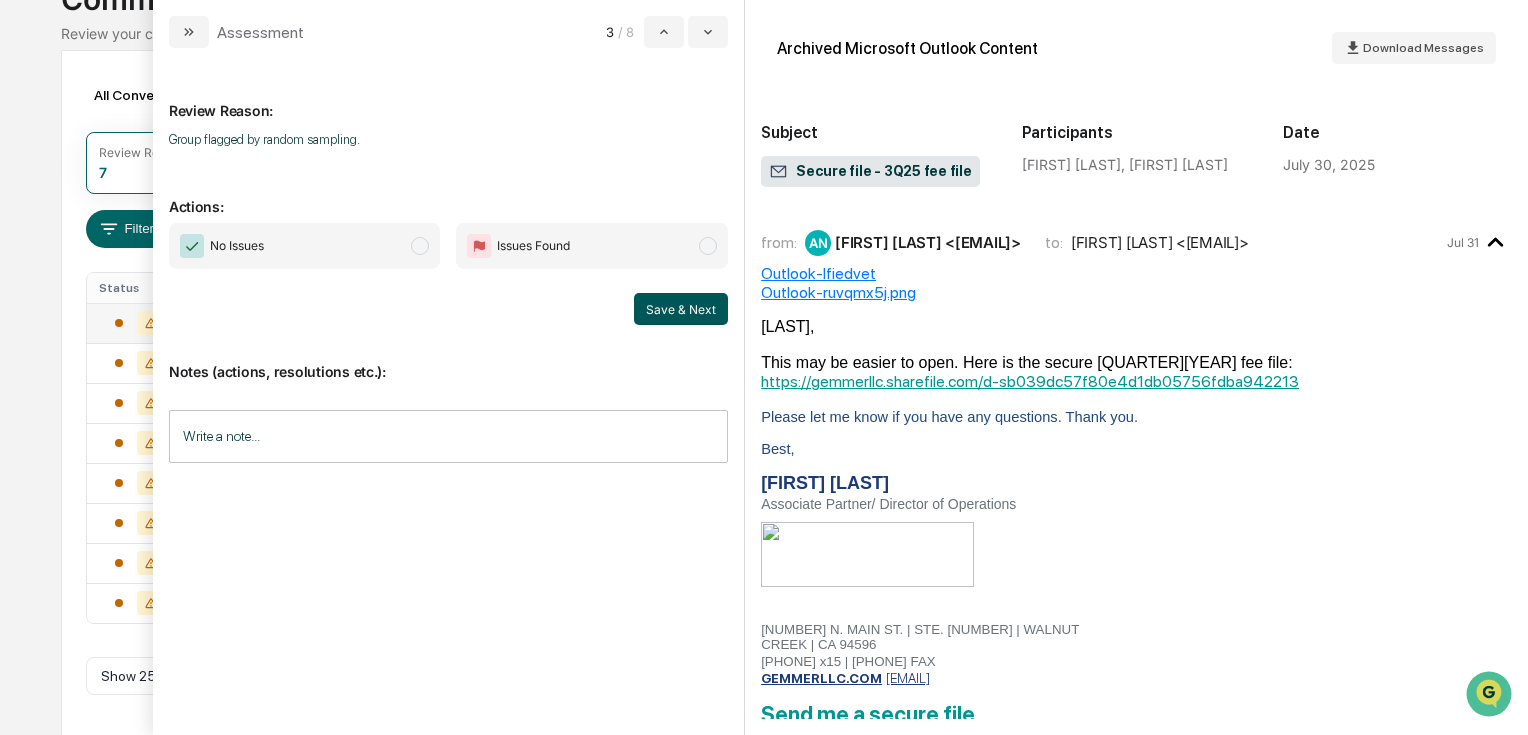 scroll, scrollTop: 116, scrollLeft: 0, axis: vertical 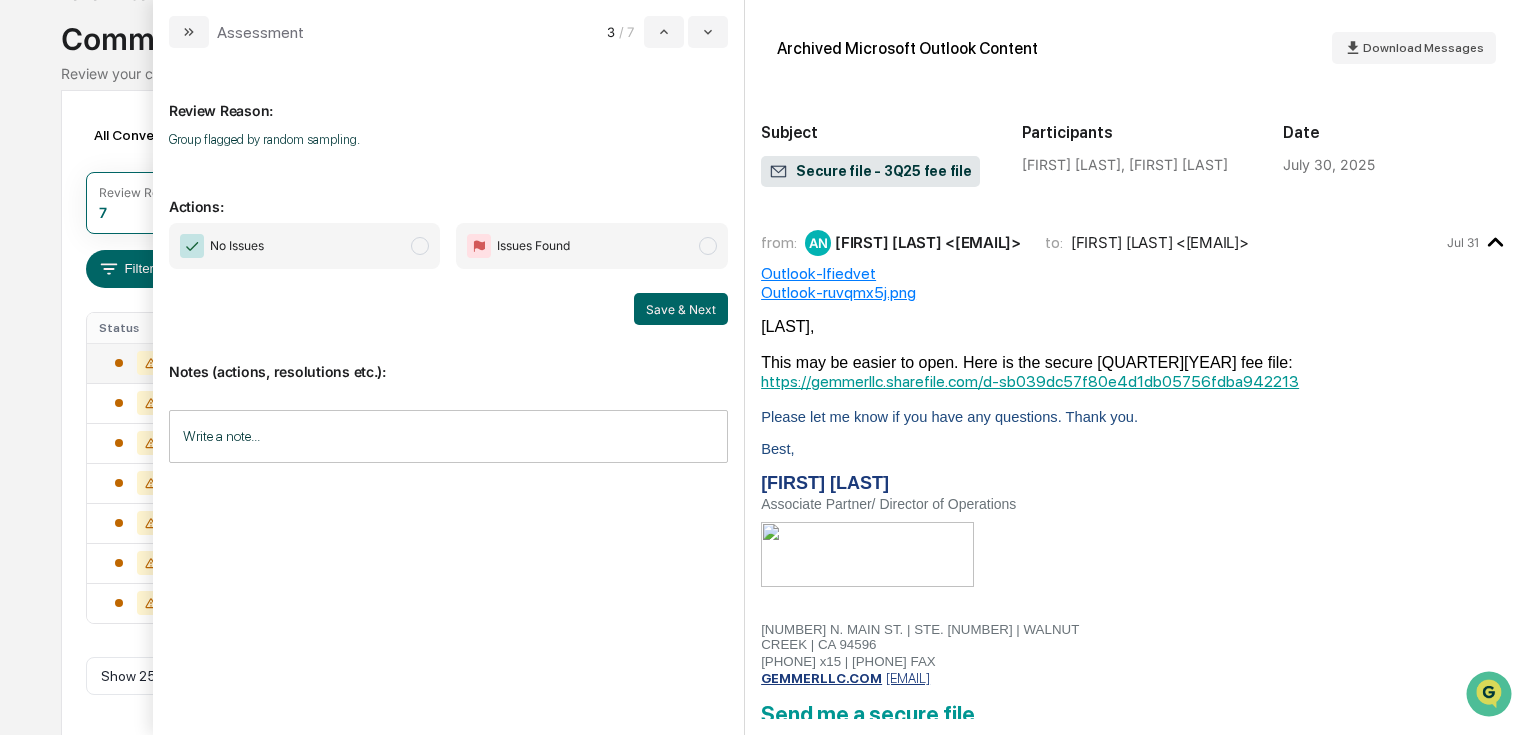 click at bounding box center [420, 246] 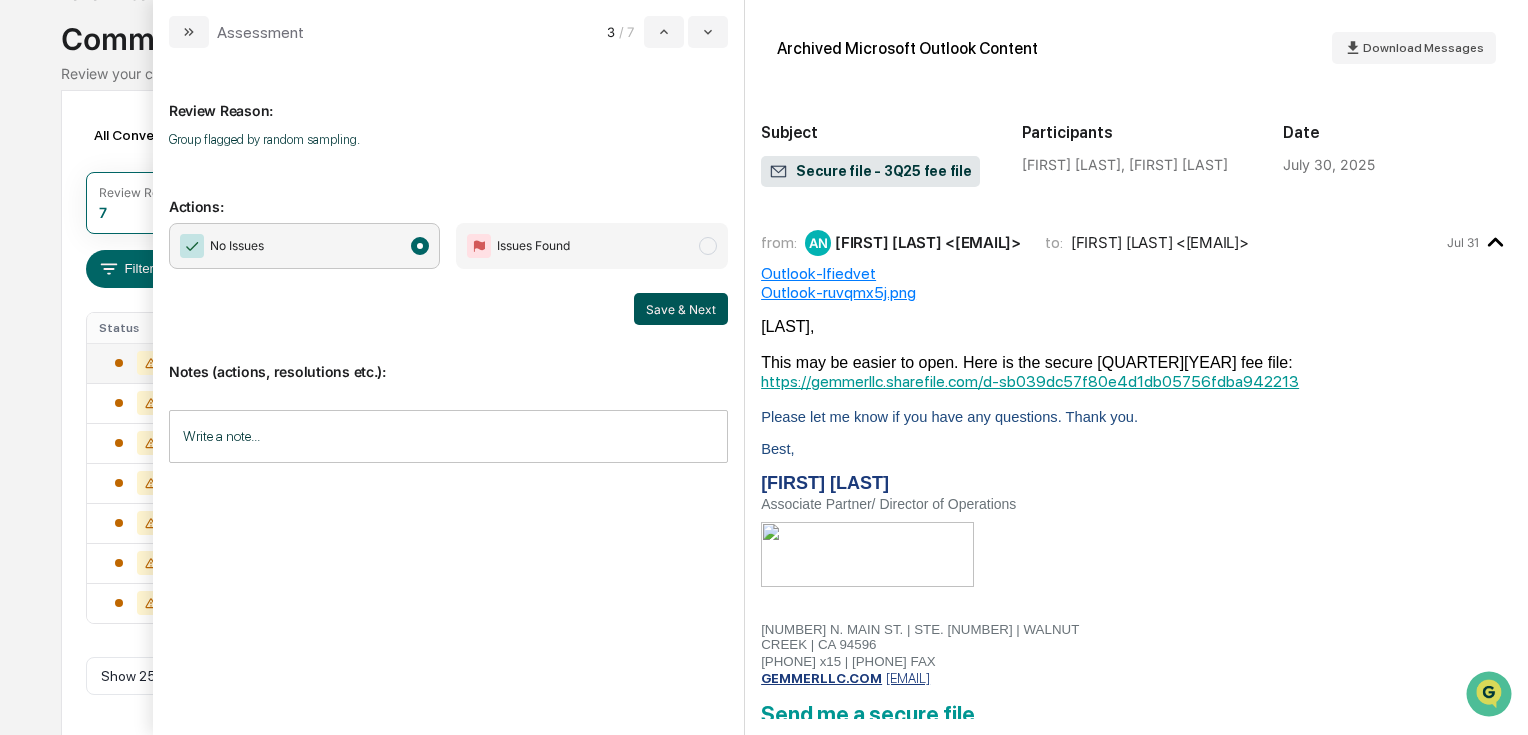 click on "Save & Next" at bounding box center [681, 309] 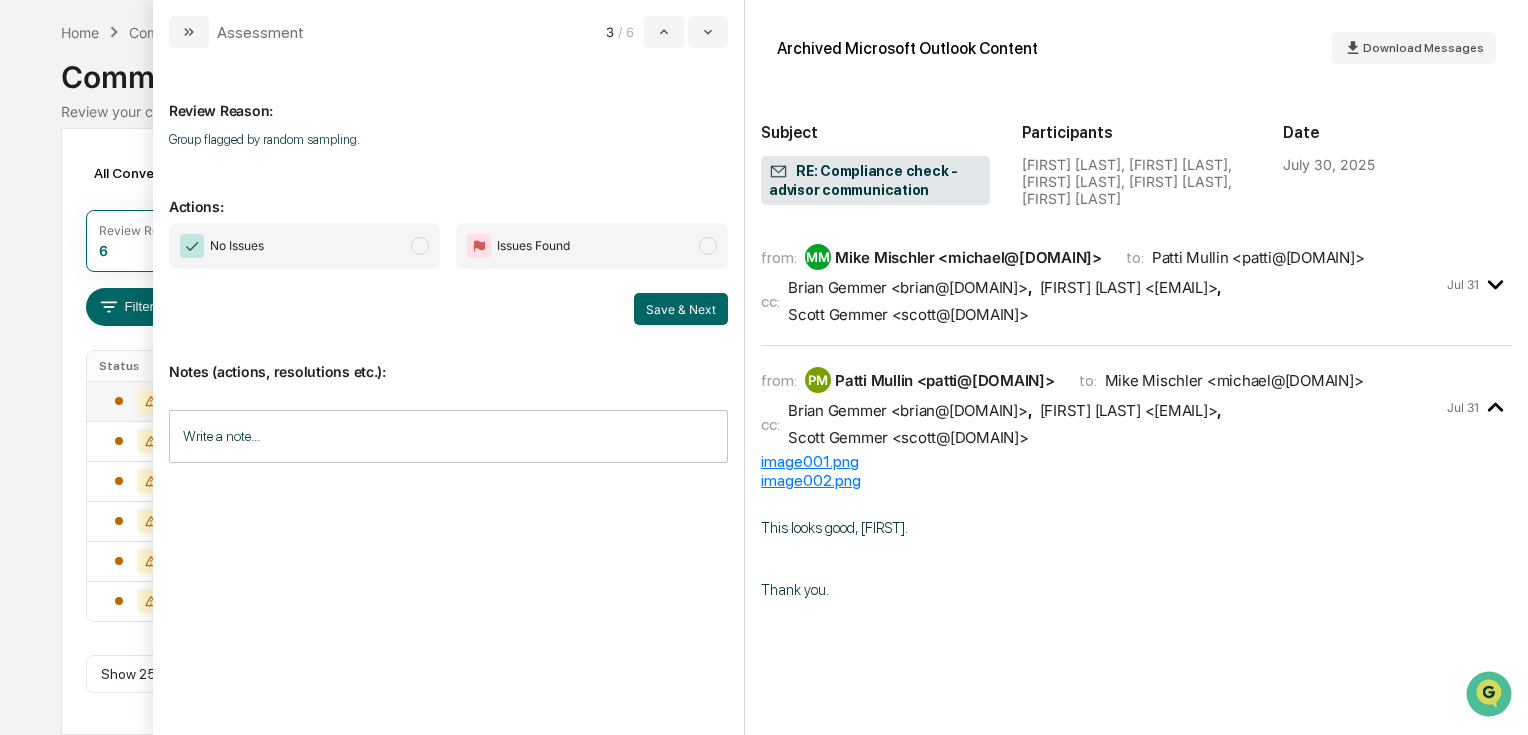 scroll, scrollTop: 76, scrollLeft: 0, axis: vertical 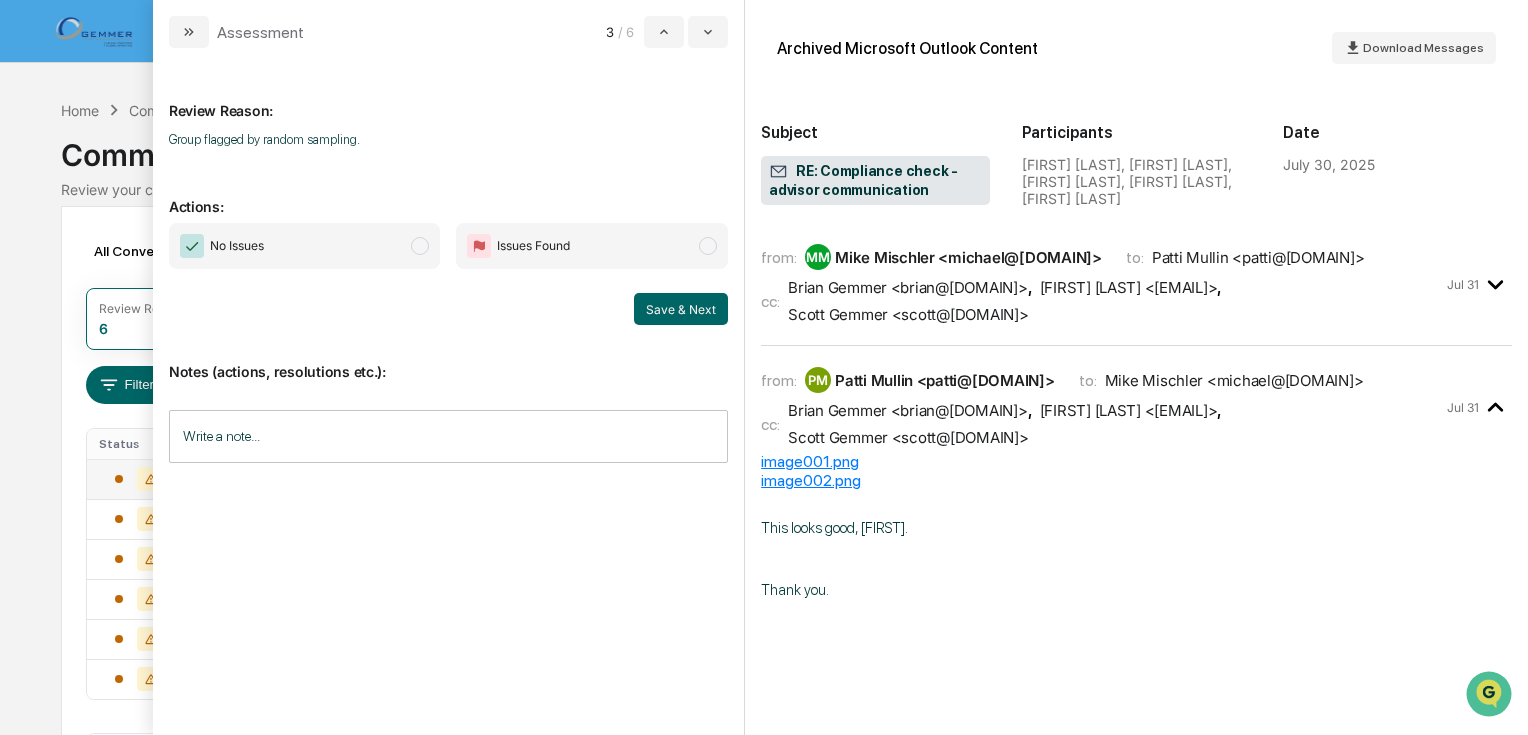 click at bounding box center (420, 246) 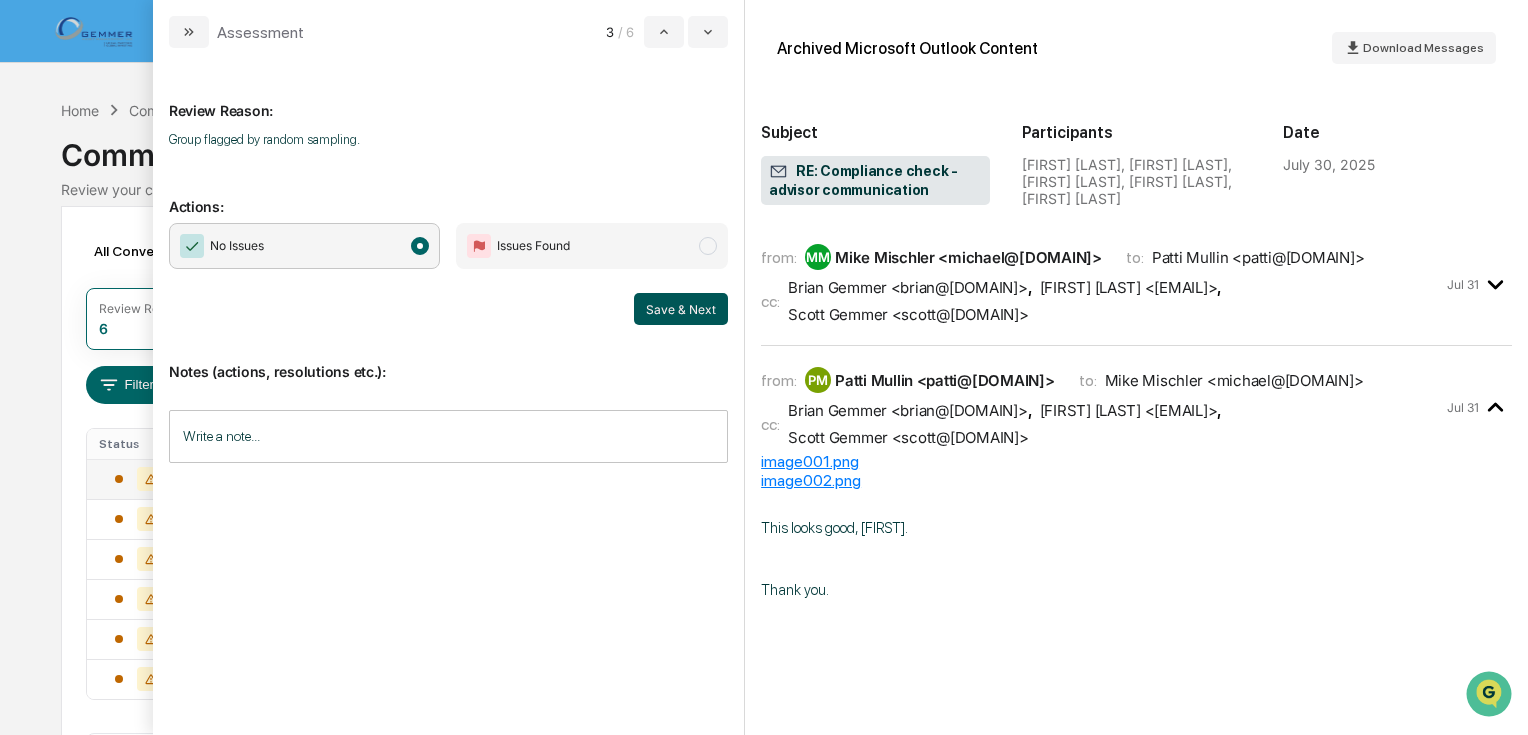 click on "Save & Next" at bounding box center (681, 309) 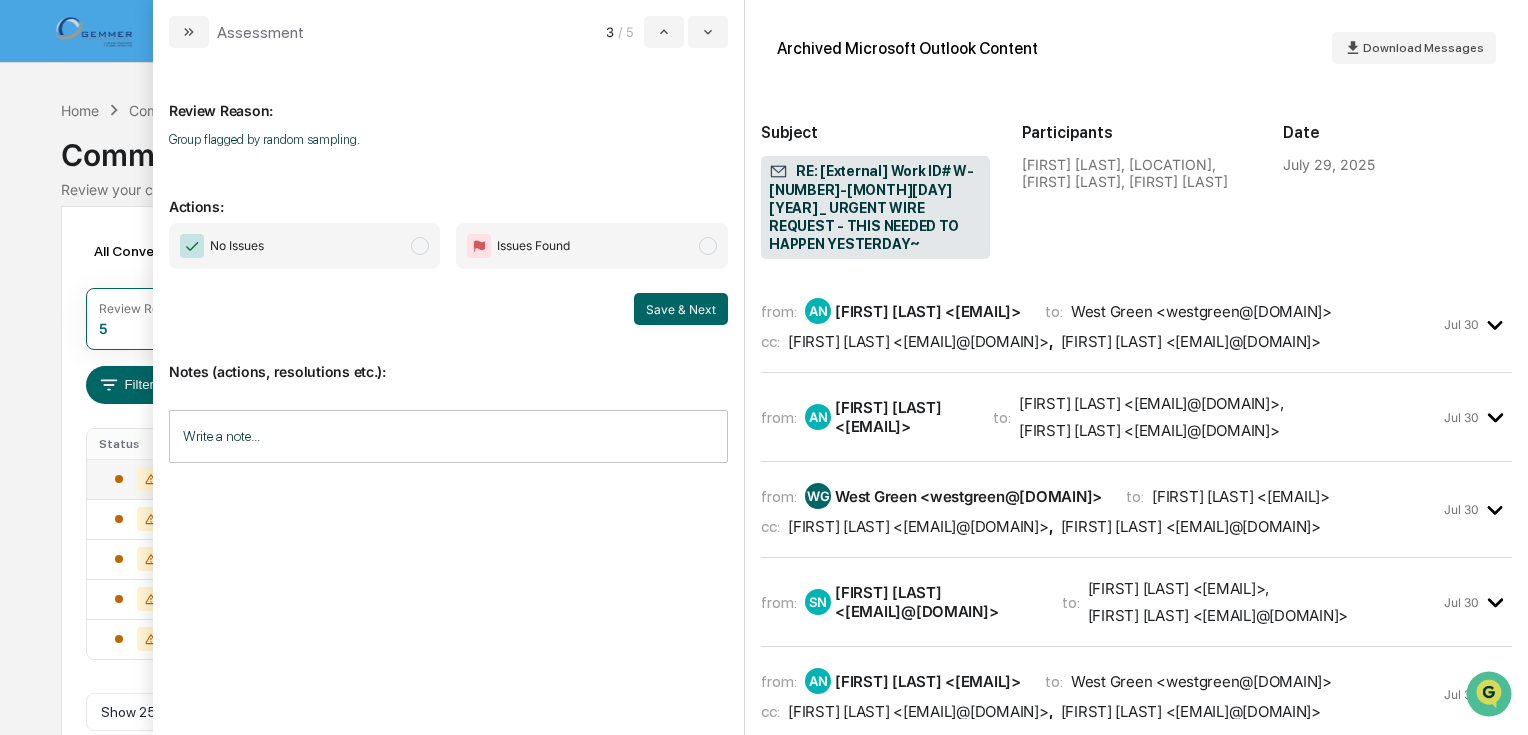 click on "[FIRST] [LAST] <[EMAIL]@[DOMAIN]>" at bounding box center [918, 341] 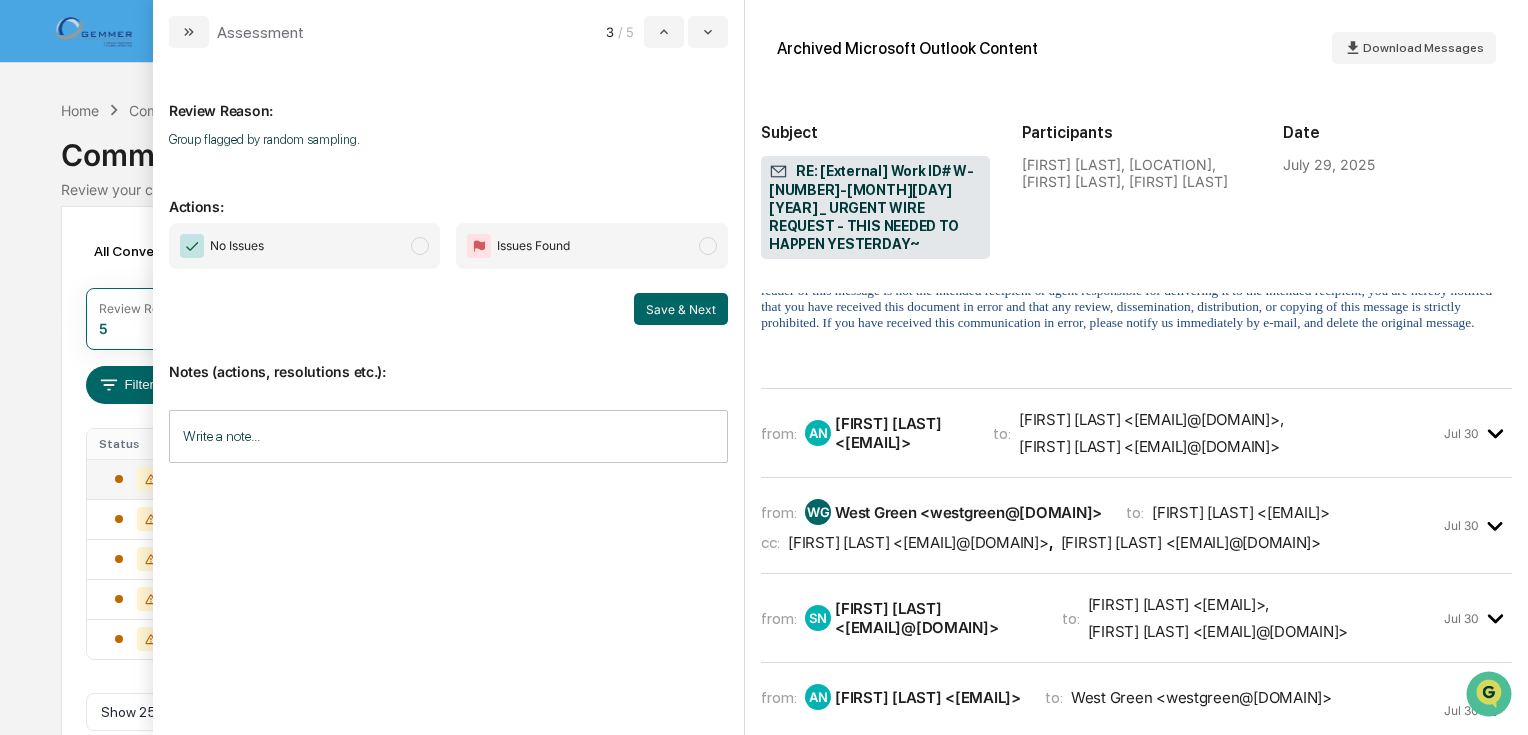 scroll, scrollTop: 1040, scrollLeft: 0, axis: vertical 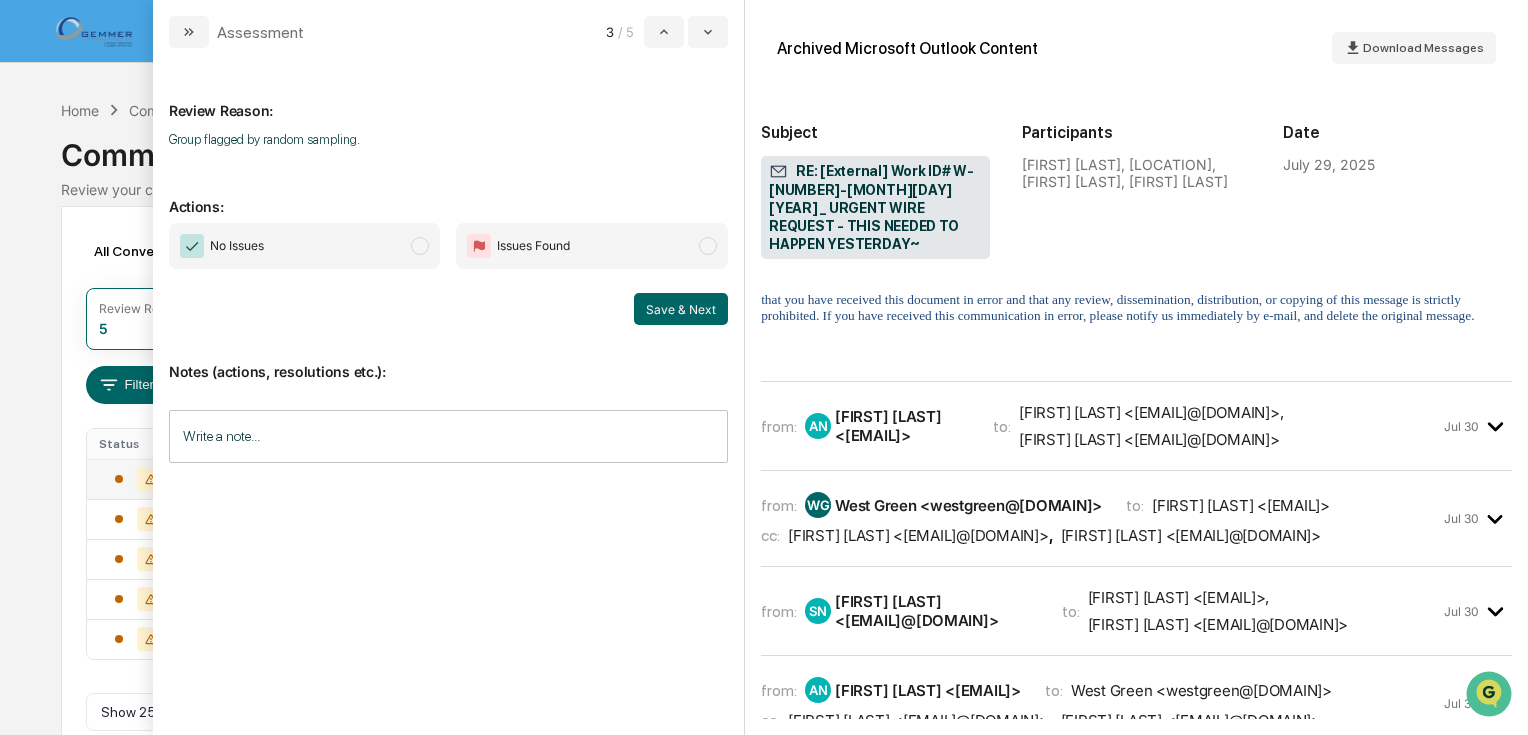 click on "from: [INITIAL] [FIRST] [LAST] <[EMAIL]@[DOMAIN]> to: [FIRST] [LAST] <[EMAIL]@[DOMAIN]> , [FIRST] [LAST] <[EMAIL]@[DOMAIN]> [MONTH] [DAY]" at bounding box center [1136, 426] 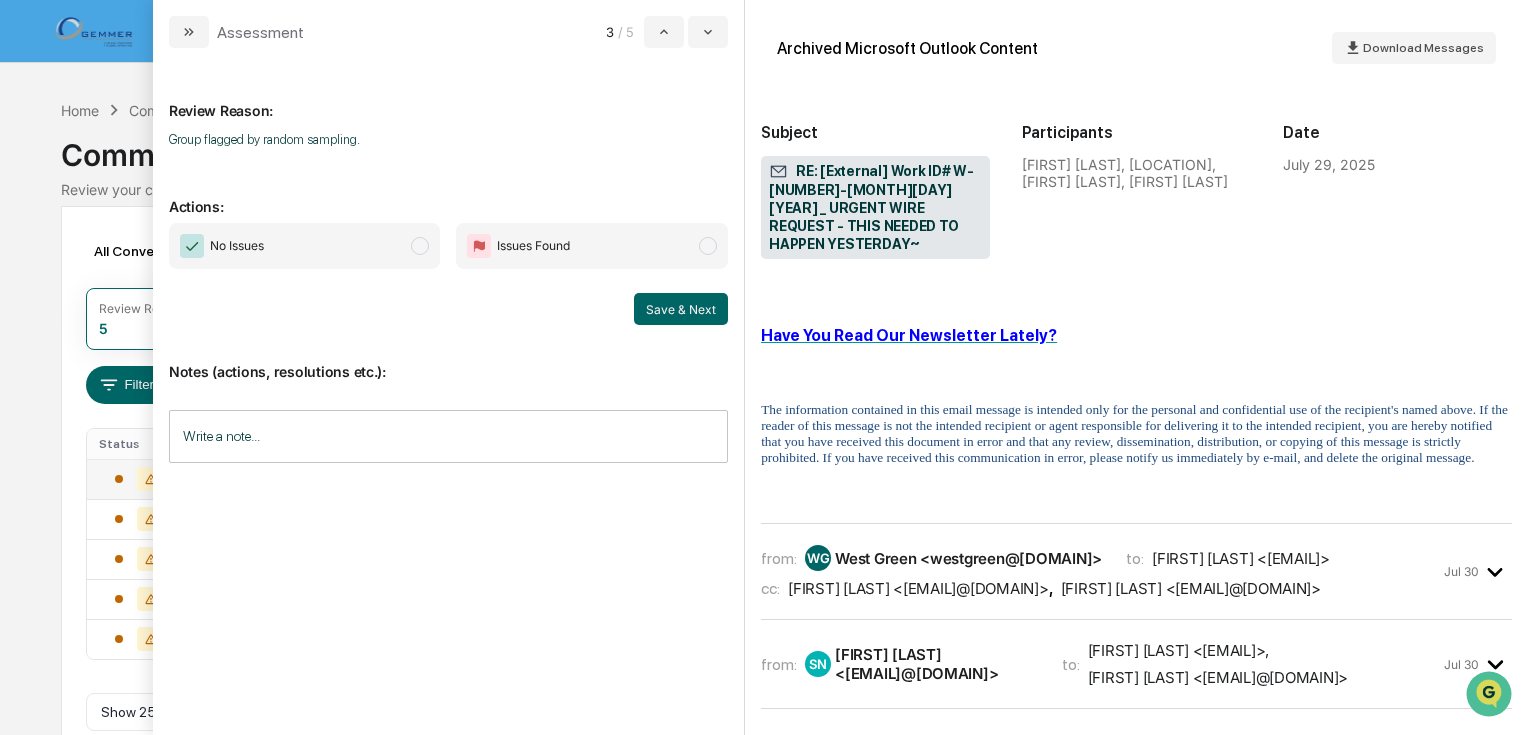 scroll, scrollTop: 3120, scrollLeft: 0, axis: vertical 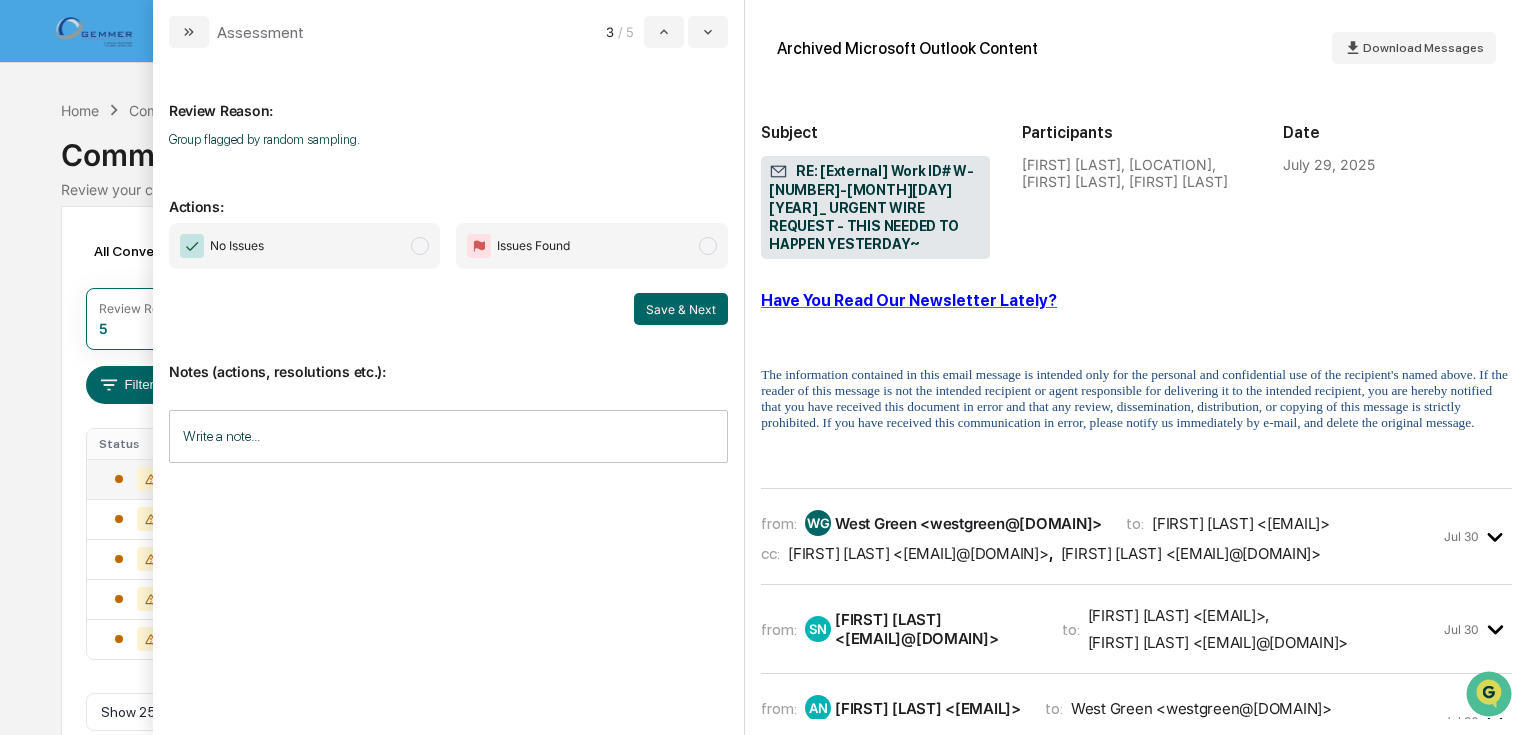 click on "West Green <westgreen@[DOMAIN]>" at bounding box center (968, 523) 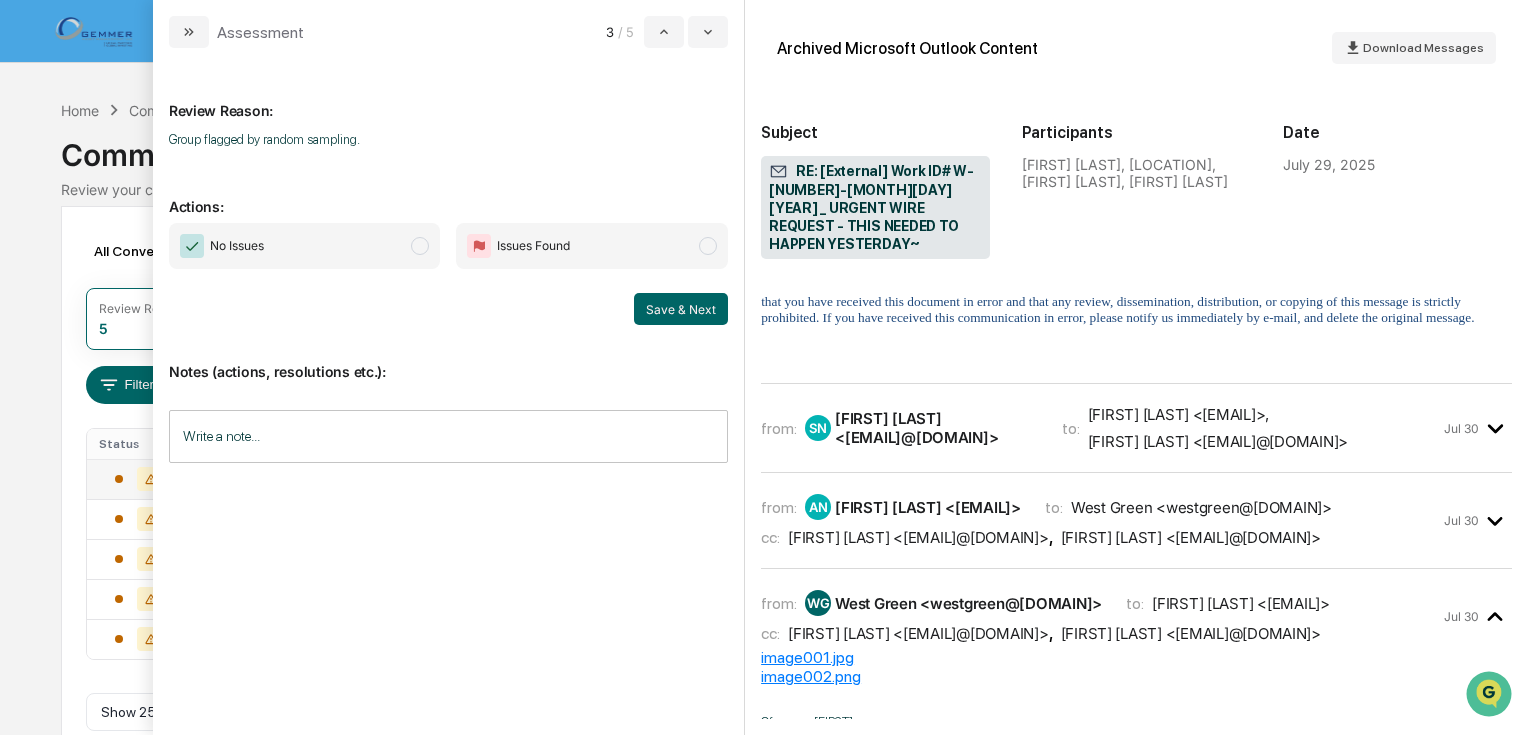 scroll, scrollTop: 5280, scrollLeft: 0, axis: vertical 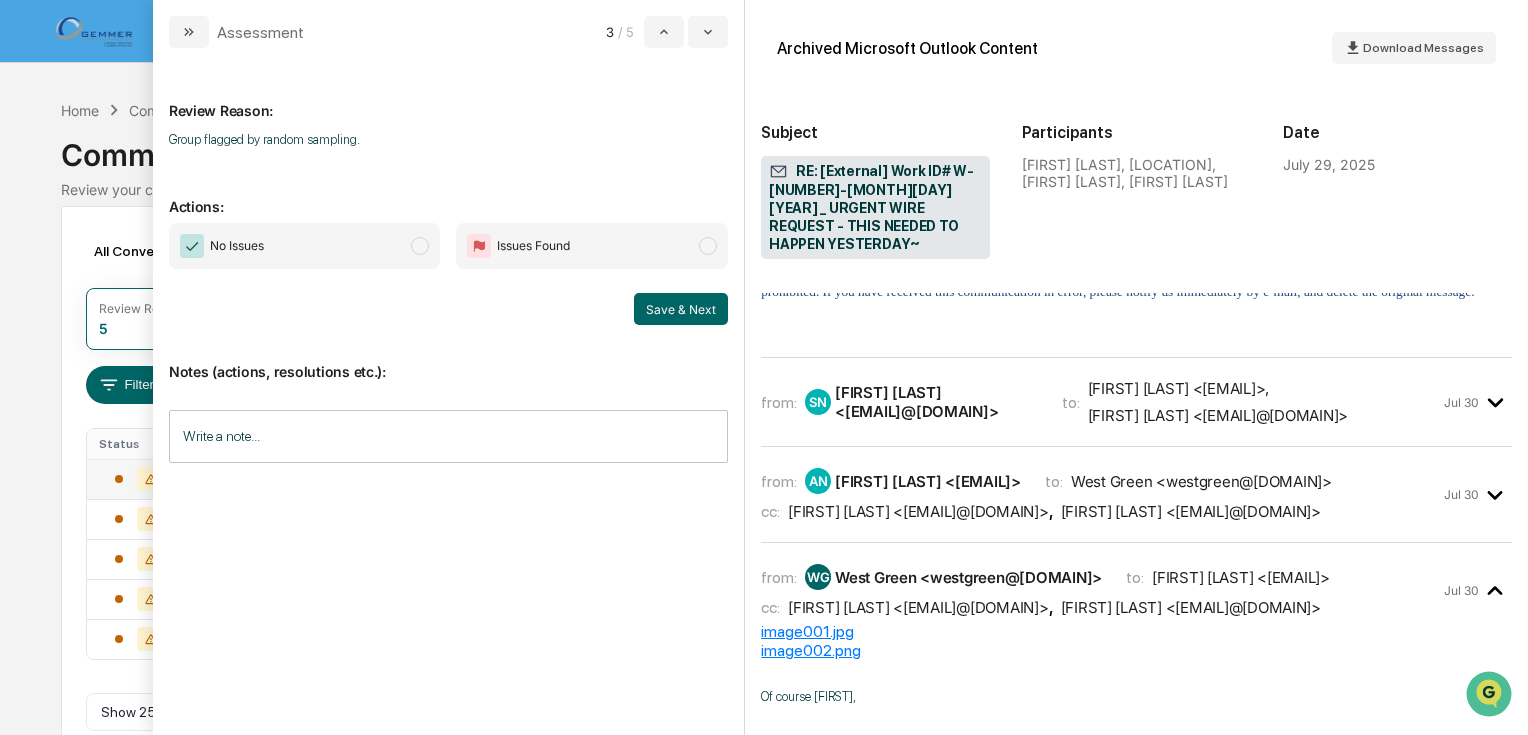 click on "from: SN Sherilyn Ng <sherilyn@[DOMAIN]> to: Anna Ng <anna@[DOMAIN]> , Lexie Forster <lexie@[DOMAIN]> Jul 30" at bounding box center [1136, 402] 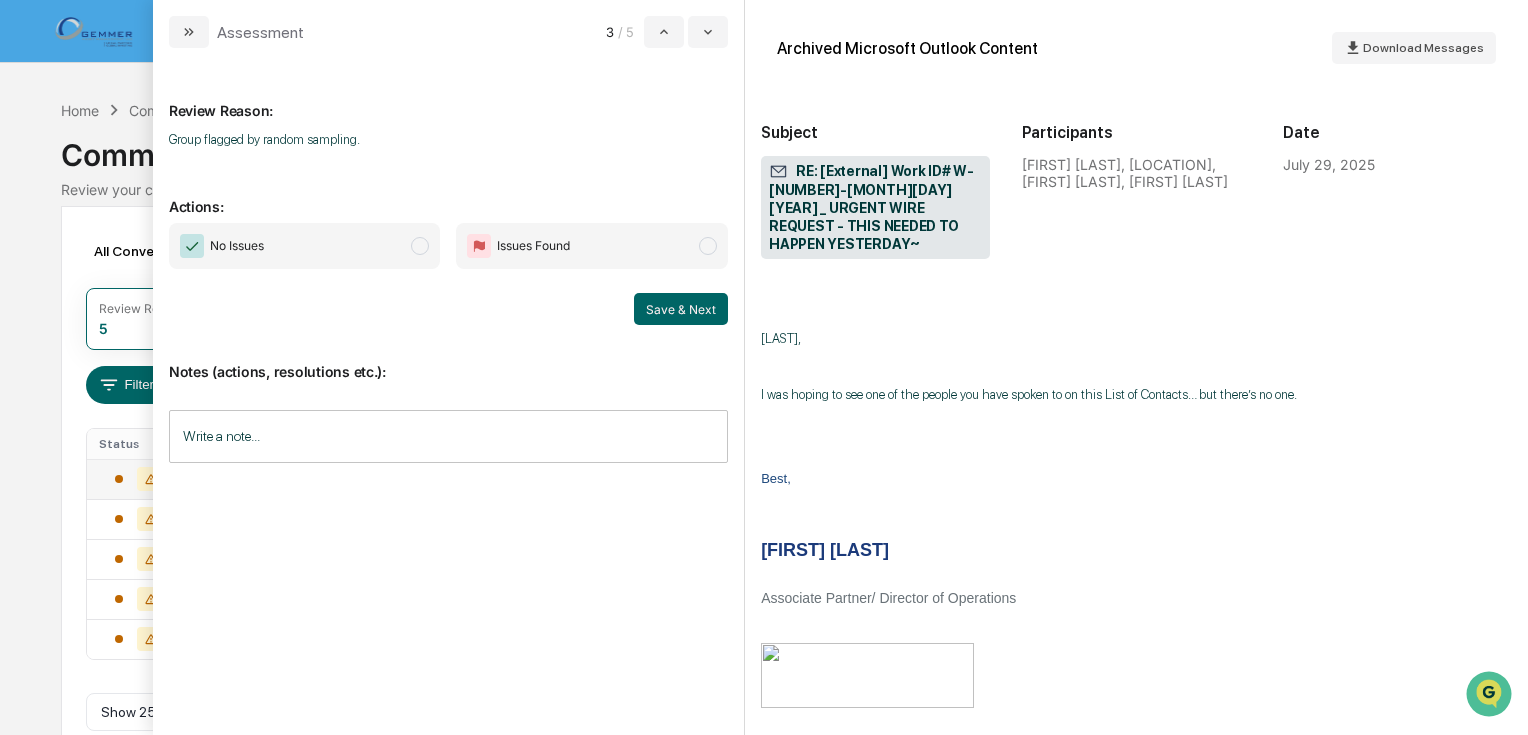 scroll, scrollTop: 6160, scrollLeft: 0, axis: vertical 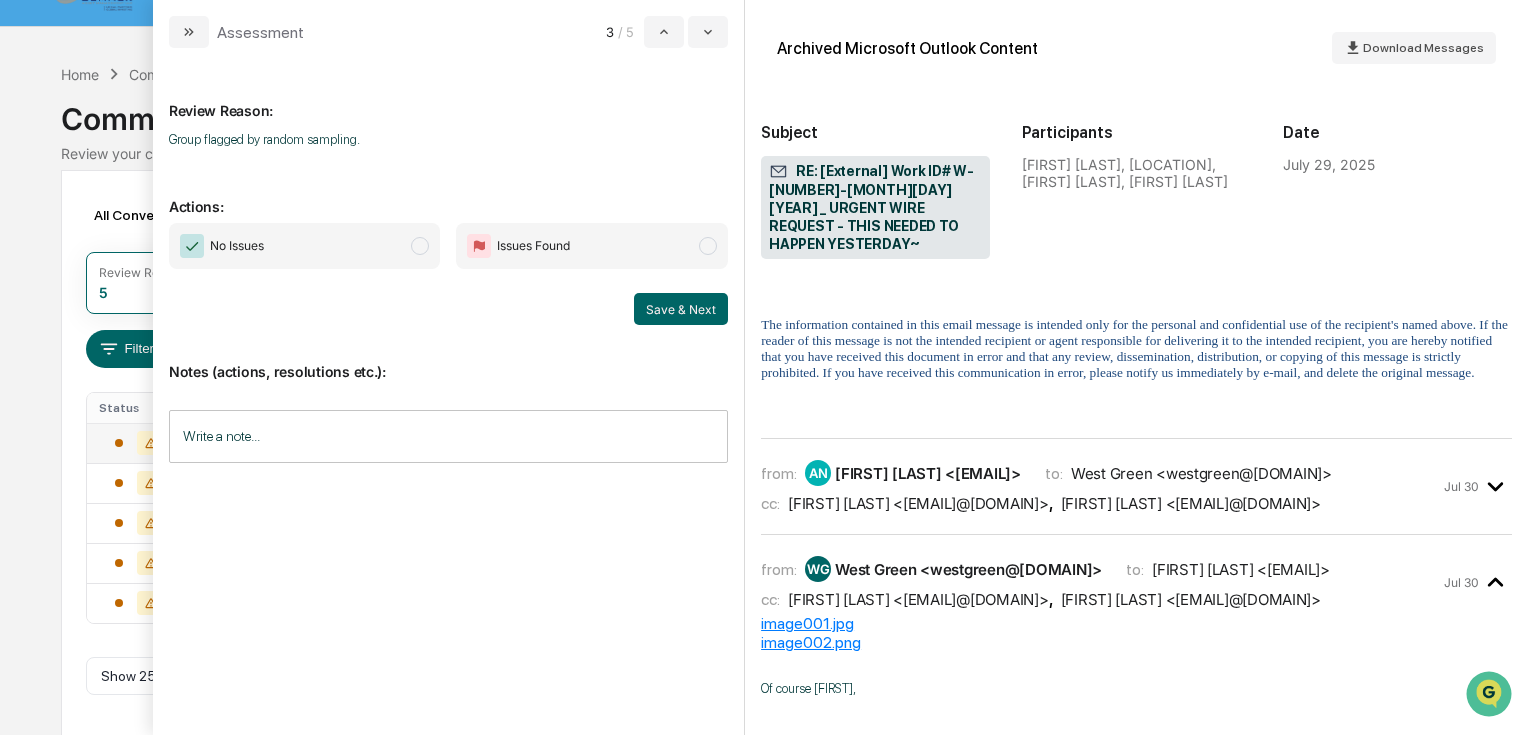 click on "from: AN Anna Ng <anna@[DOMAIN]> to: West Green <westgreen@[DOMAIN]> cc: Lexie Forster <lexie@[DOMAIN]> , Sherilyn Ng <sherilyn@[DOMAIN]> Jul 30 image001.jpg image002.png Monica, Thank you for your fast reply. Does the notes indicate what day/time Fidelity tried to reach out to the client? Please advise. Best, Anna Ng Associate Partner/ Director of Operations 1655 N. MAIN ST. | STE. 360 | WALNUT CREEK | CA 94596 925.933.3786 x15 | 925.933.6165 FAX GEMMERLLC.COM" at bounding box center (1136, 495) 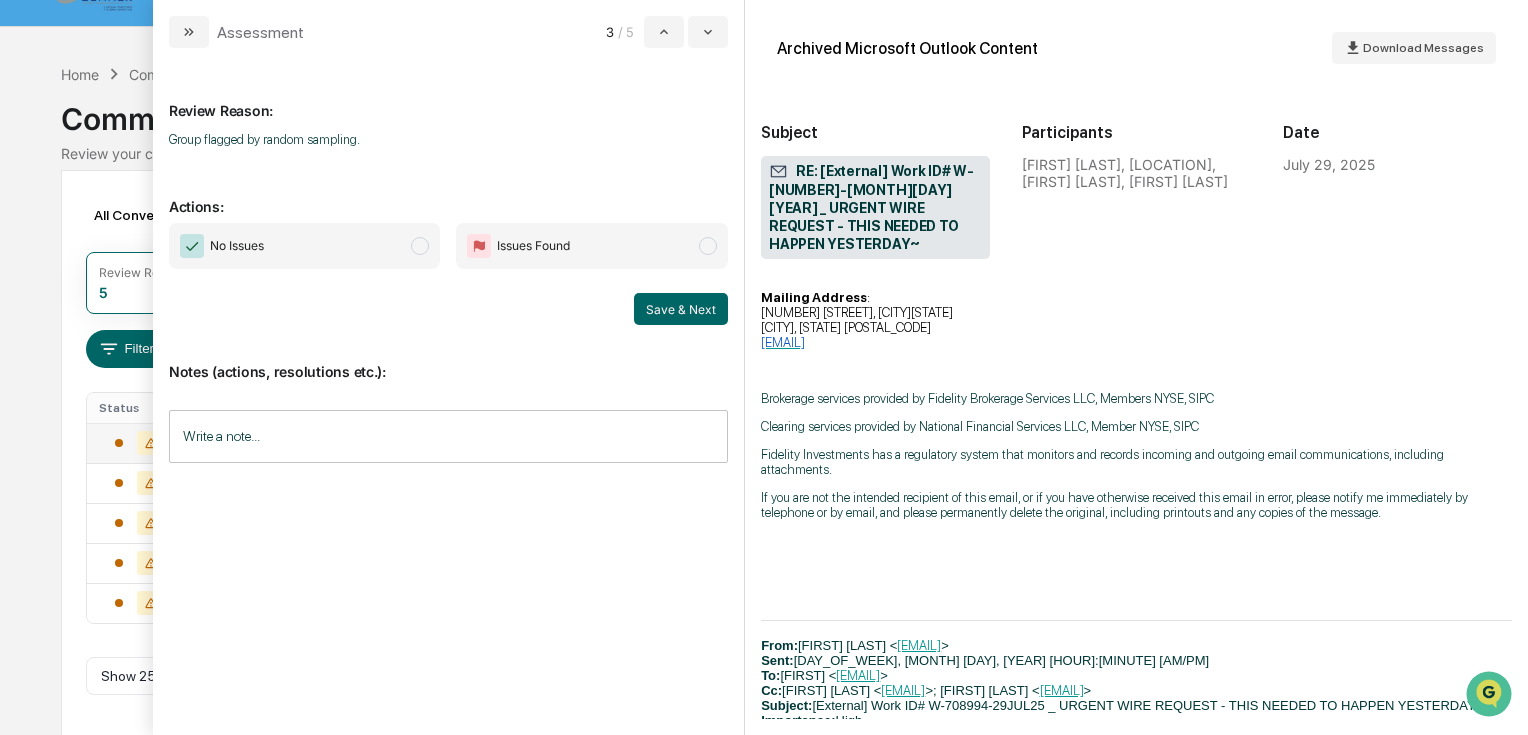 scroll, scrollTop: 10800, scrollLeft: 0, axis: vertical 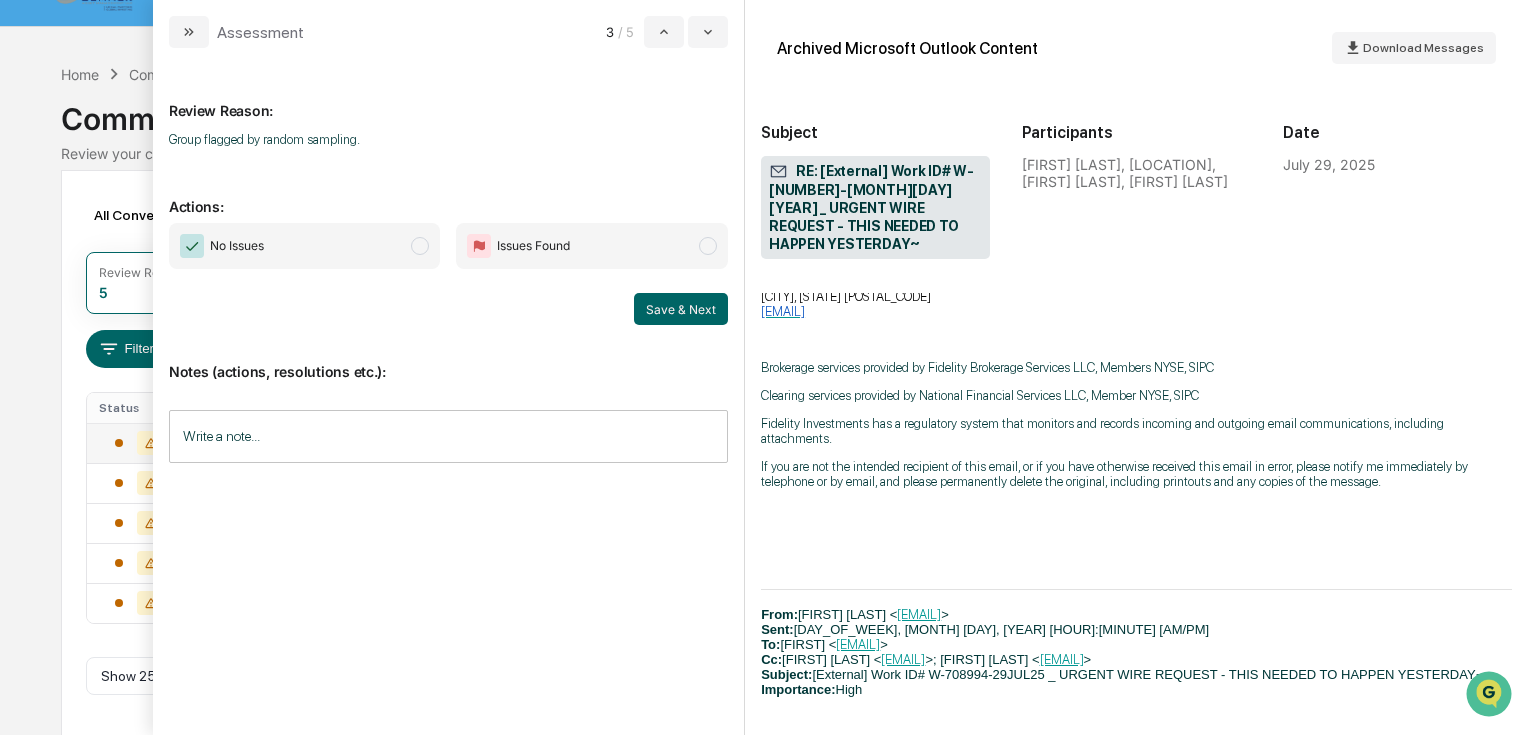 click at bounding box center [420, 246] 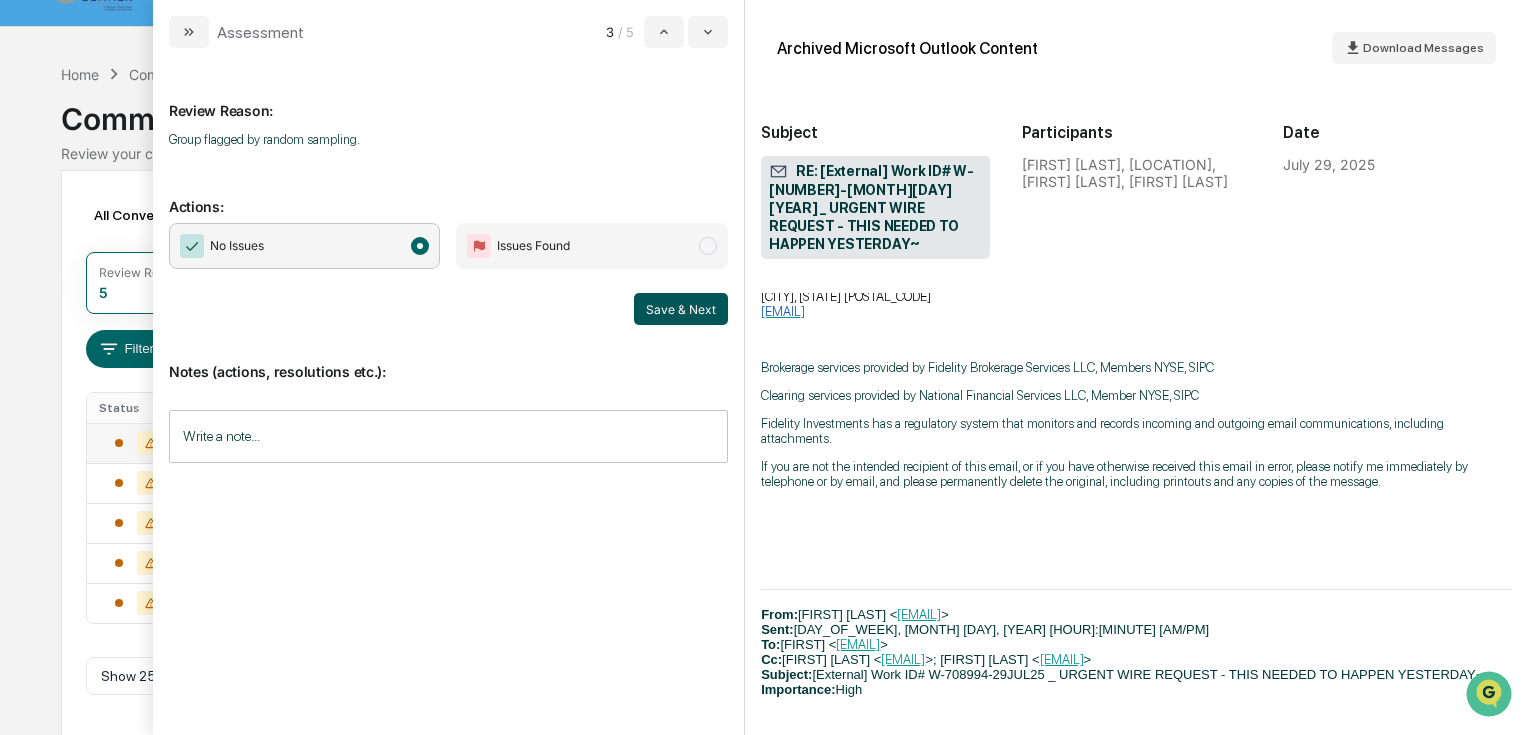 click on "Save & Next" at bounding box center [681, 309] 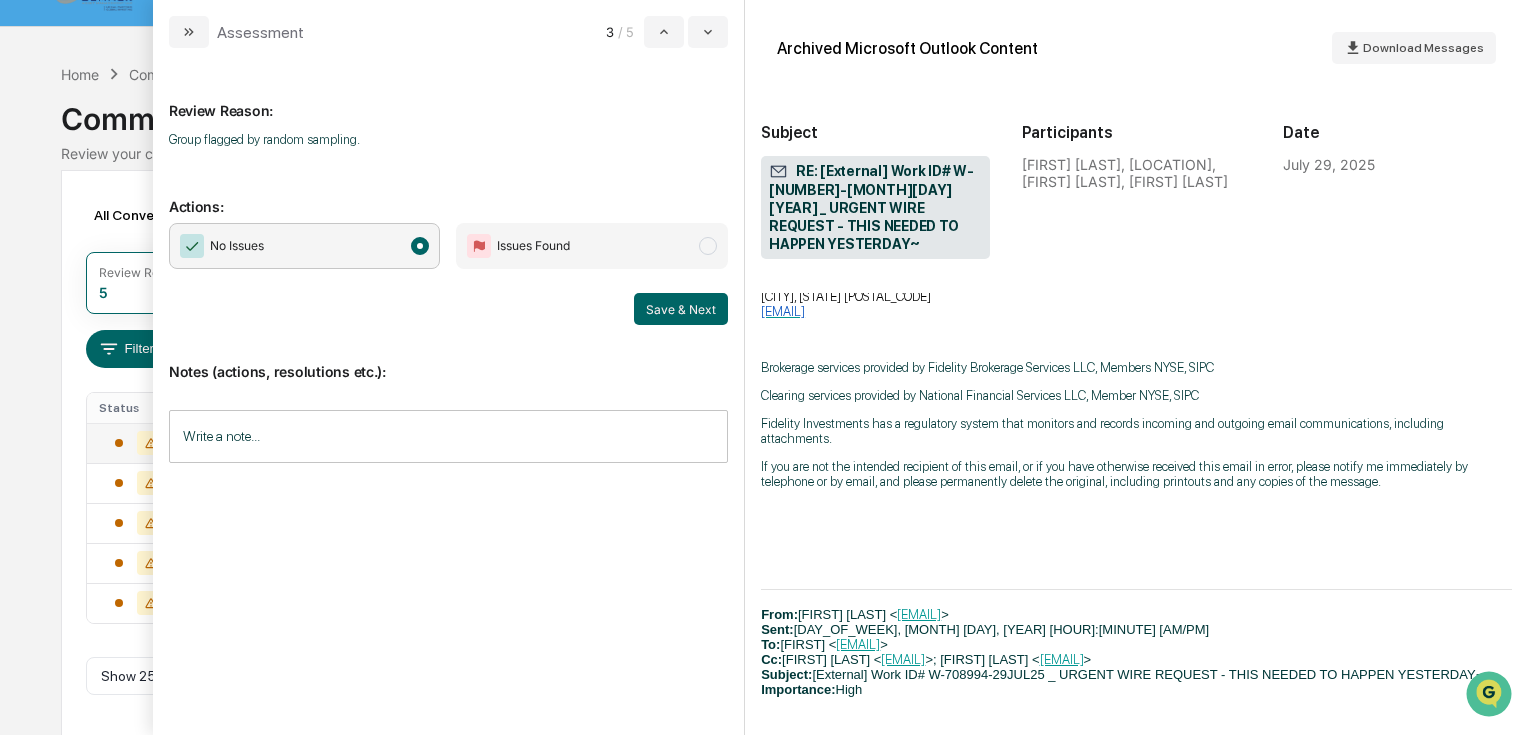 scroll, scrollTop: 0, scrollLeft: 0, axis: both 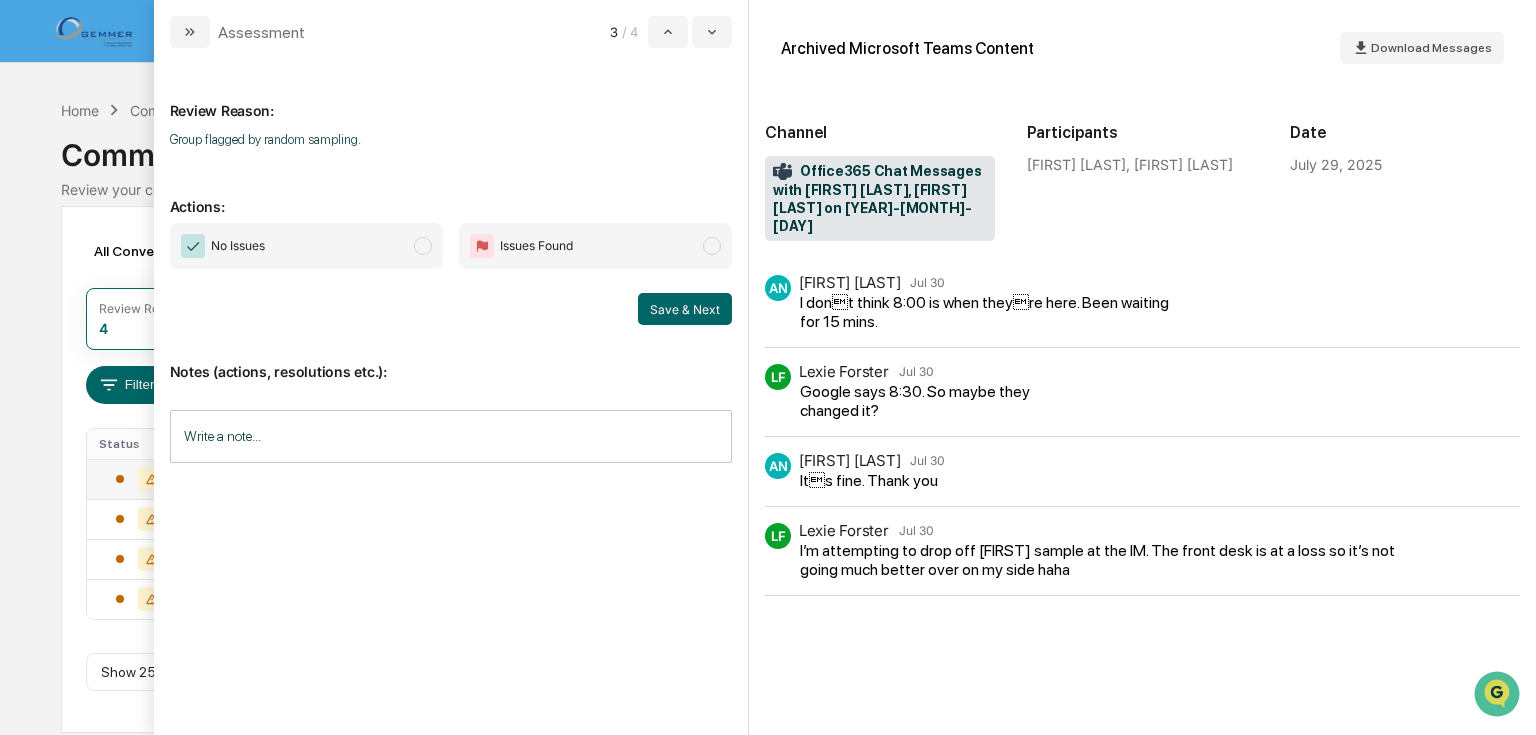 click on "AN Anna Ng Jul 30 I don’t think 8:00 is when they’re here. Been waiting for 15 mins." at bounding box center (1142, 311) 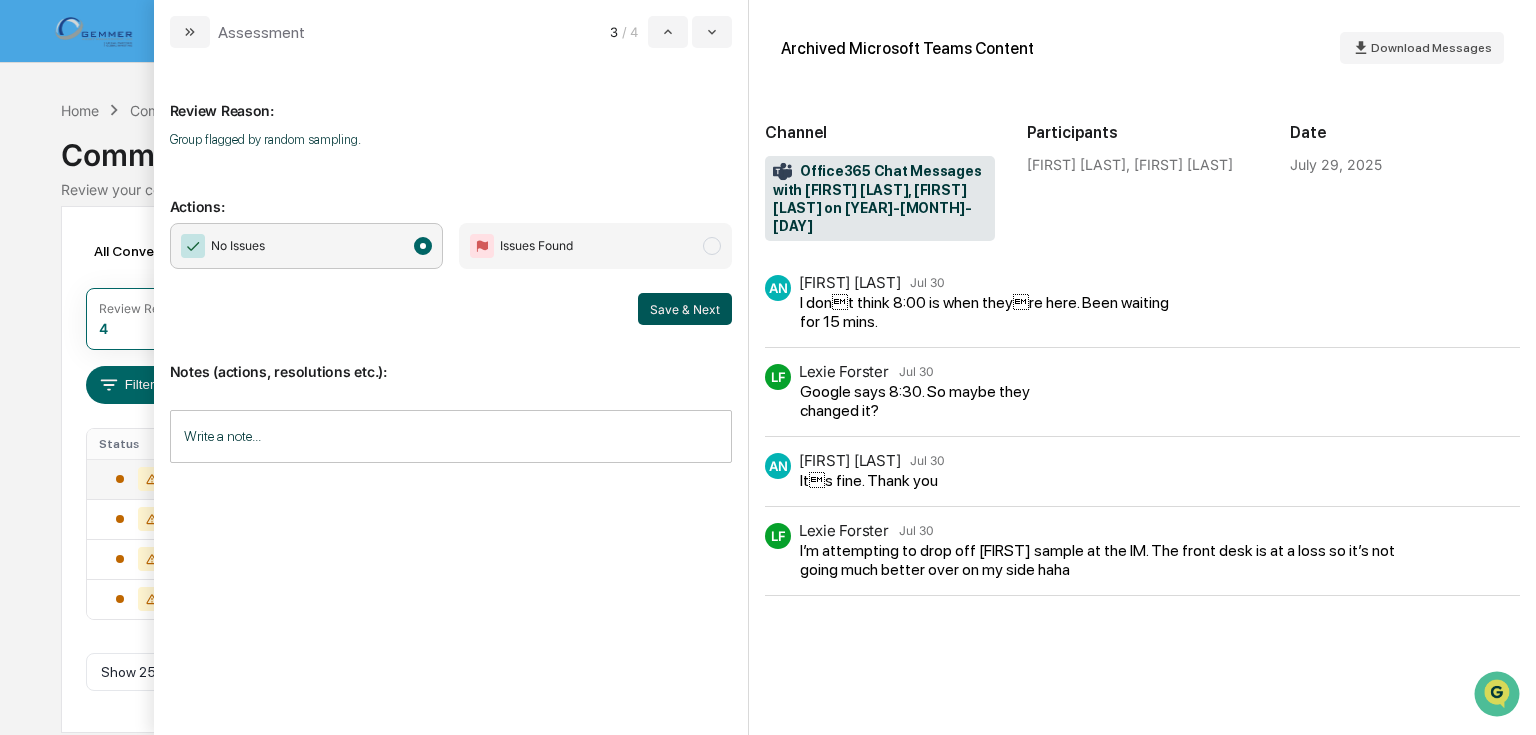 click on "Save & Next" at bounding box center (685, 309) 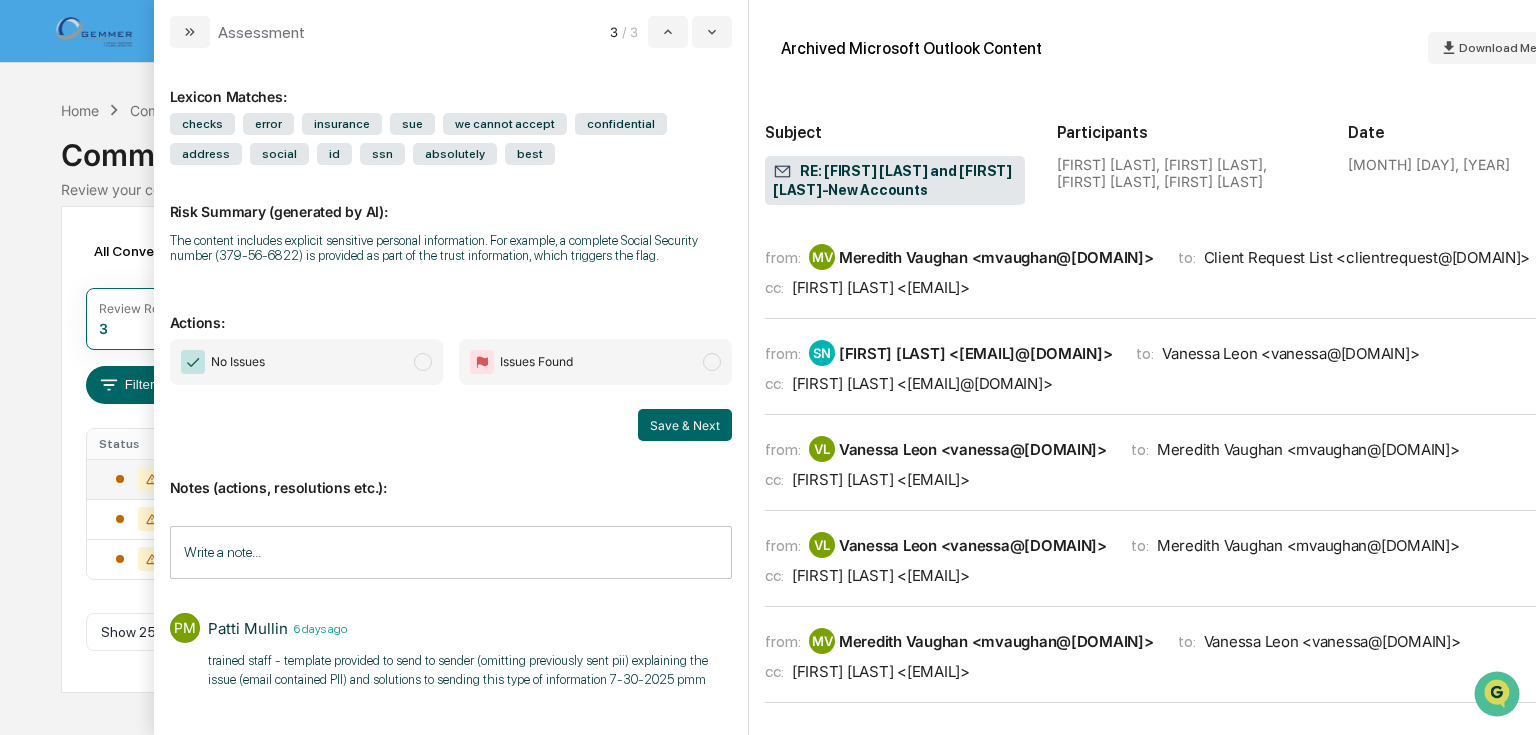 click on "Calendar Manage Tasks Reviews Approval Management Company People, Data, Settings Patti Mullin Admin • Gemmer Asset Management Home Communications Archive Communications Archive Review your communication records across channels All Conversations Options Review Required 3 Review Completed - Flagged as Issue 2 Review Completed - Marked as OK 310 All Threads 85,485 ( 127,949 messages) Filters Date : 01/01/2024 - 12/31/2025 Escalation or Review Status : Review Required Status Date Topic Snippet August 1, 2025 Office365 Chat Messages with Patti Mullin, Ann Rampersaud on 2025-08-01 I was thinking maybe we should go to ShakeShack for lunch one day. I wouldn't trying their Shroom burger July 31, 2025 Re: You’re Invited Anna: New Podcast Featuring Real Stories from Wealth Leaders Hi Anna, I am pretty sure you're busy and wanted to make sure this did not get buried! All the best, Sajan Thakar CEO AkiliPlus AI On Wed, July 23, 2025 1:41 PM, Sajan Thakar <sajan.thak...> May 7, 2025 Show 25 Page 1 of" at bounding box center (768, 367) 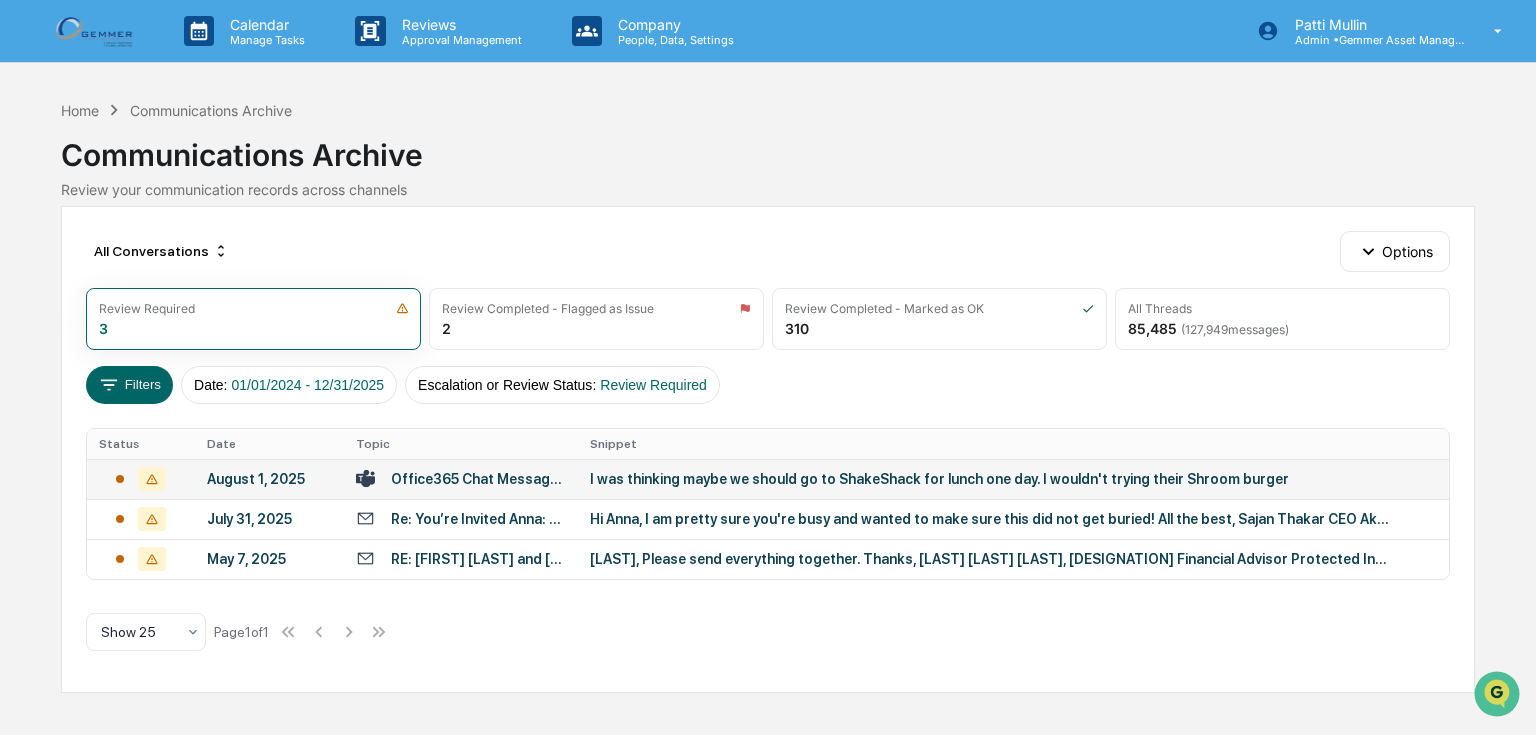 click on "I was thinking maybe we should go to ShakeShack for lunch one day. I wouldn't trying their Shroom burger" at bounding box center (990, 479) 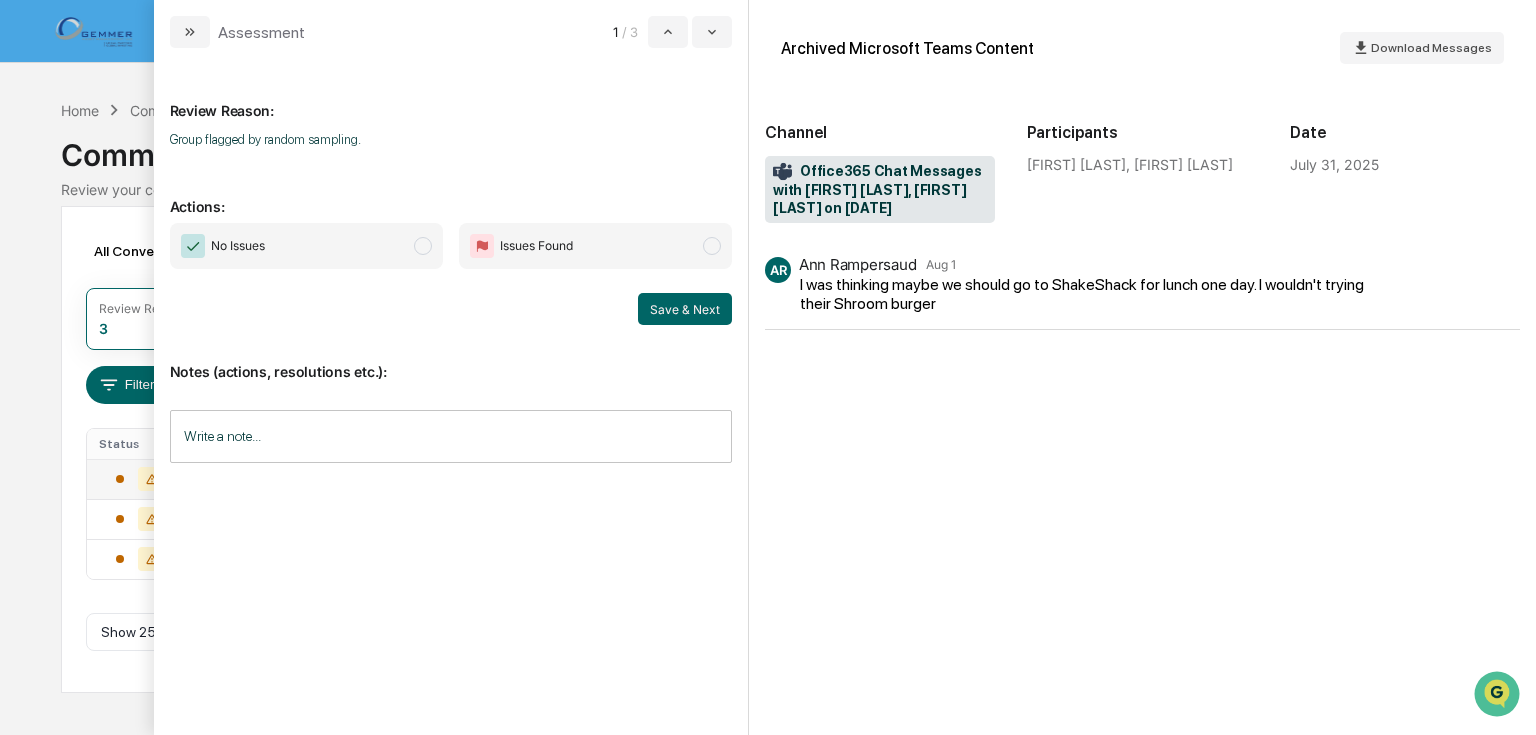 click at bounding box center [423, 246] 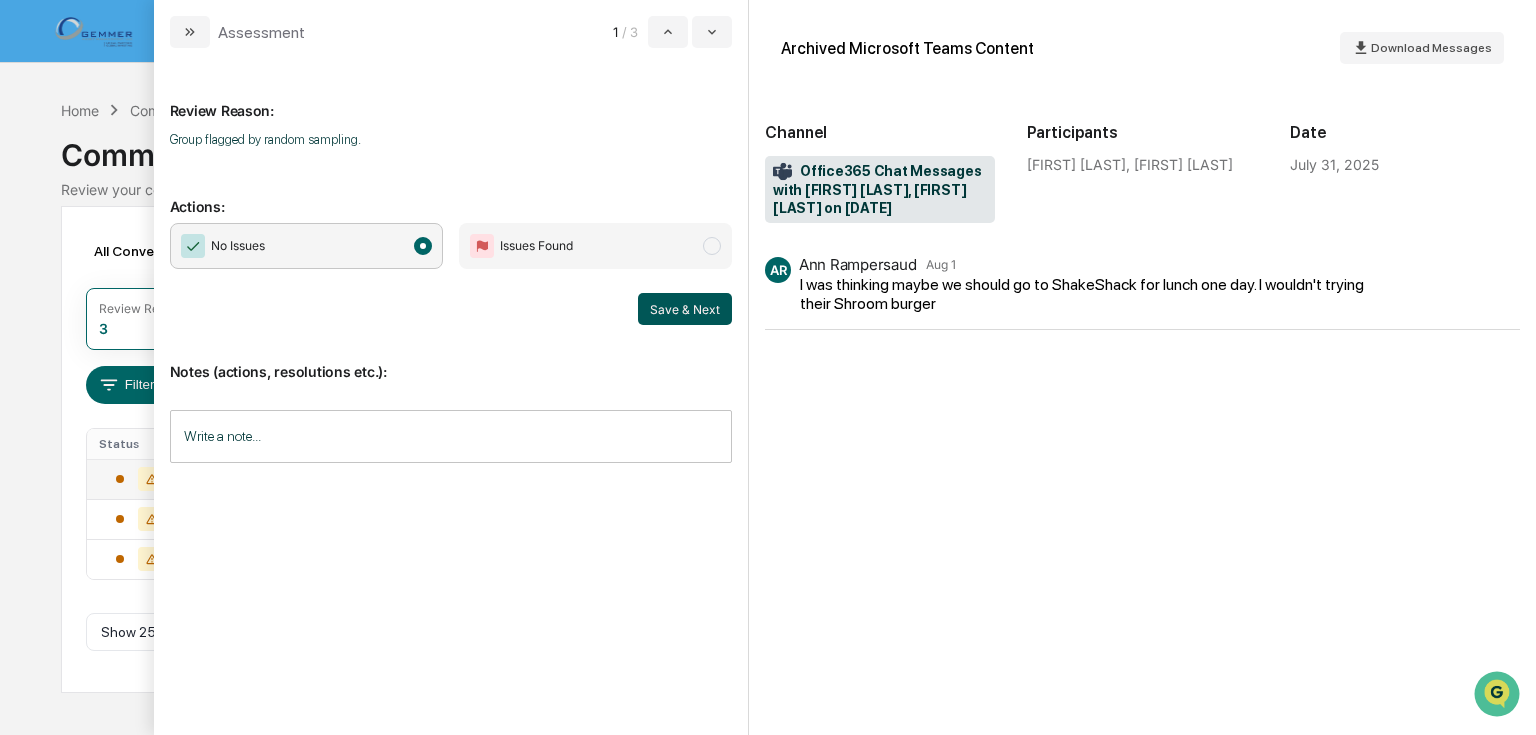 click on "Save & Next" at bounding box center [685, 309] 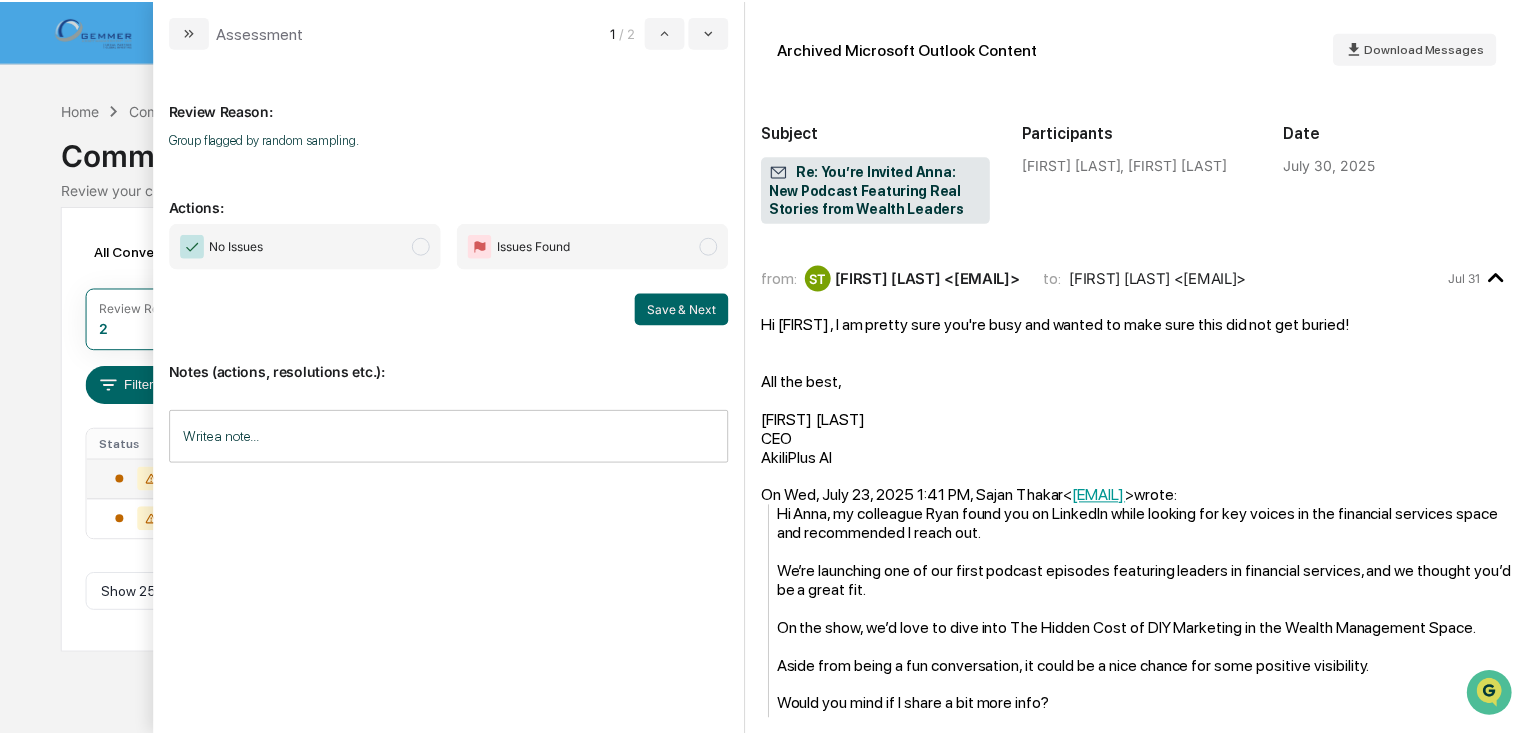 scroll, scrollTop: 0, scrollLeft: 0, axis: both 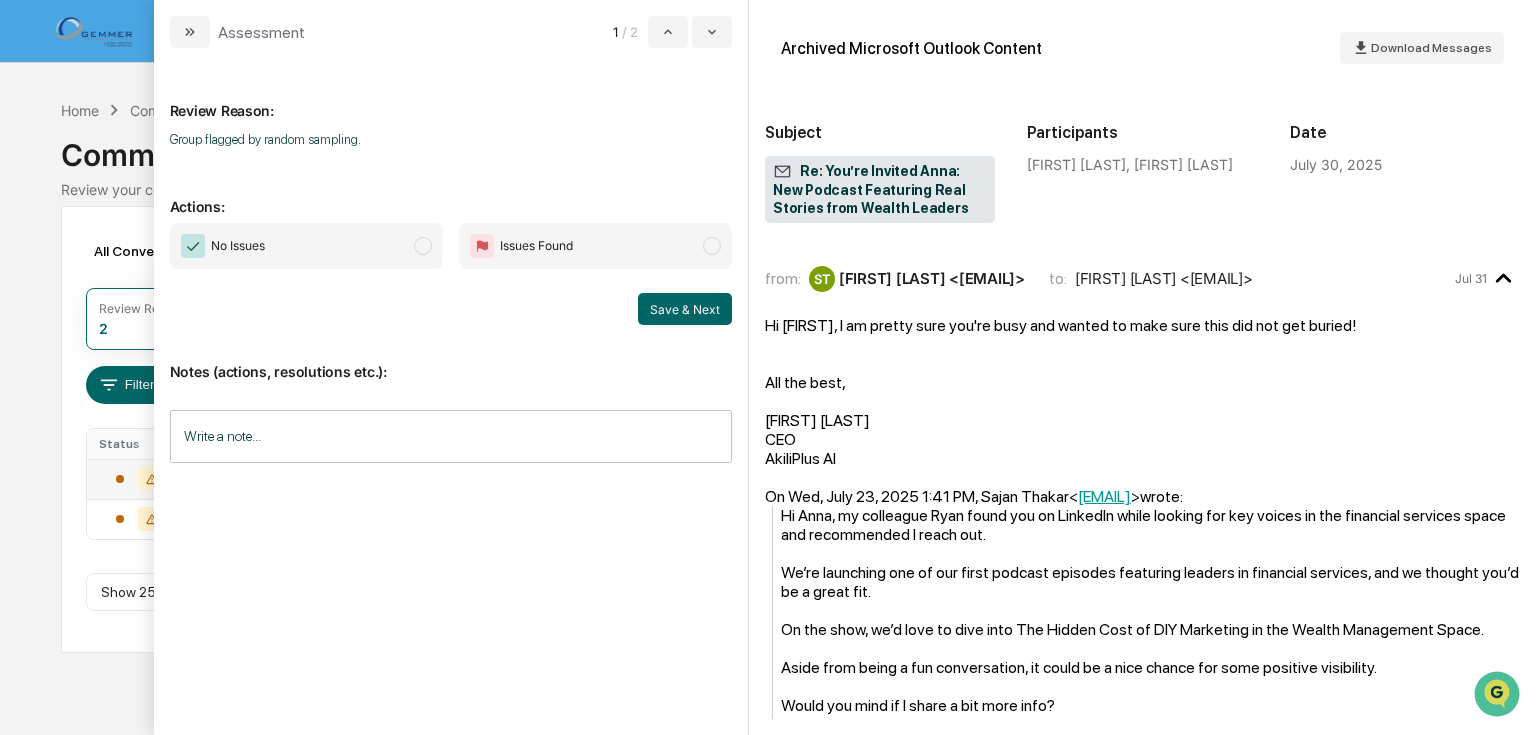 click at bounding box center [423, 246] 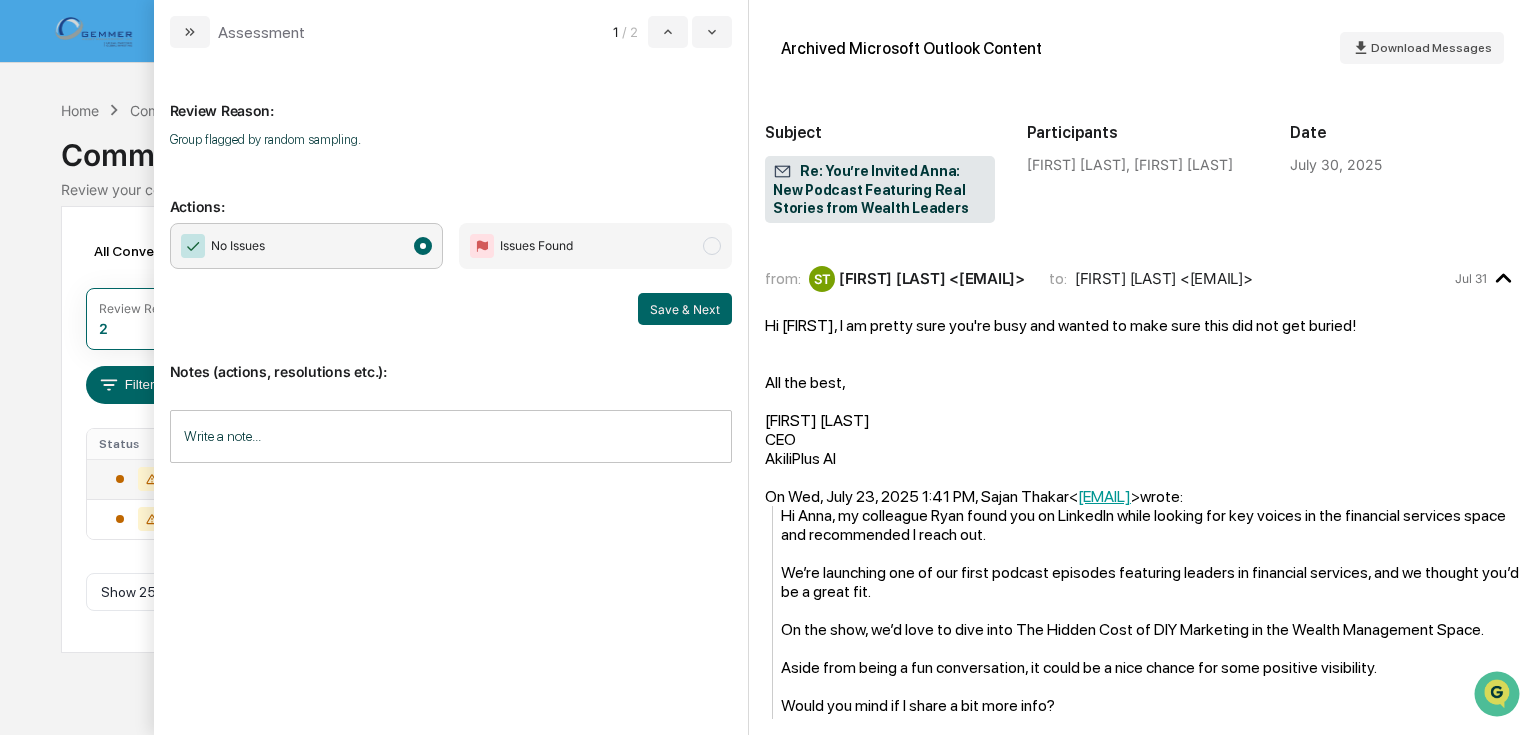 click on "Save & Next" at bounding box center (685, 309) 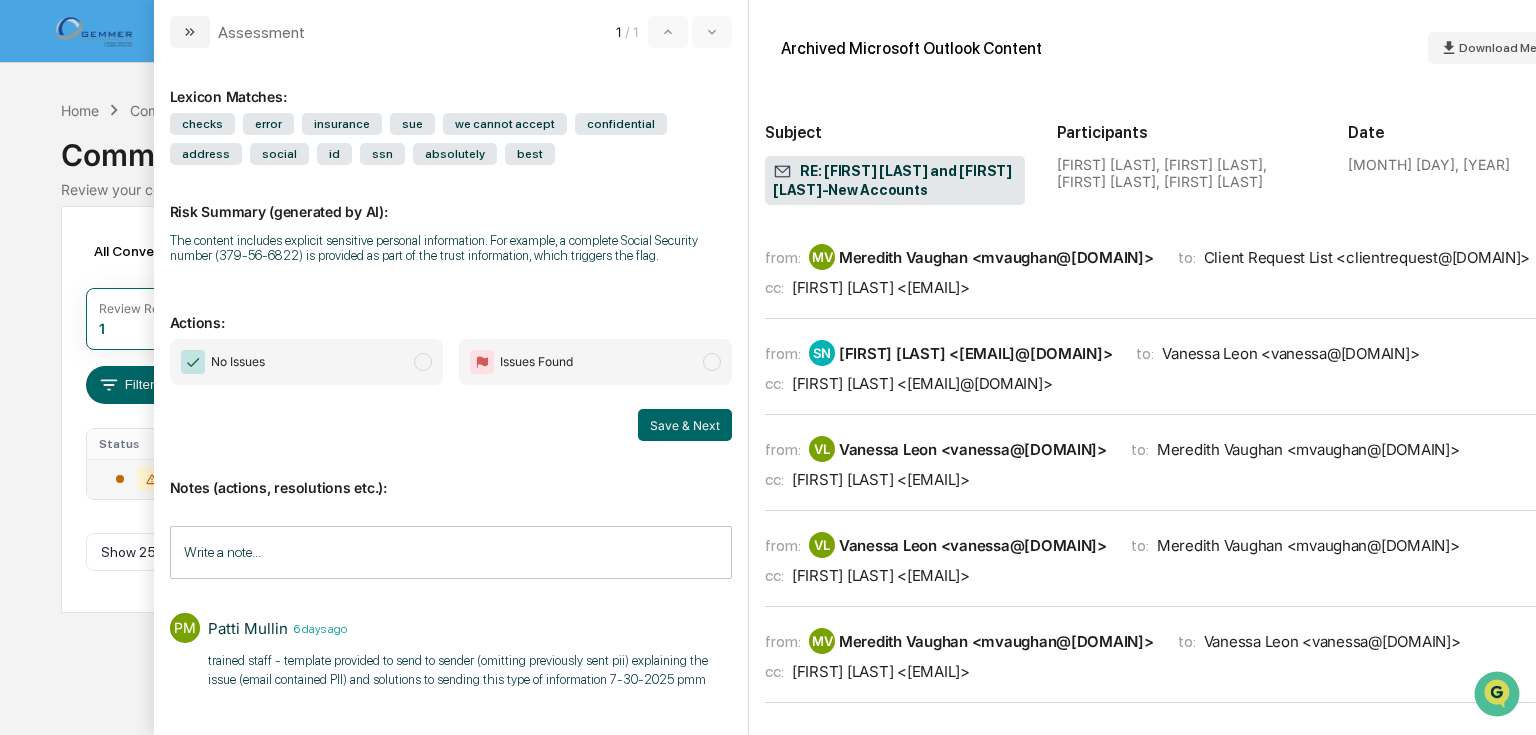 click at bounding box center (712, 362) 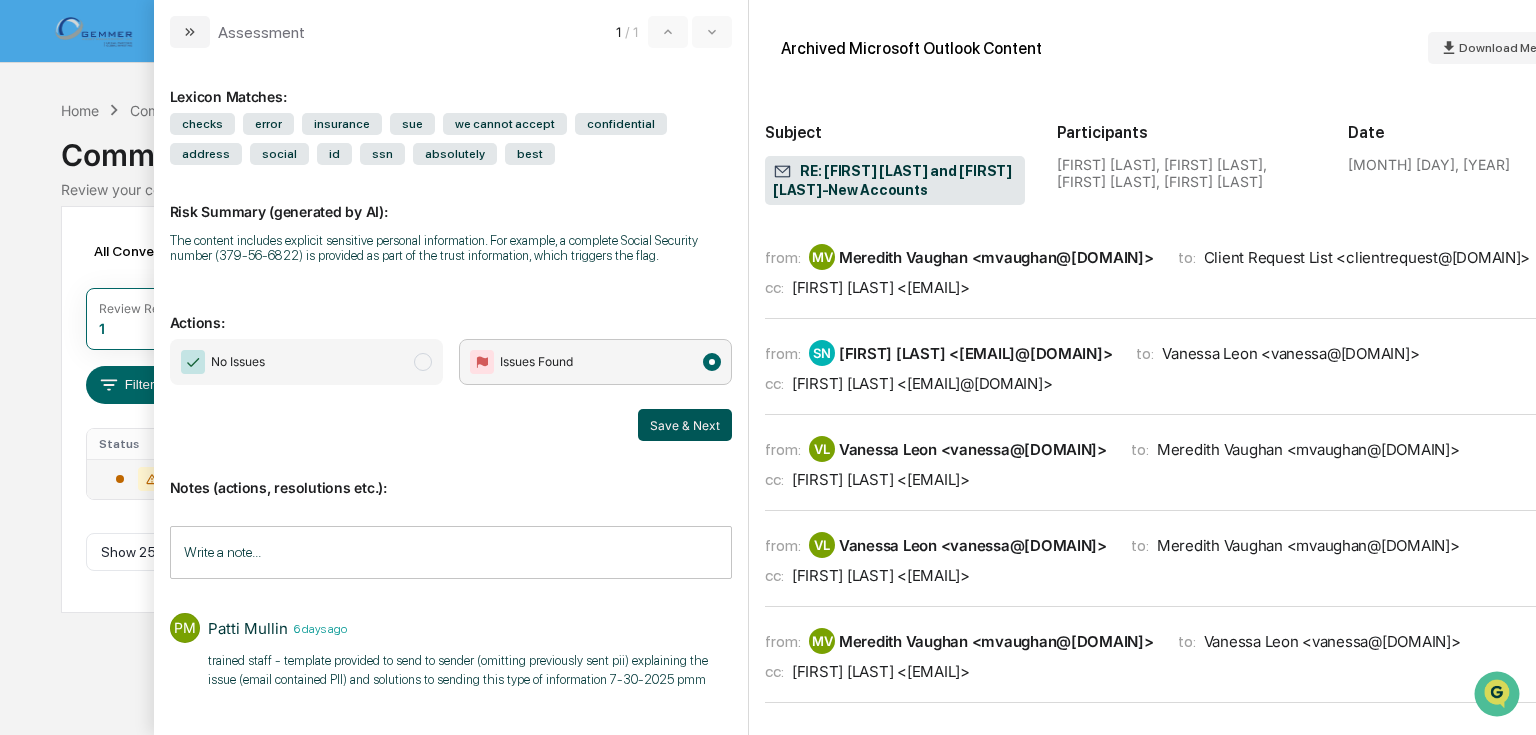 click at bounding box center (712, 362) 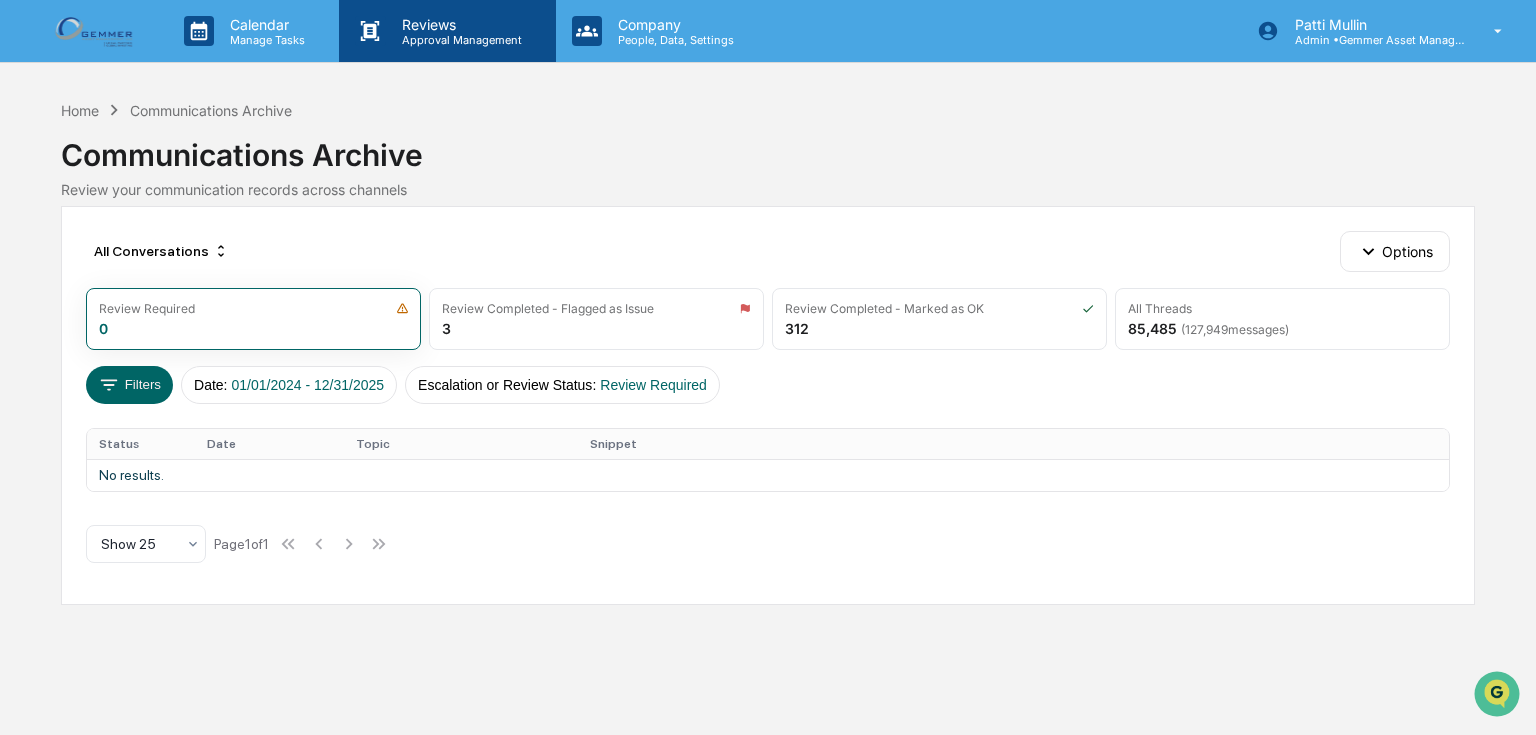 click on "Approval Management" at bounding box center [459, 40] 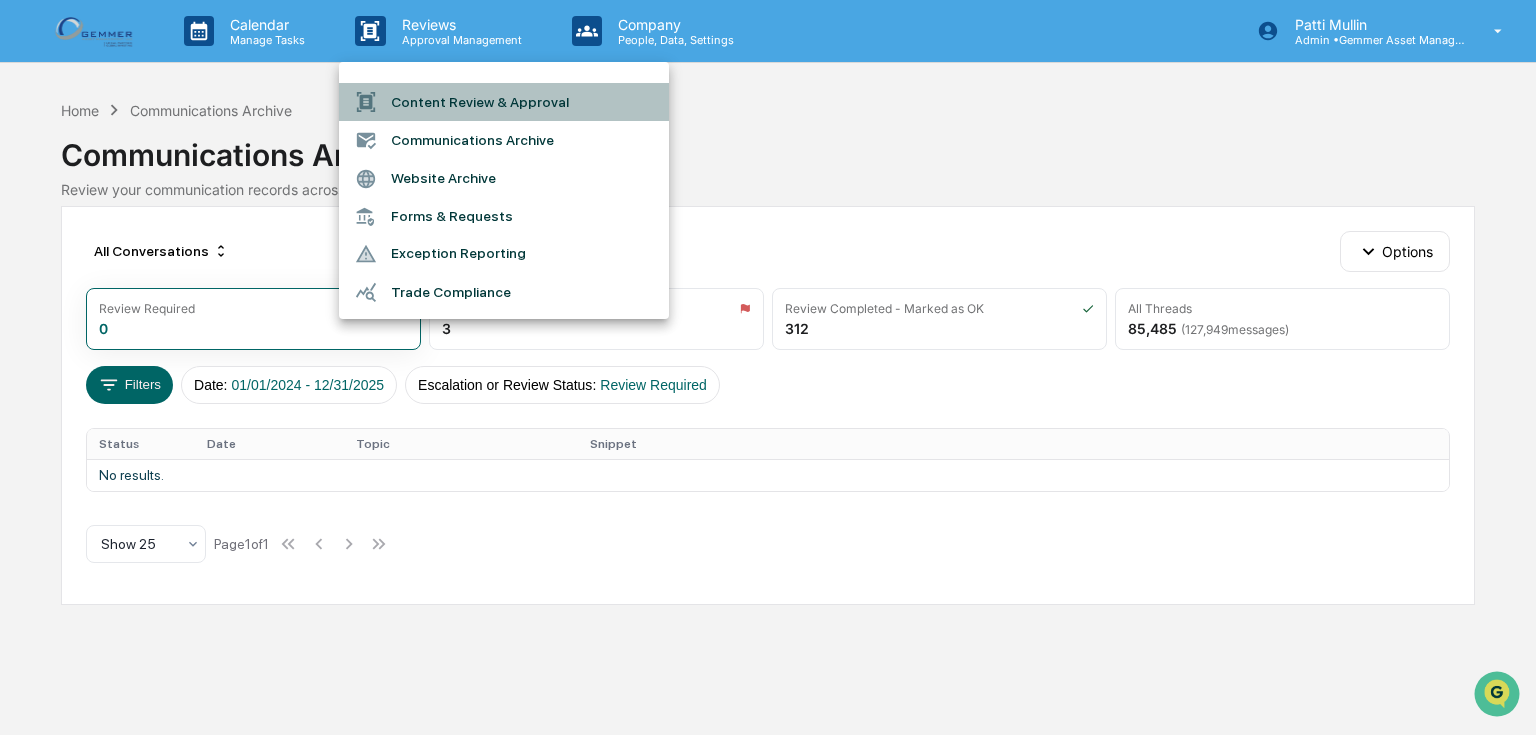 click on "Content Review & Approval" at bounding box center (504, 102) 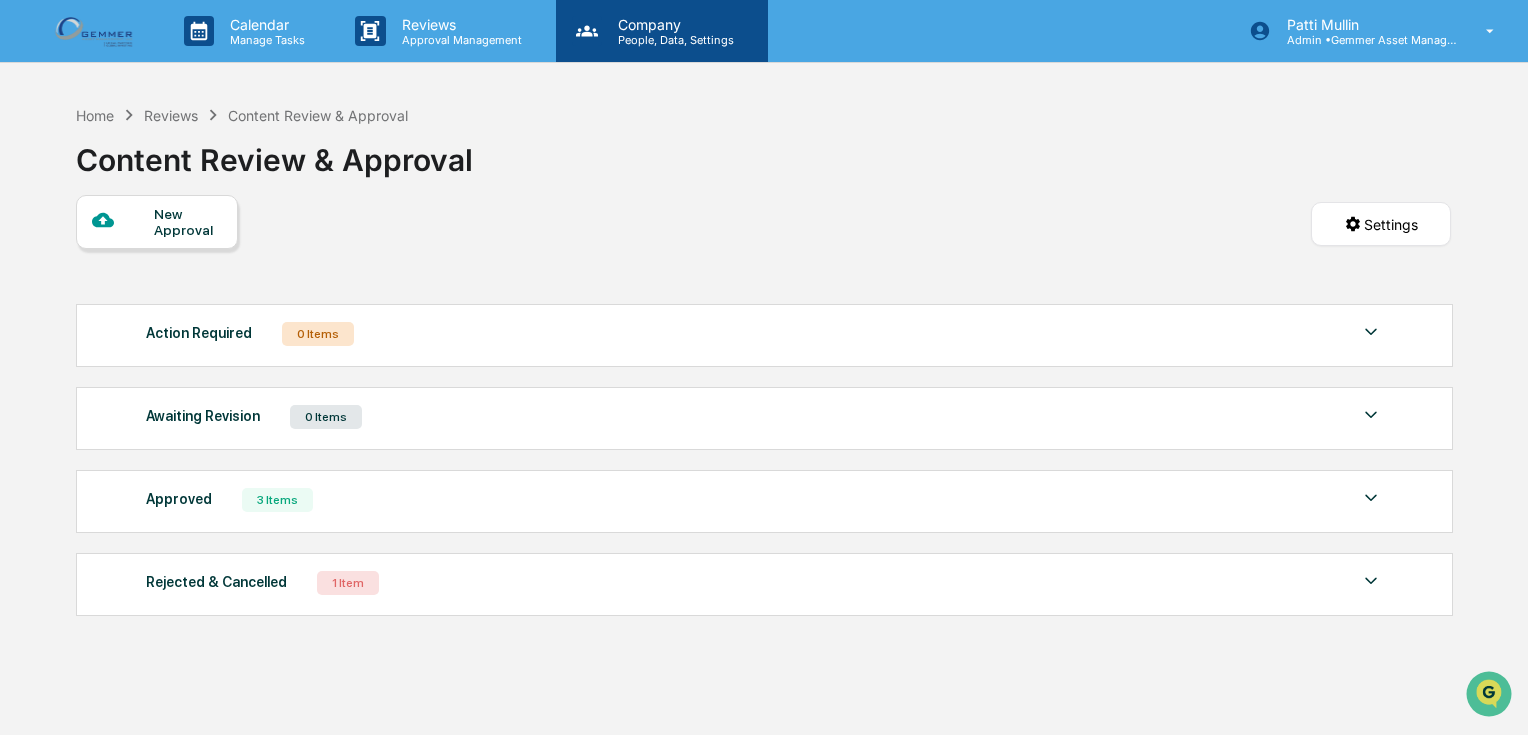 click on "People, Data, Settings" at bounding box center (673, 40) 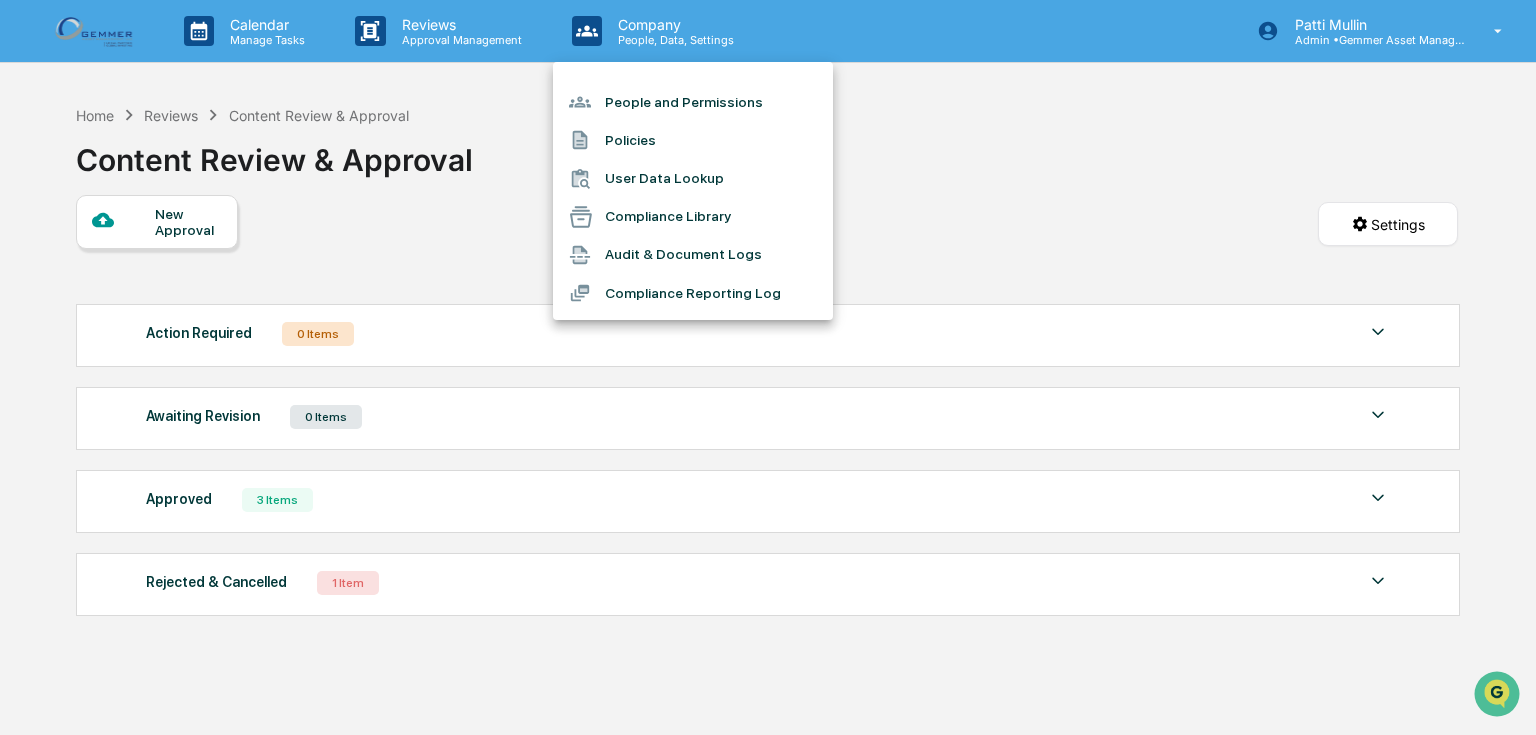 click at bounding box center (768, 367) 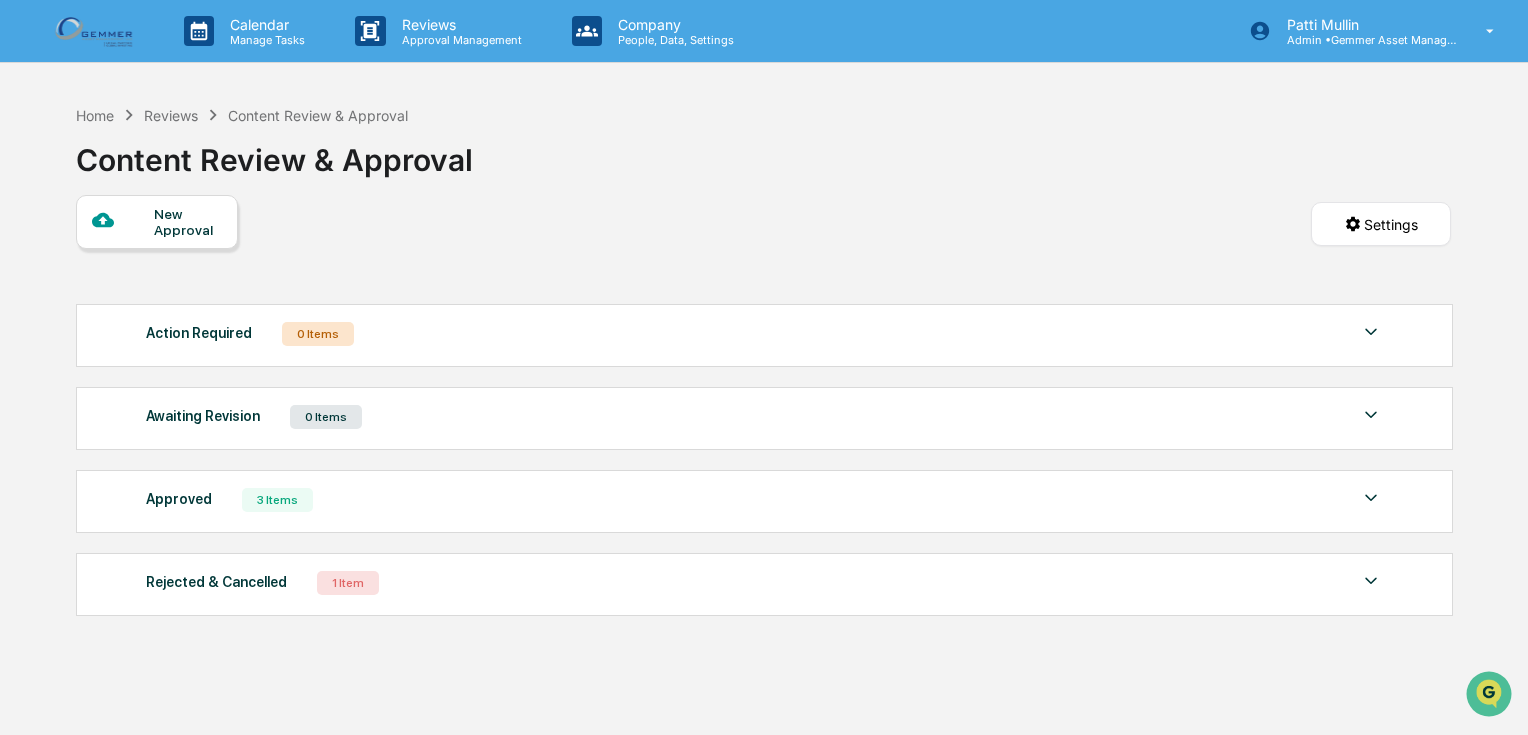 click at bounding box center [96, 30] 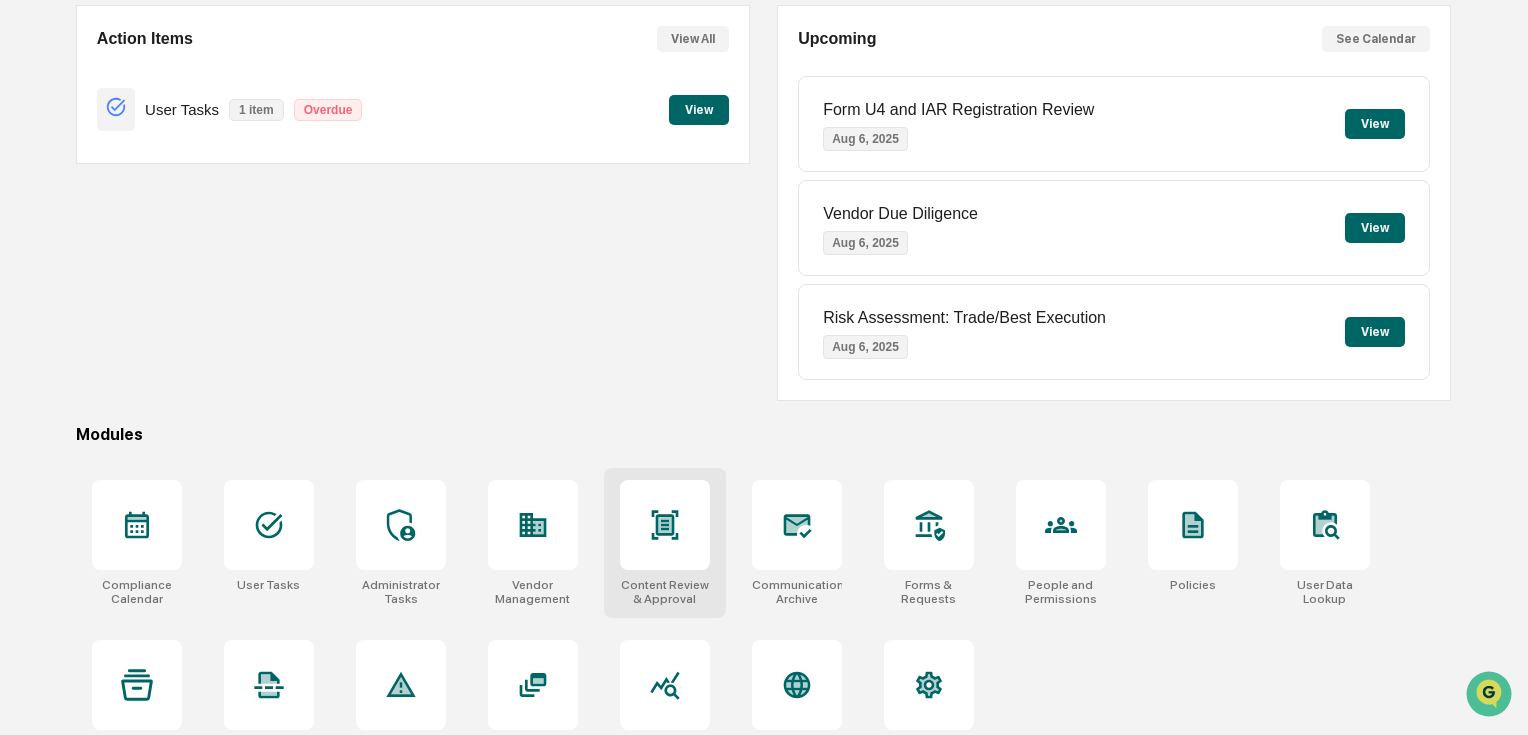 scroll, scrollTop: 232, scrollLeft: 0, axis: vertical 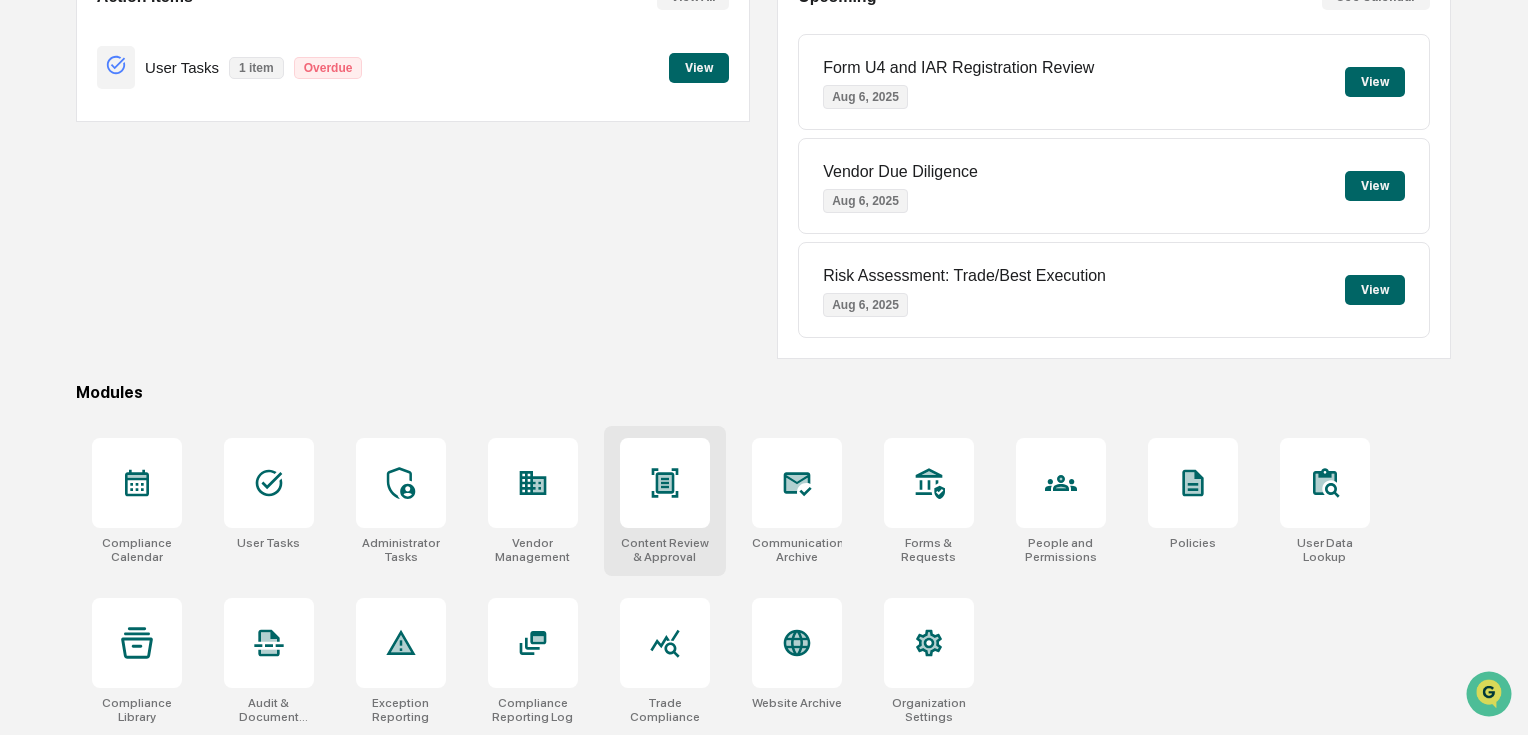 click at bounding box center (665, 483) 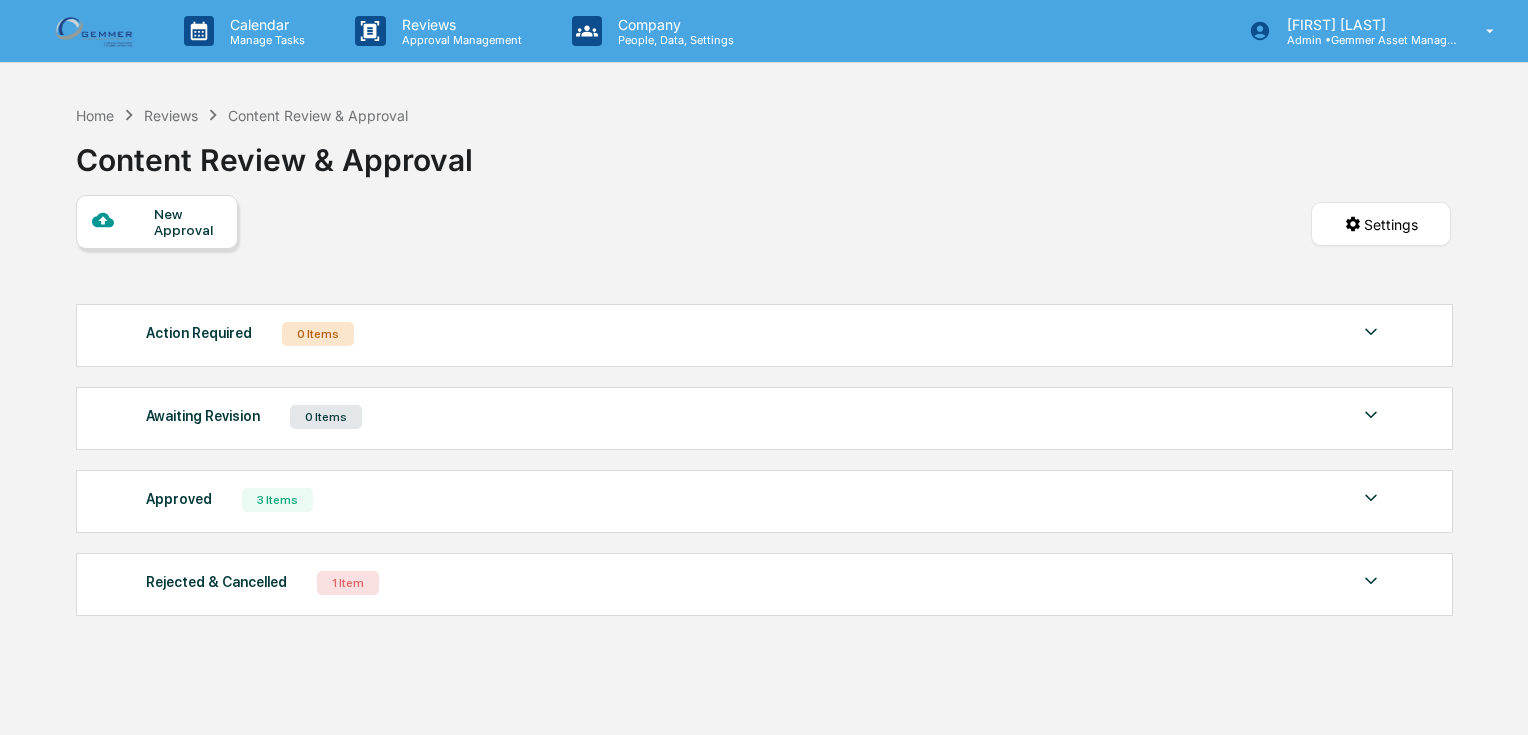 scroll, scrollTop: 0, scrollLeft: 0, axis: both 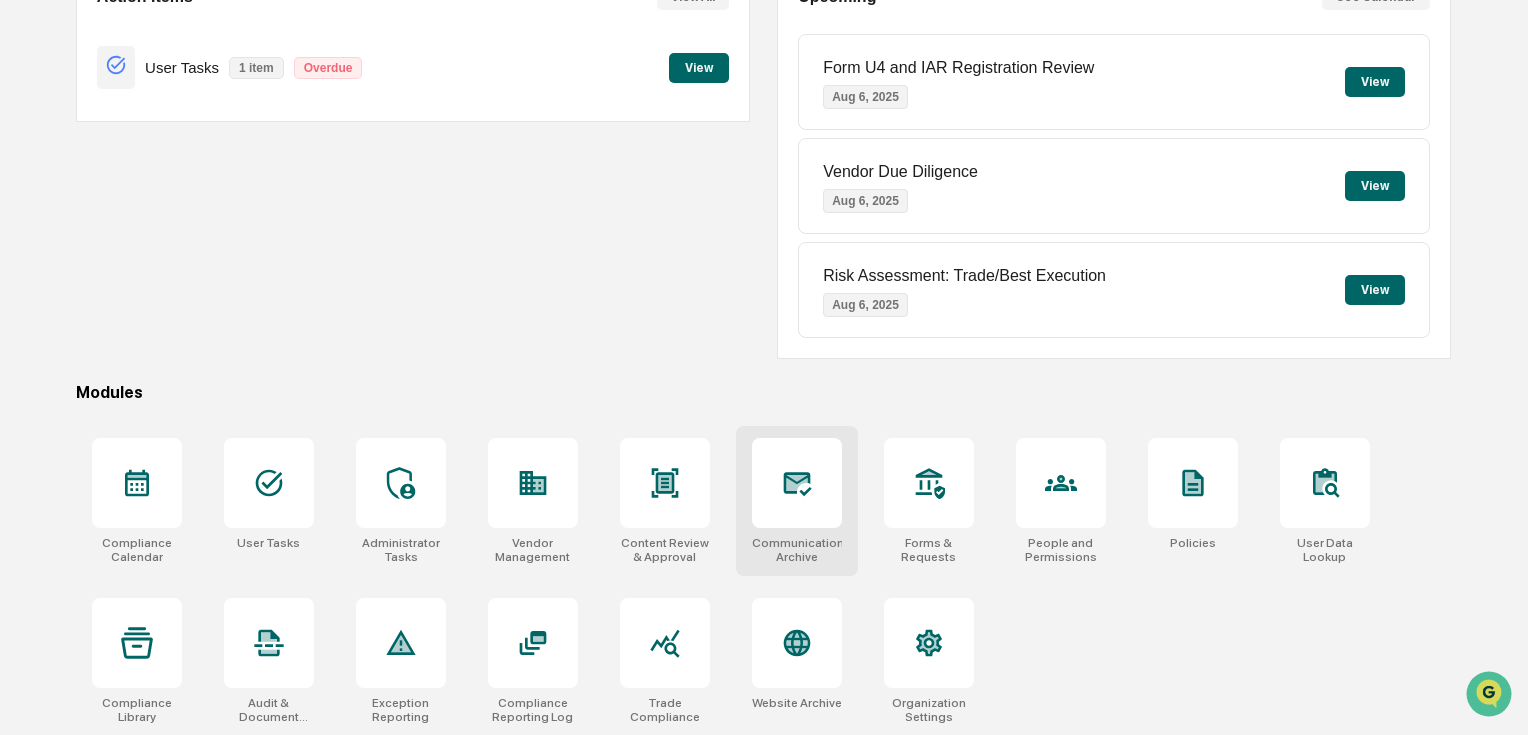 click 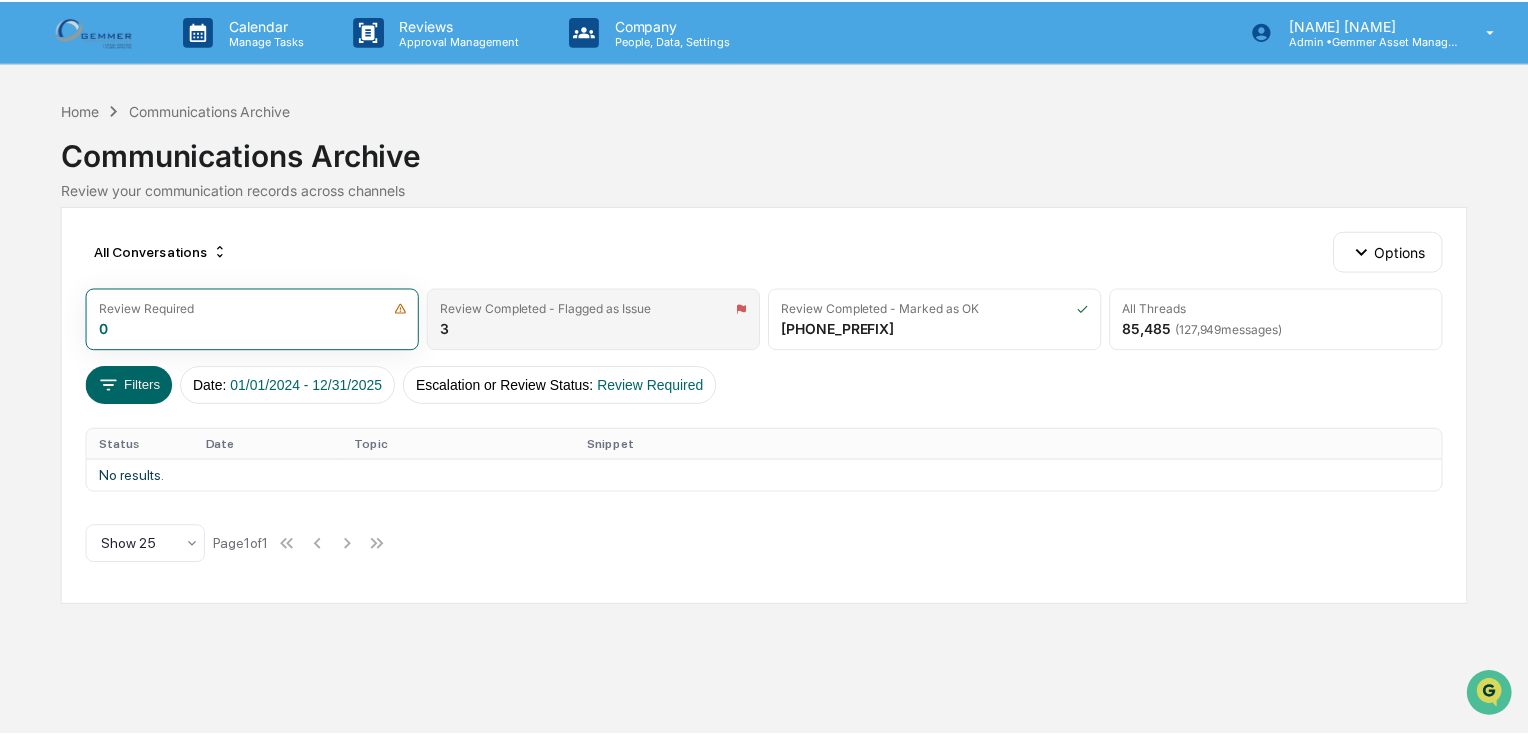 scroll, scrollTop: 0, scrollLeft: 0, axis: both 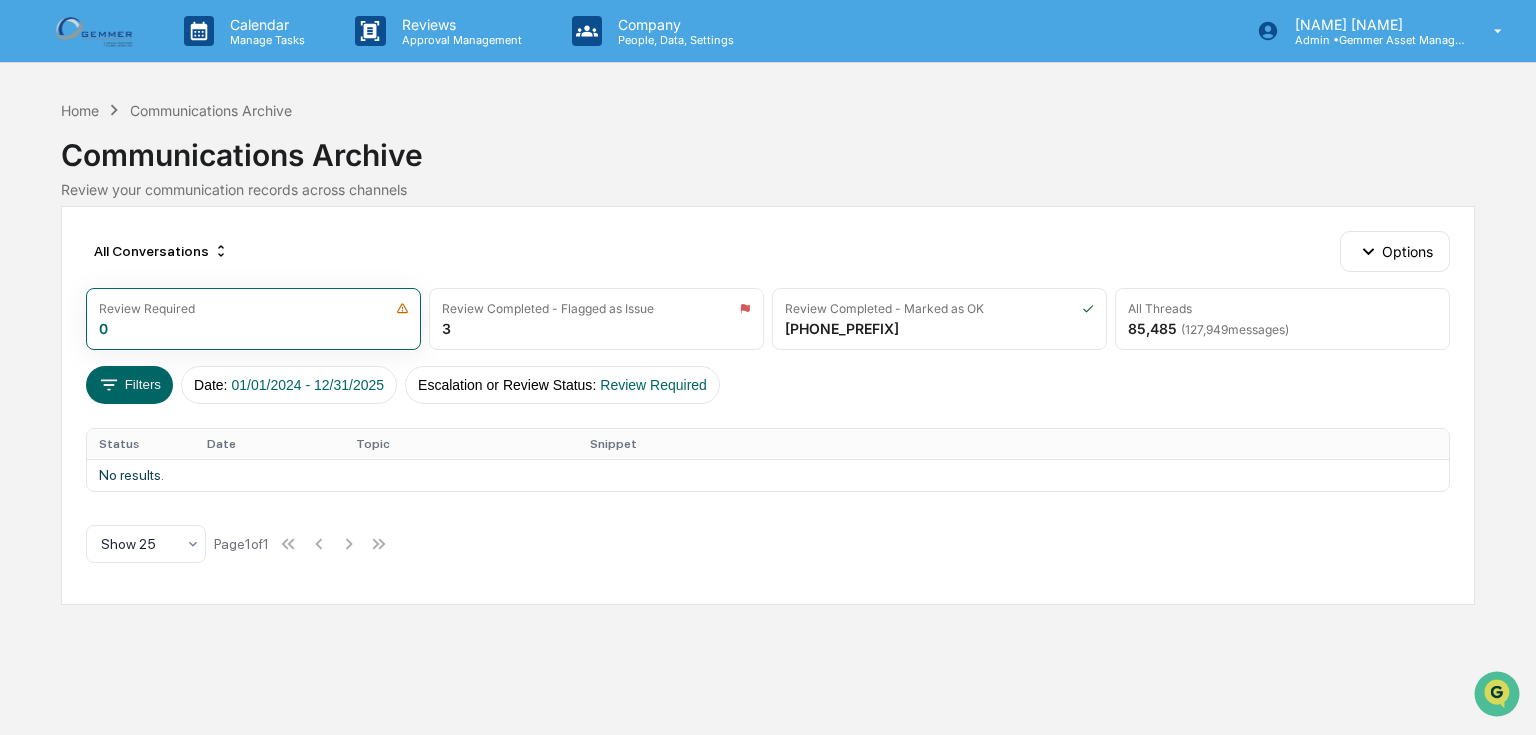 click at bounding box center (96, 30) 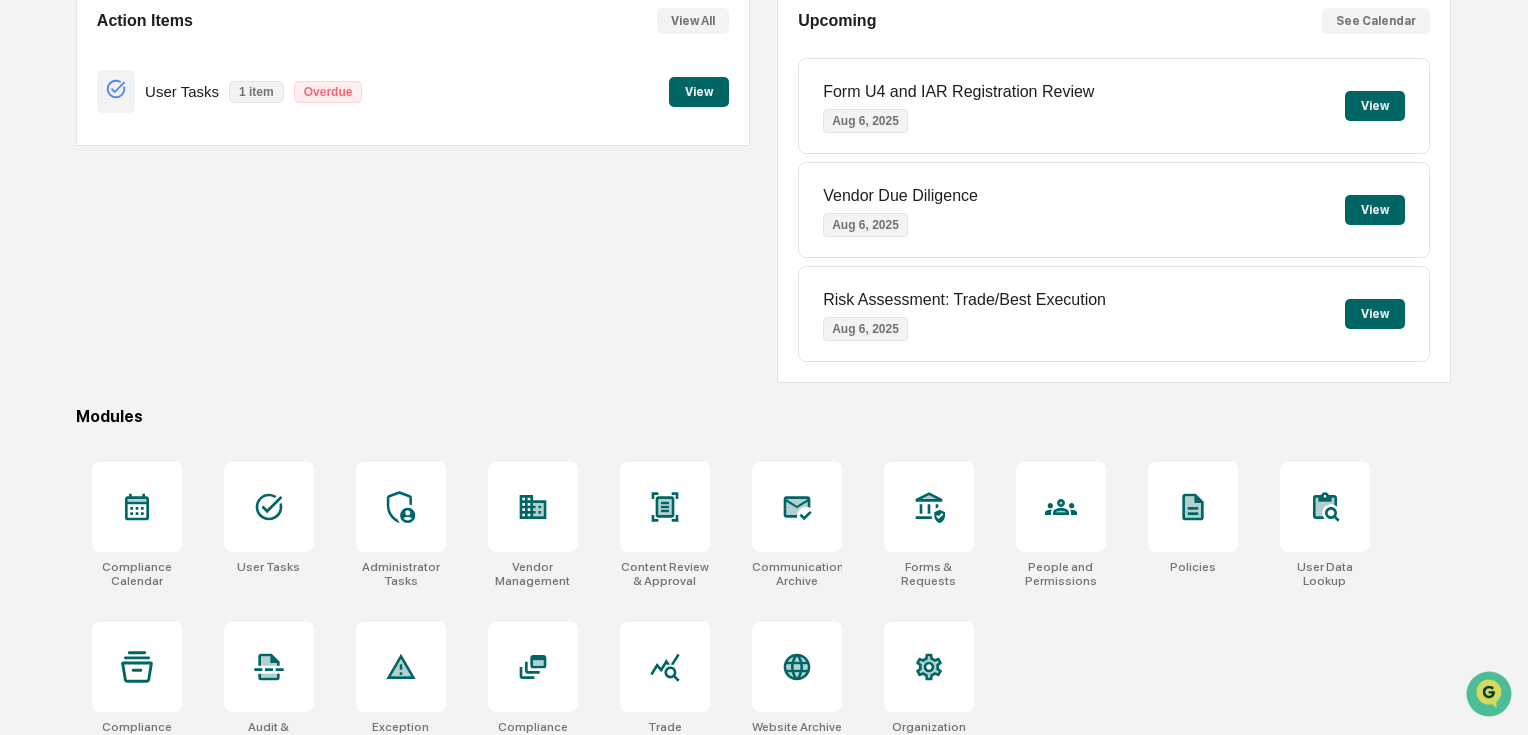scroll, scrollTop: 232, scrollLeft: 0, axis: vertical 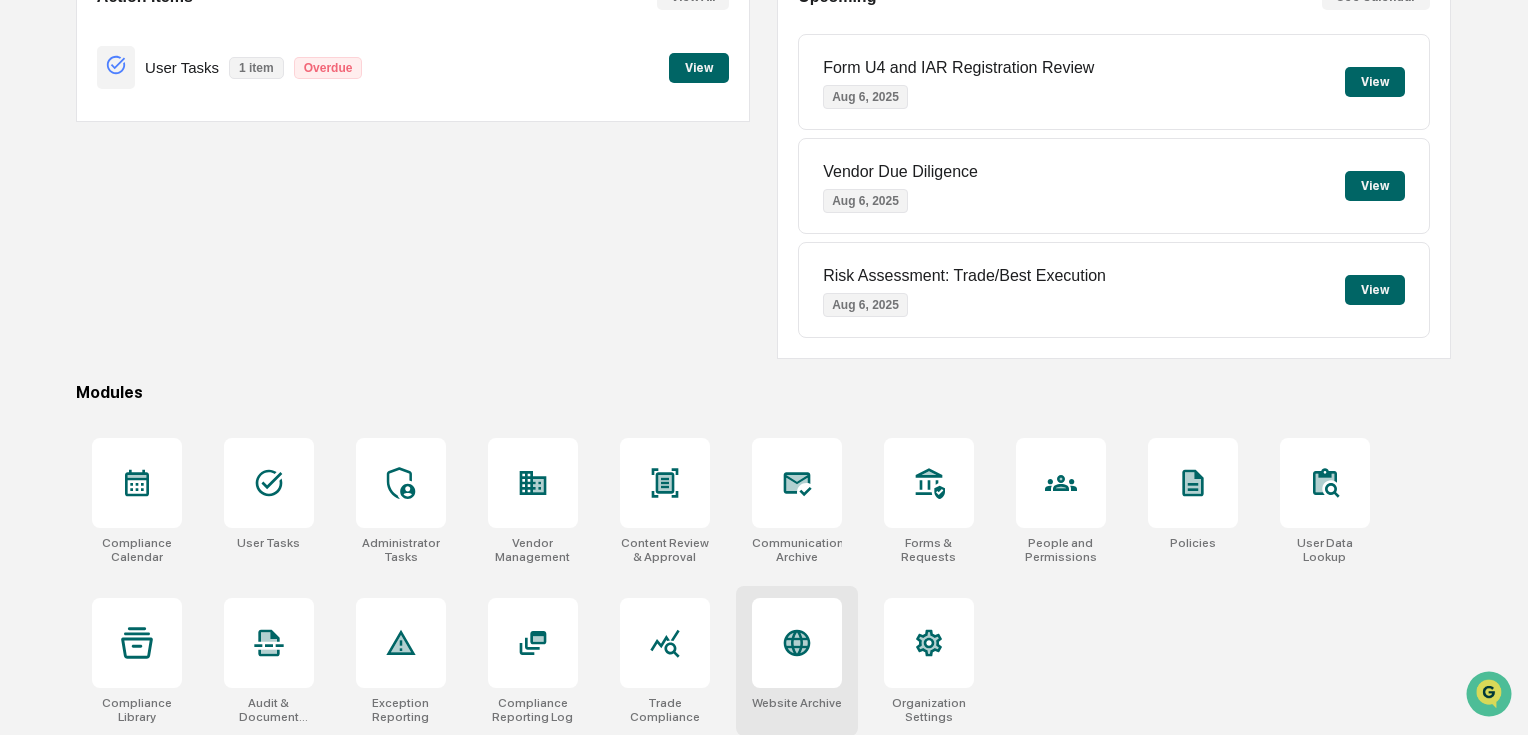 click at bounding box center [797, 643] 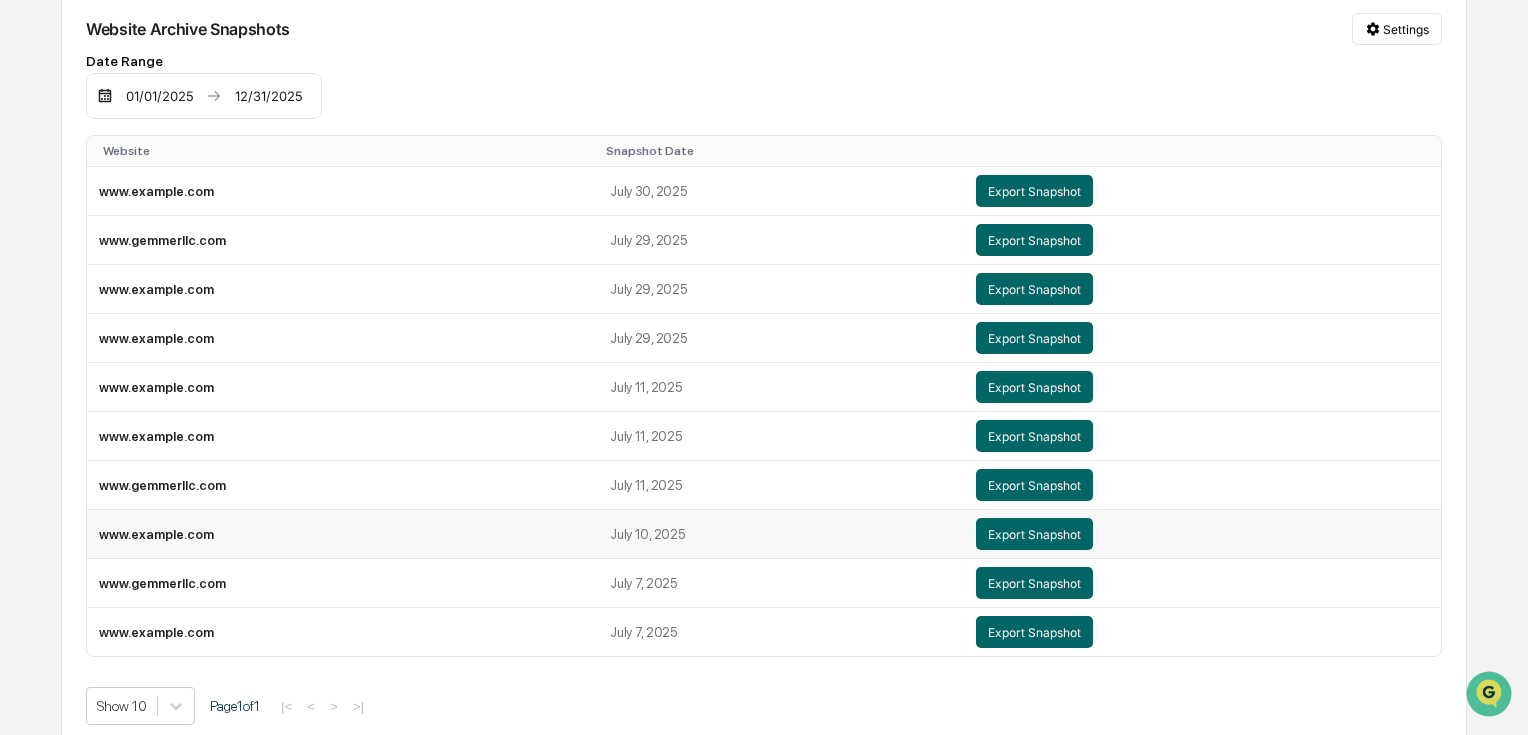 scroll, scrollTop: 234, scrollLeft: 0, axis: vertical 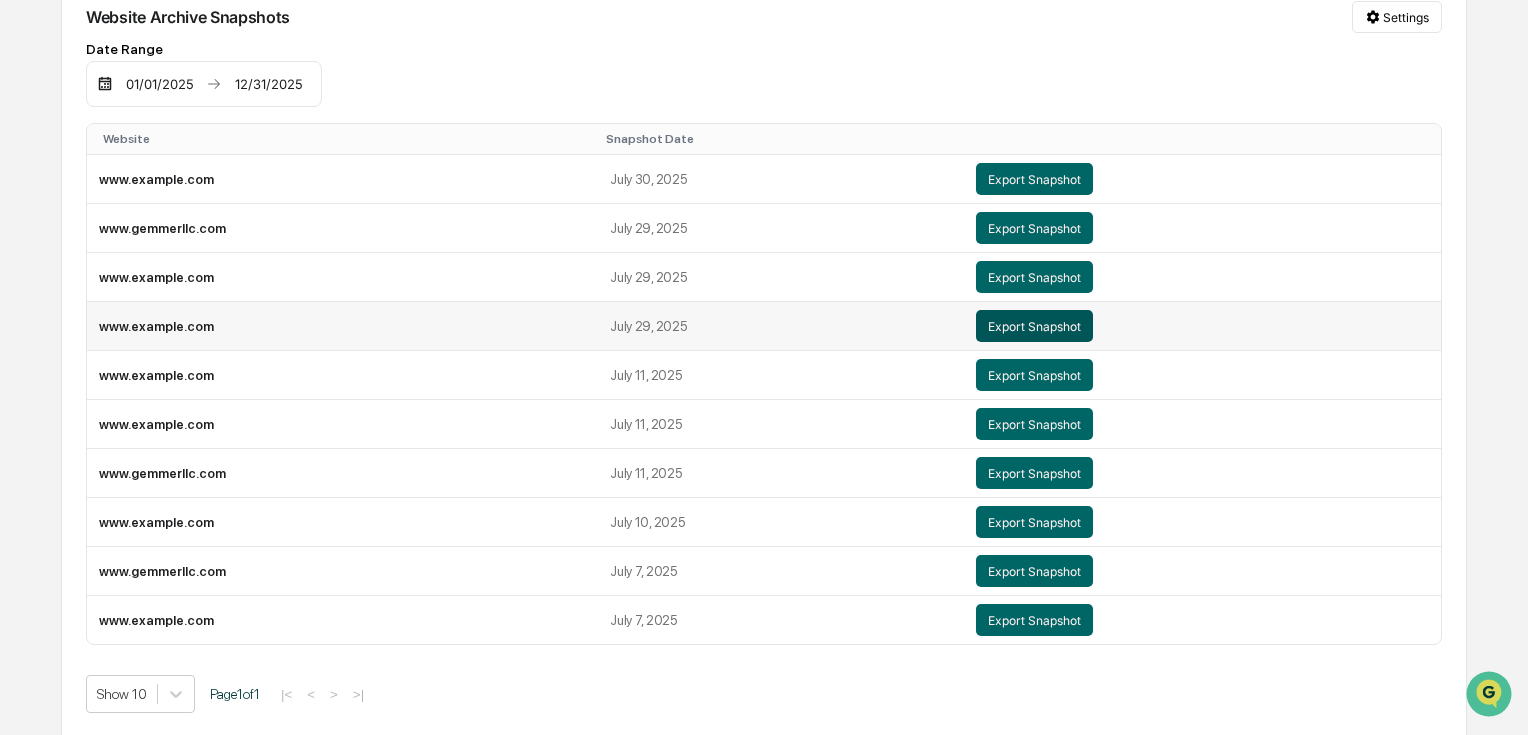 click on "Export Snapshot" at bounding box center (1034, 326) 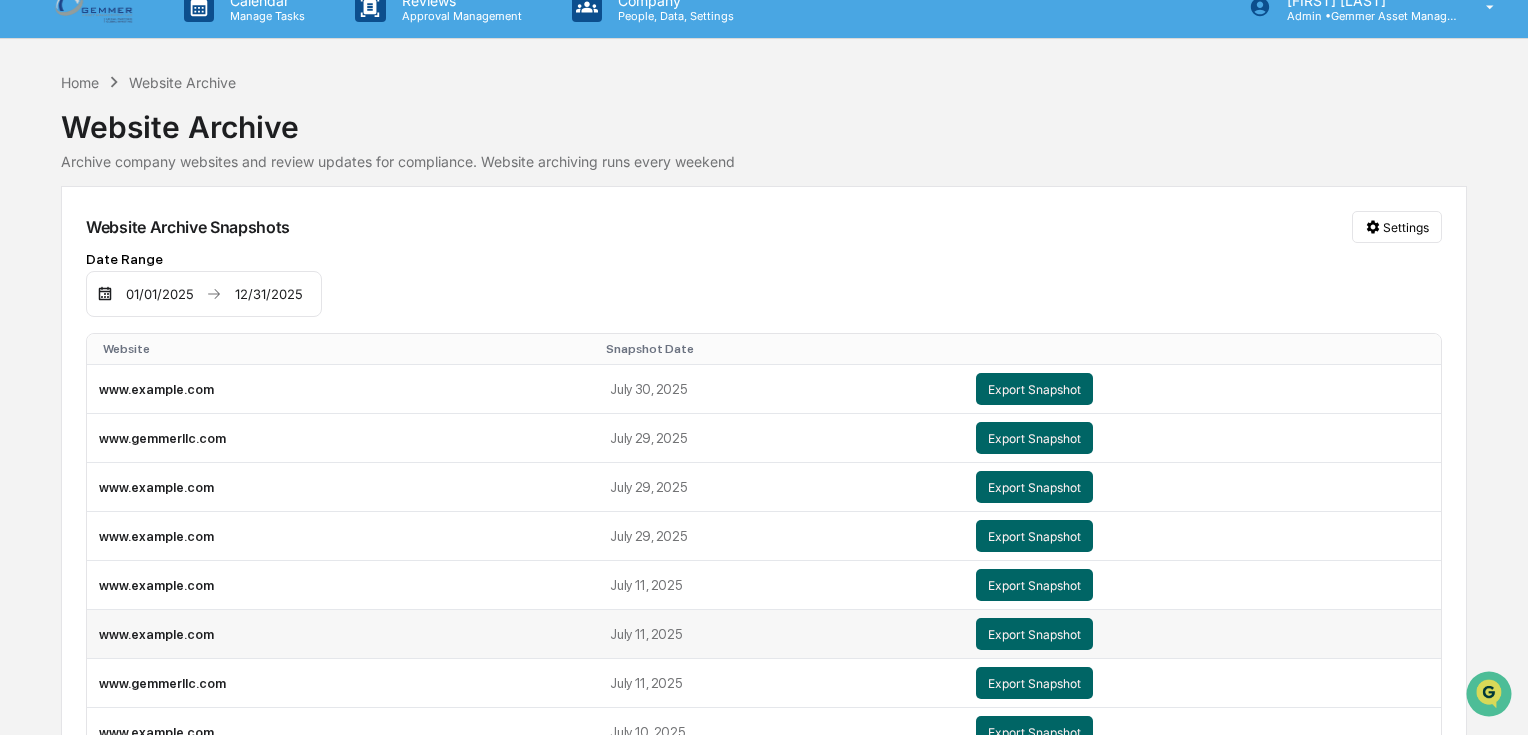 scroll, scrollTop: 0, scrollLeft: 0, axis: both 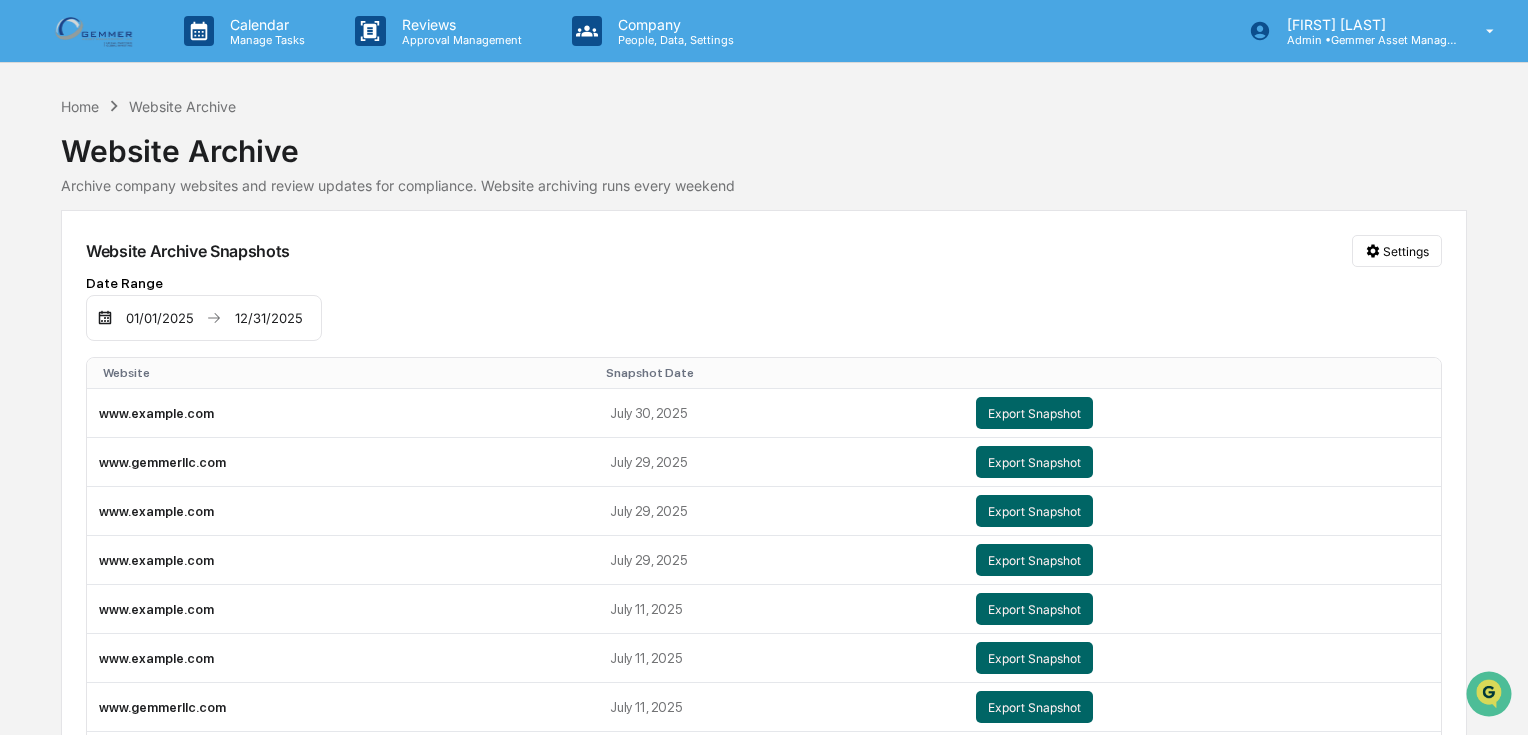 click on "01/01/2025" at bounding box center (159, 318) 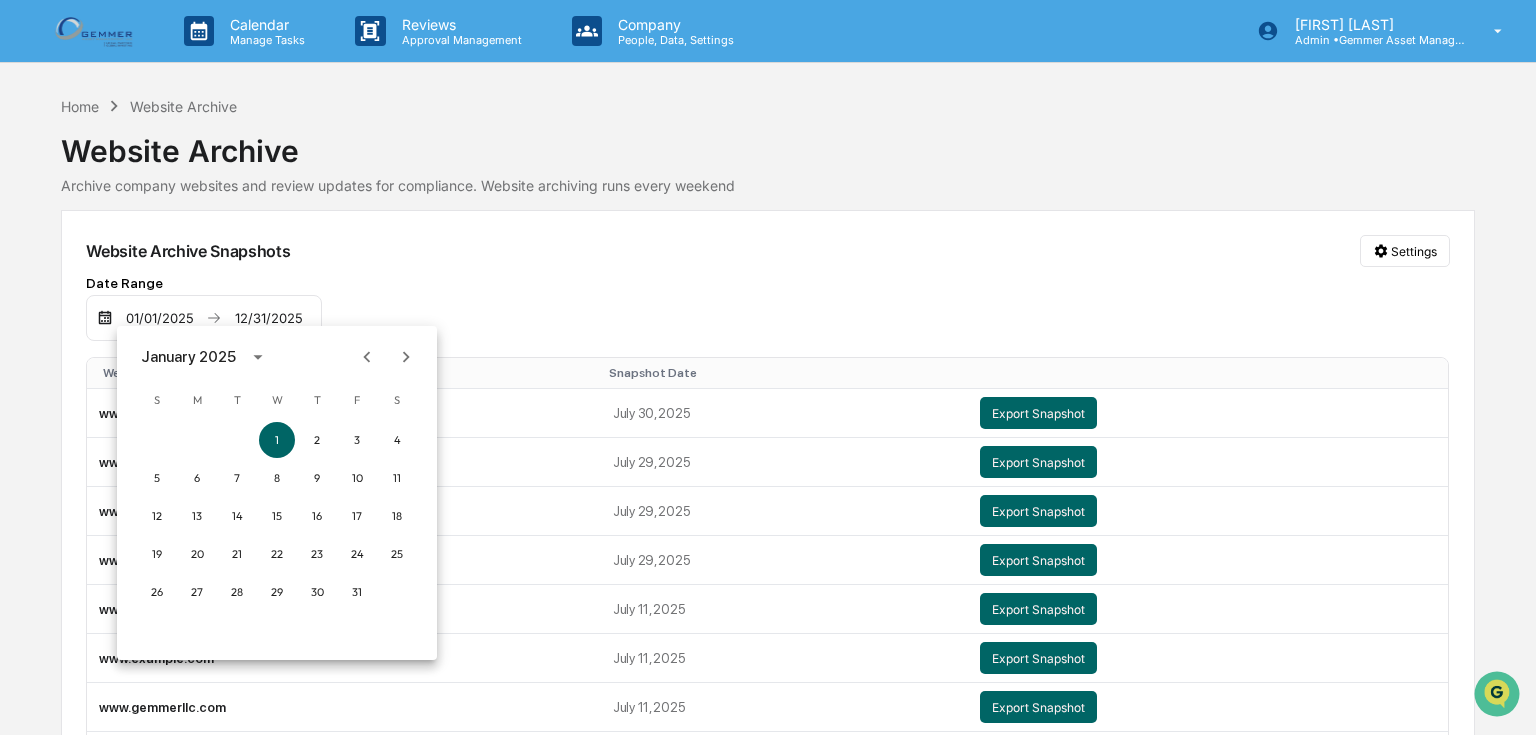 click at bounding box center (768, 367) 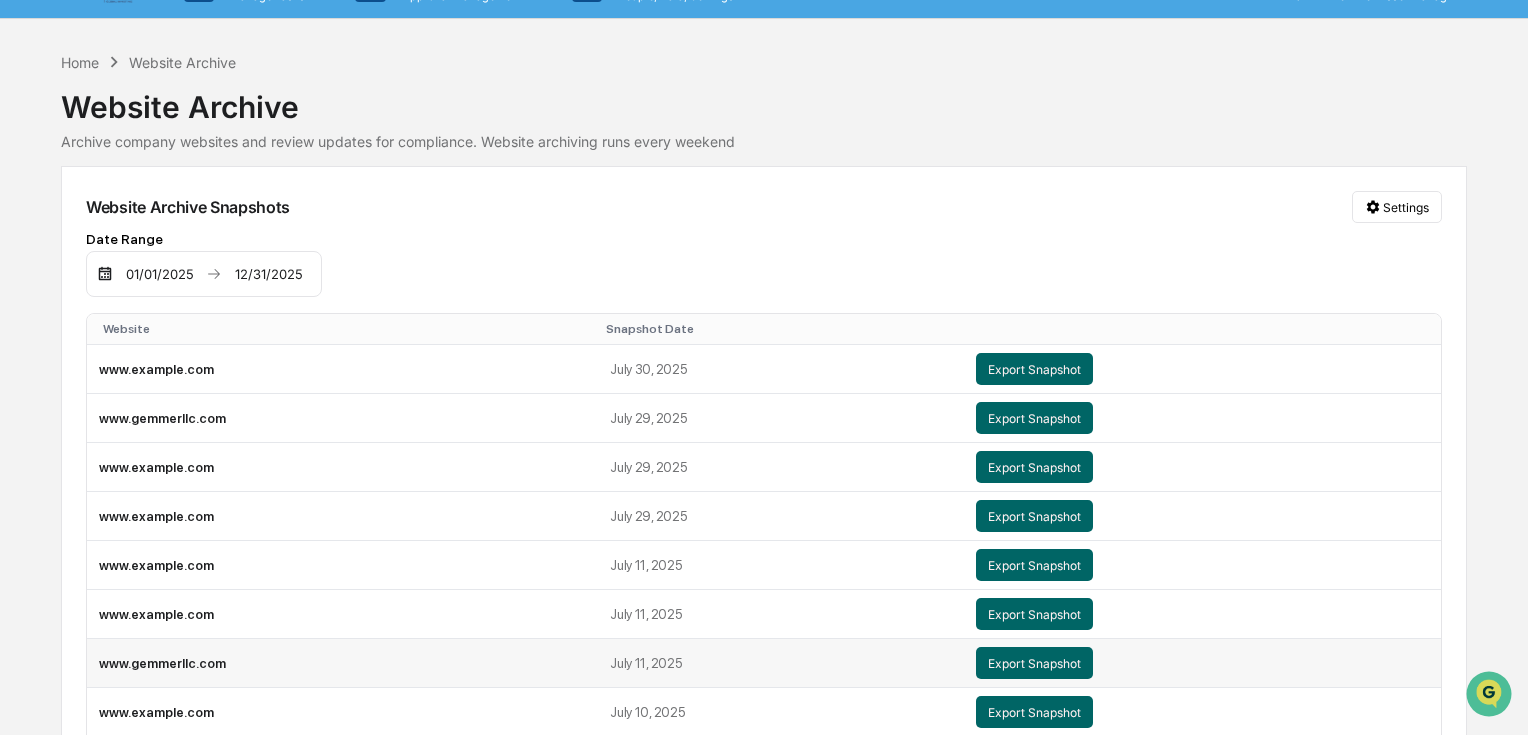 scroll, scrollTop: 0, scrollLeft: 0, axis: both 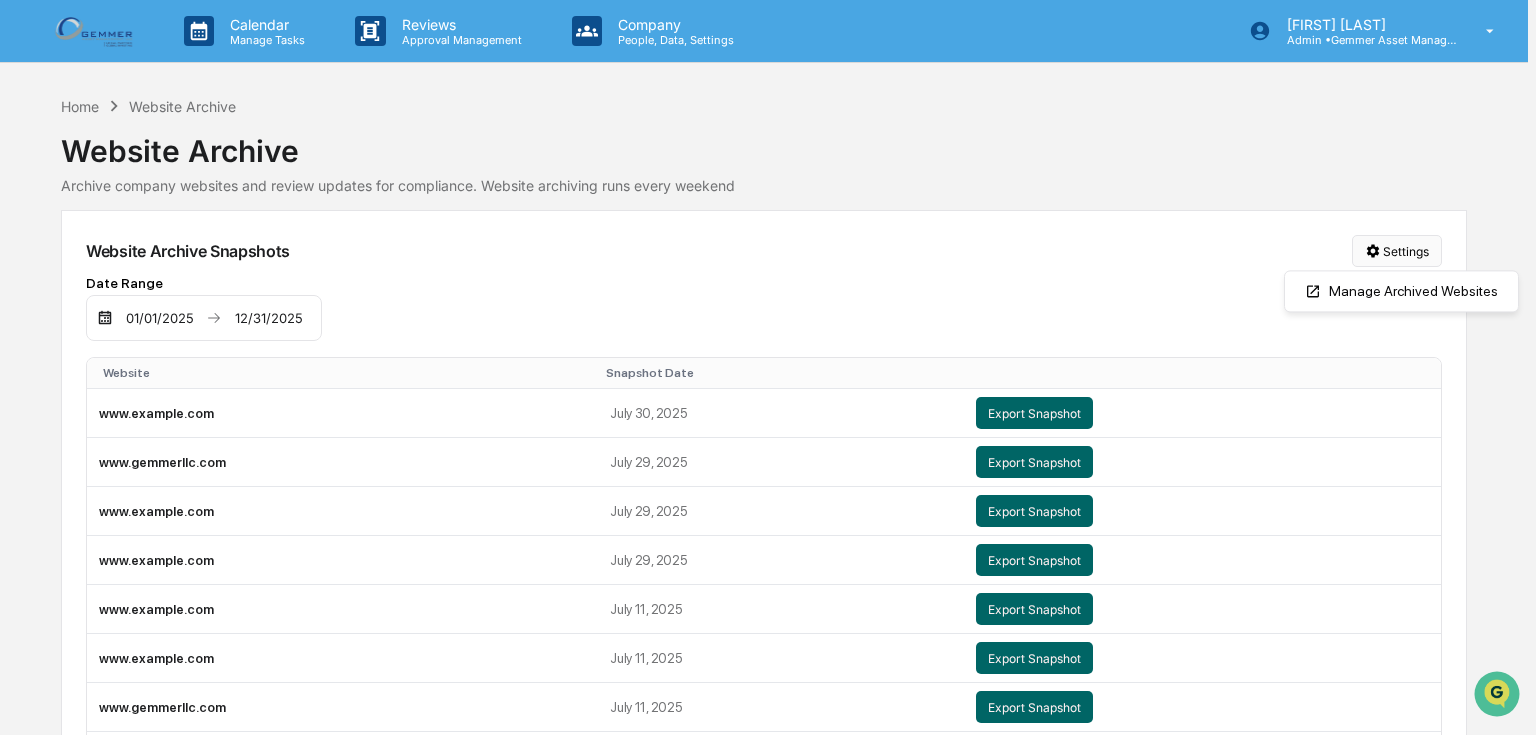 click on "Calendar Manage Tasks Reviews Approval Management Company People, Data, Settings Patti Mullin Admin •  Gemmer Asset Management Home Website Archive Website Archive Archive company websites and review updates for compliance. Website archiving runs every weekend Website Archive Snapshots Settings Date Range 01/01/2025 12/31/2025 Website Snapshot Date www.thejdinvestor.com July 30, 2025 Export Snapshot www.gemmerllc.com July 29, 2025 Export Snapshot www.juriswealth.com July 29, 2025 Export Snapshot www.getwrightwealth.com July 29, 2025 Export Snapshot www.getwrightwealth.com July 11, 2025 Export Snapshot www.thejdinvestor.com July 11, 2025 Export Snapshot www.gemmerllc.com July 11, 2025 Export Snapshot www.juriswealth.com July 10, 2025 Export Snapshot www.gemmerllc.com July 7, 2025 Export Snapshot www.getwrightwealth.com July 7, 2025 Export Snapshot Show 10 Page  1  of  1   |<   <   >   >|    Manage Archived Websites" at bounding box center (768, 367) 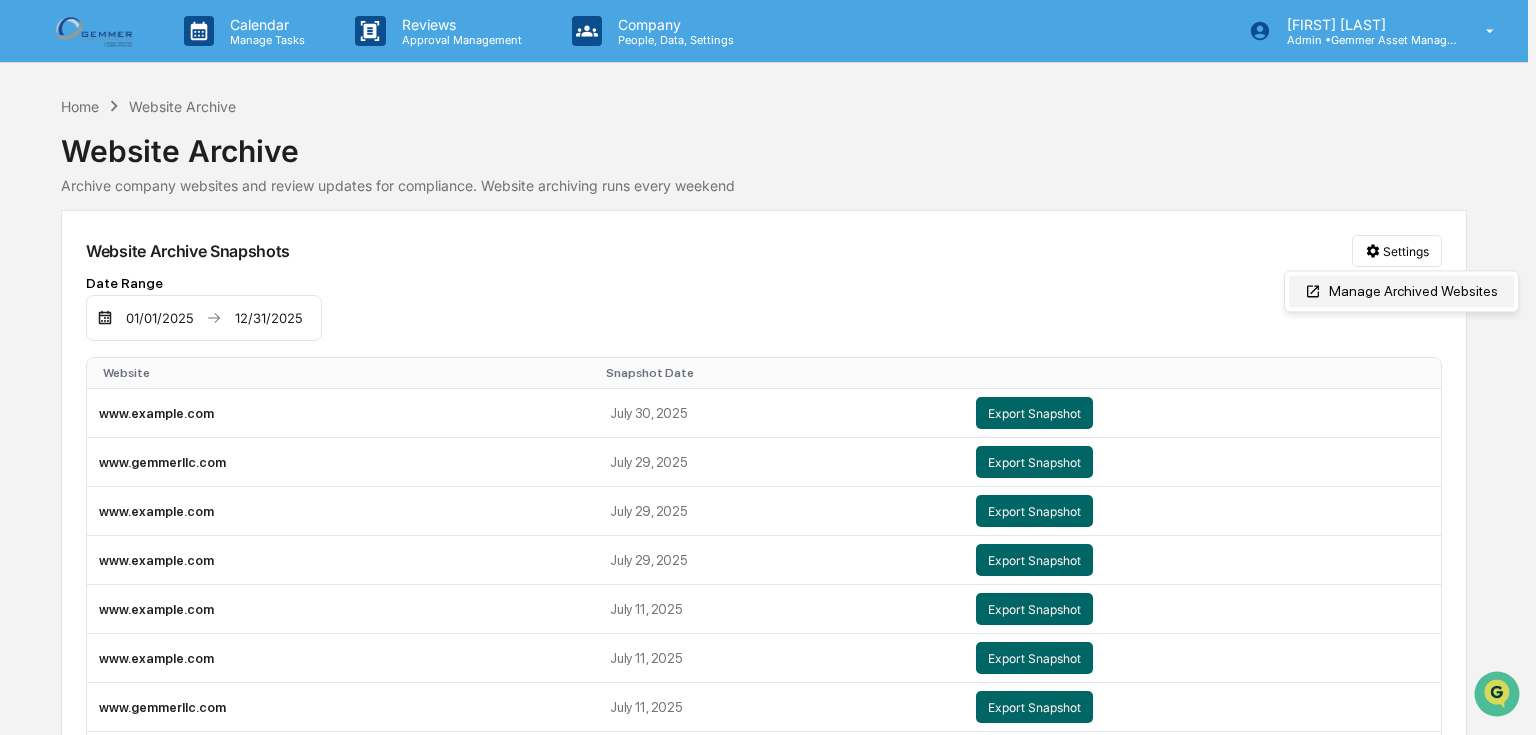 click on "Manage Archived Websites" at bounding box center [1401, 291] 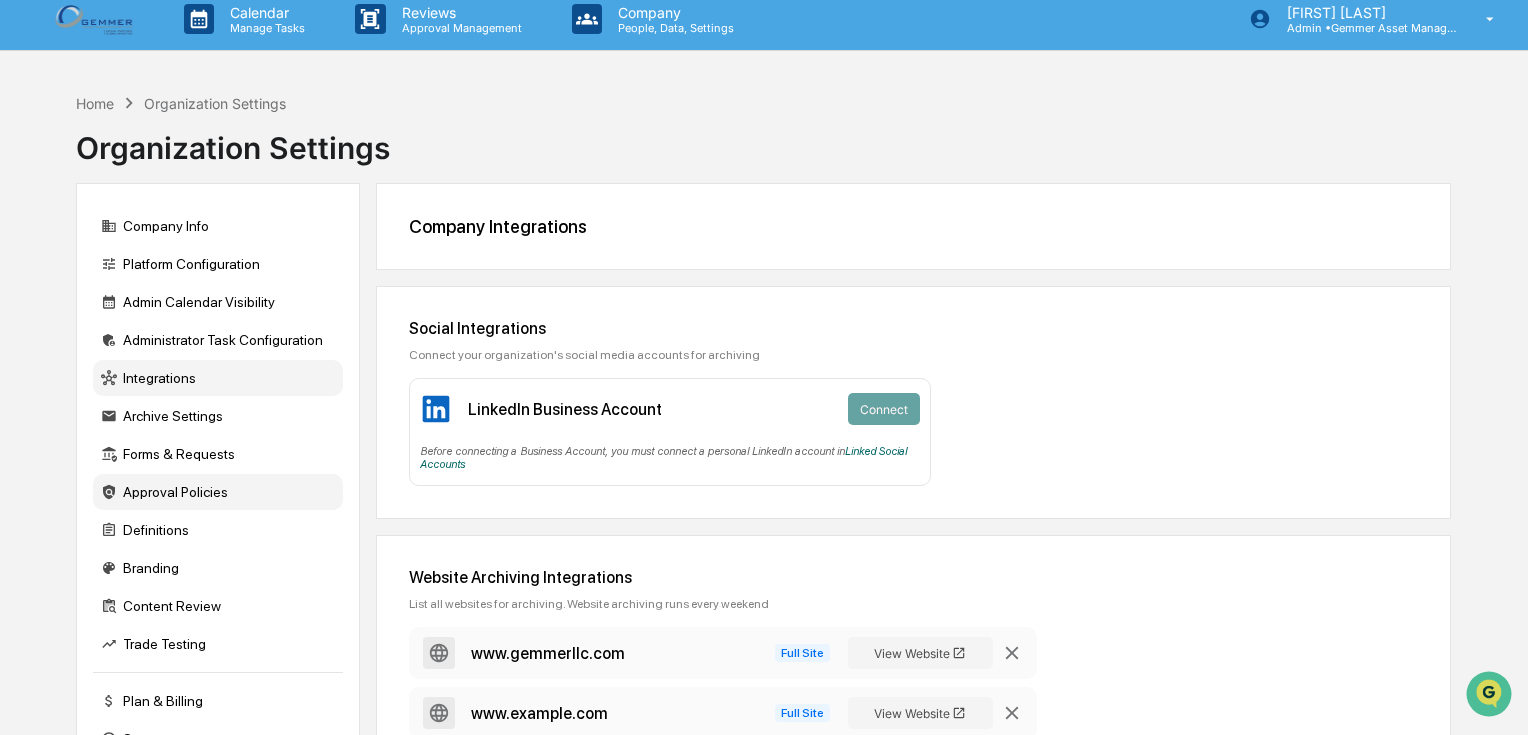 scroll, scrollTop: 0, scrollLeft: 0, axis: both 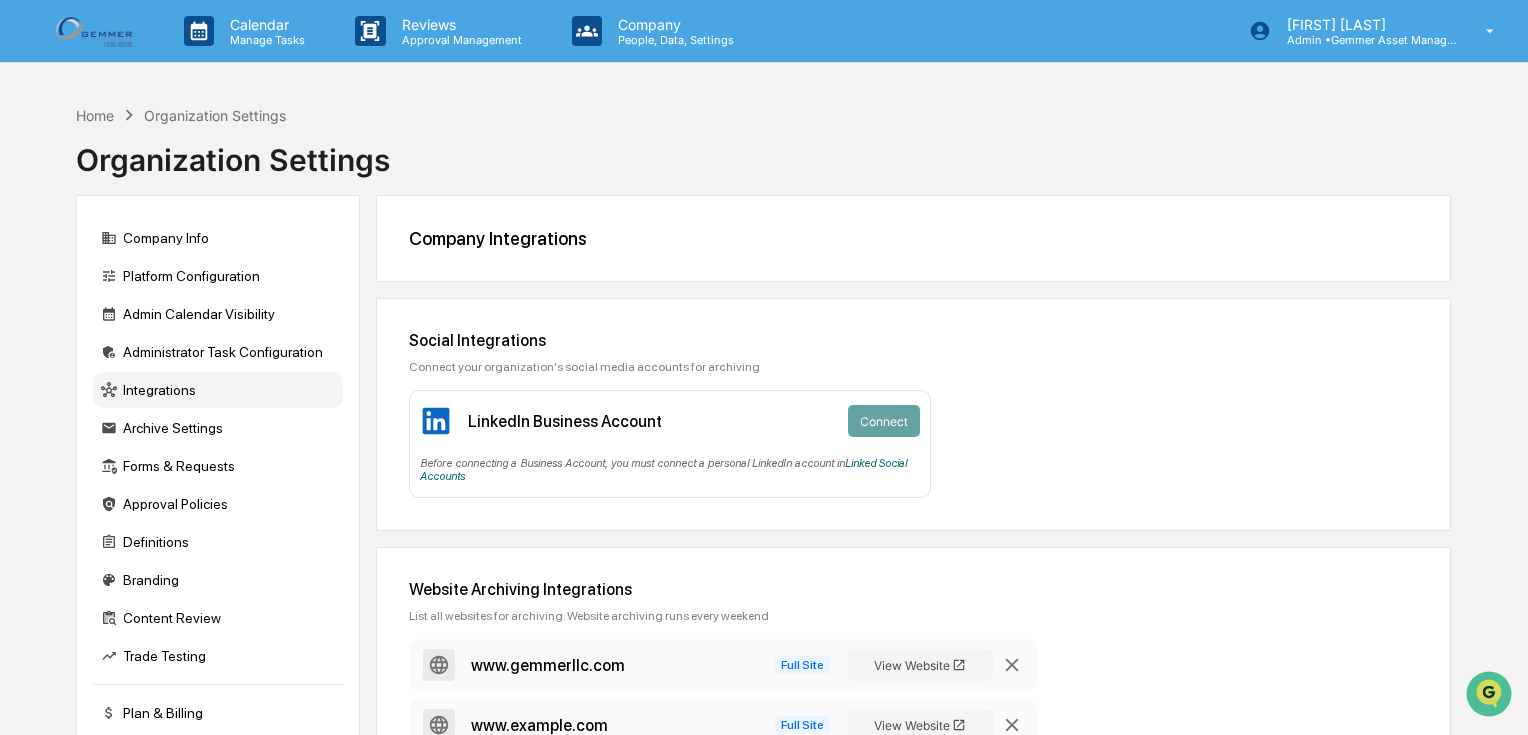click at bounding box center [96, 30] 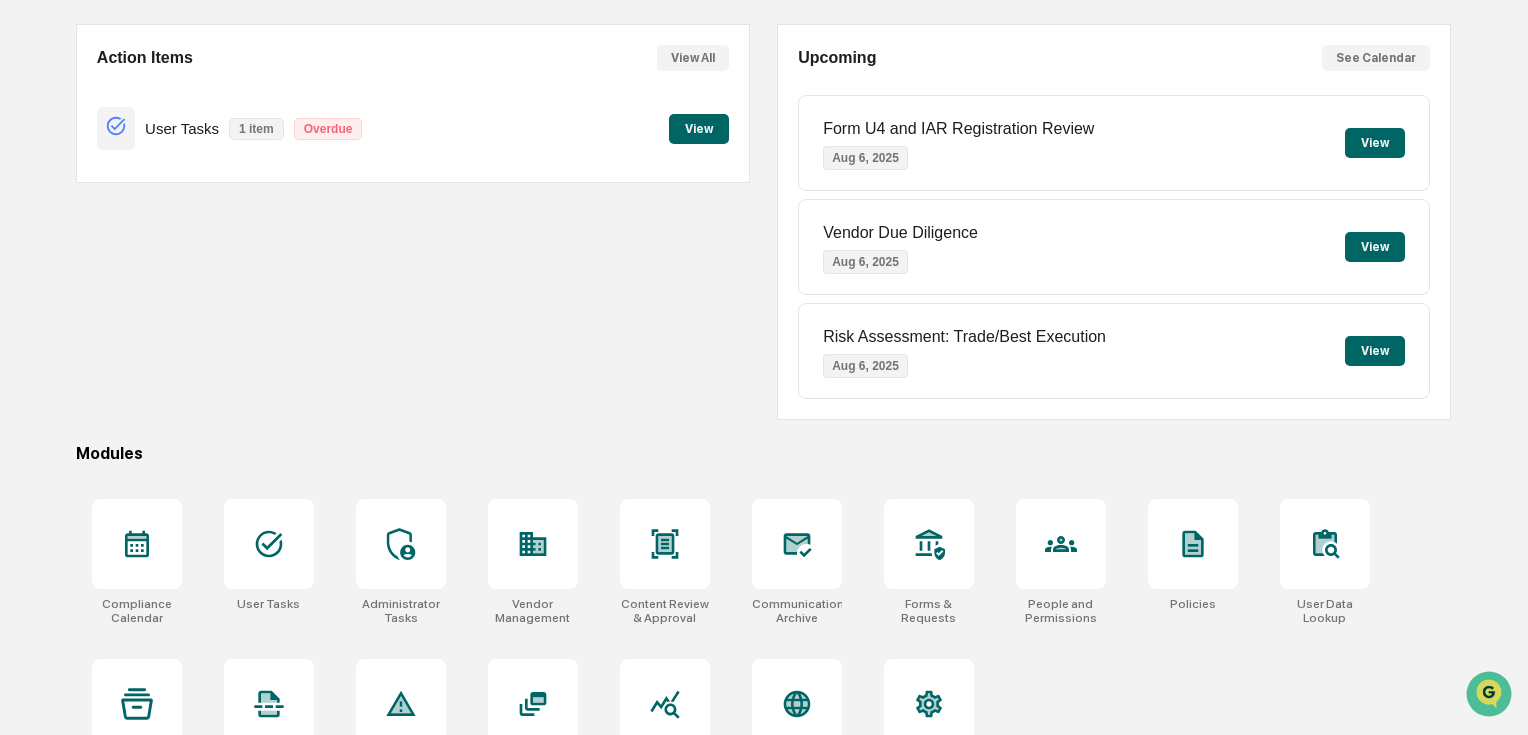 scroll, scrollTop: 232, scrollLeft: 0, axis: vertical 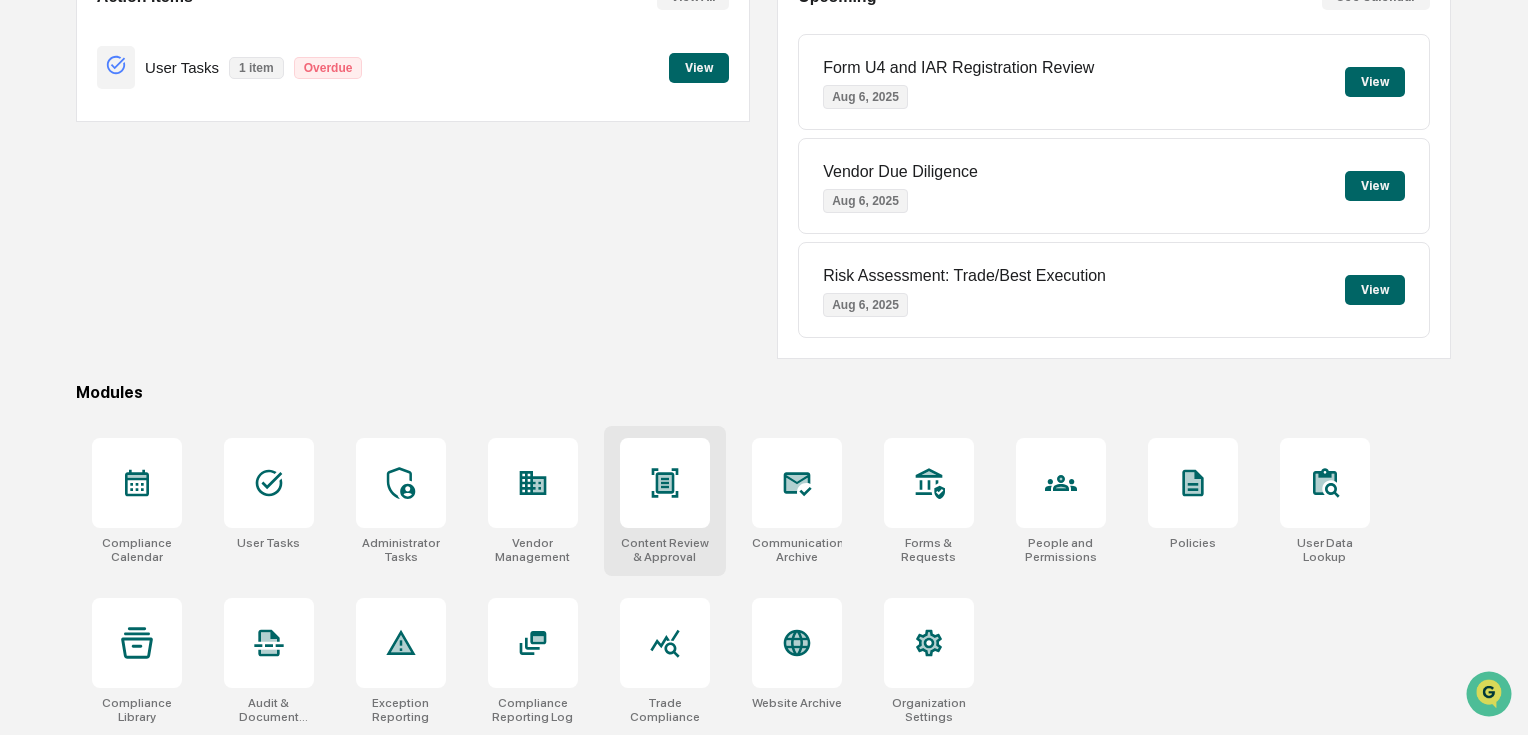 click 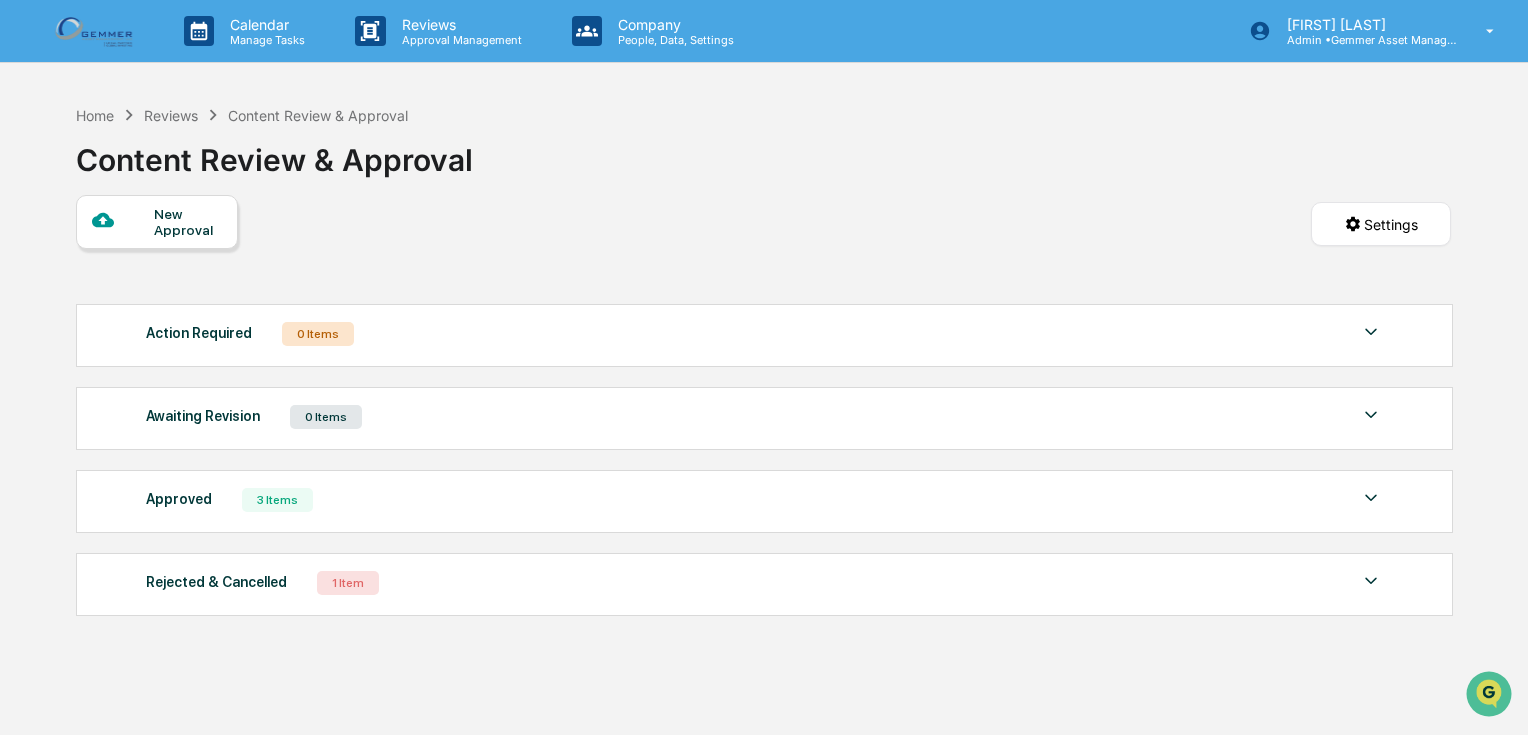 scroll, scrollTop: 0, scrollLeft: 0, axis: both 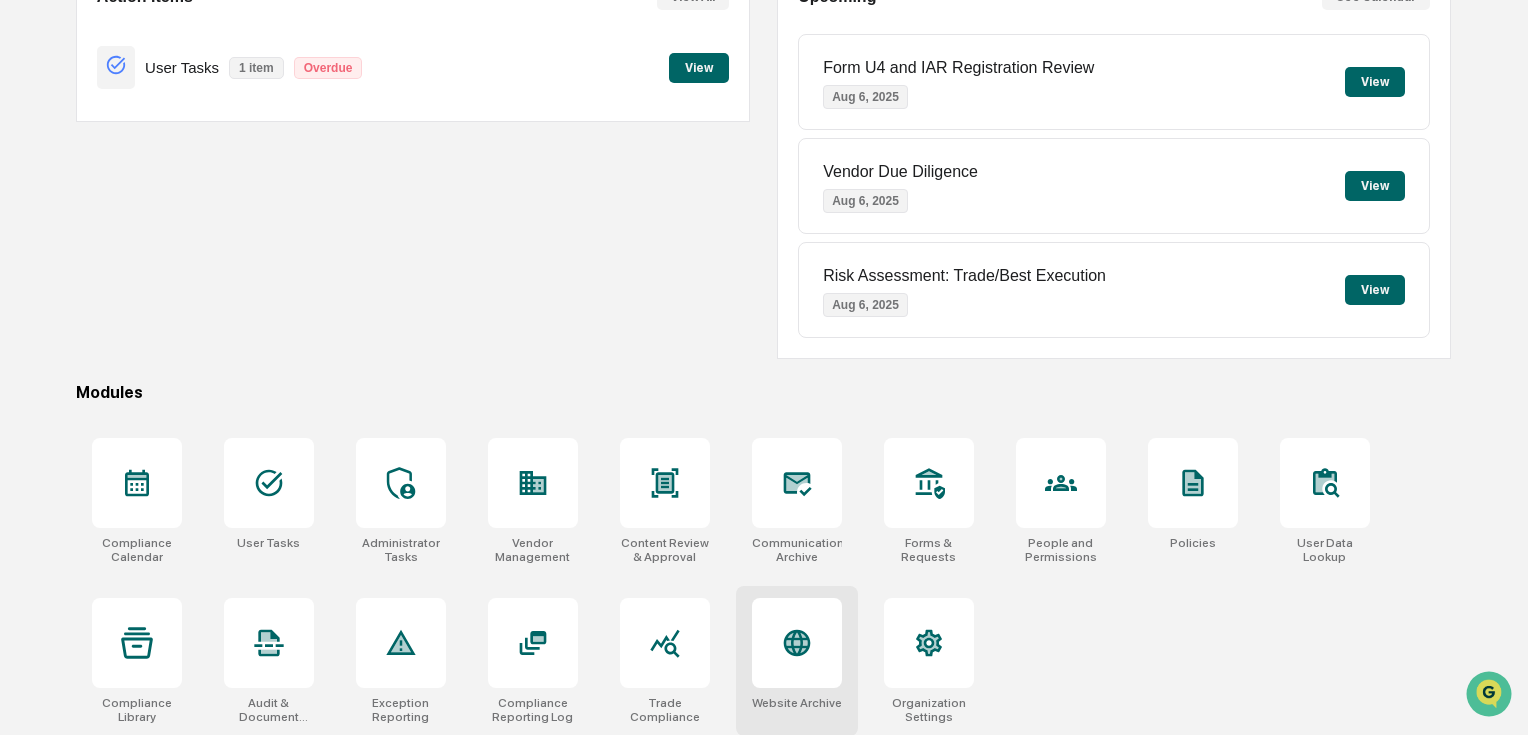 click 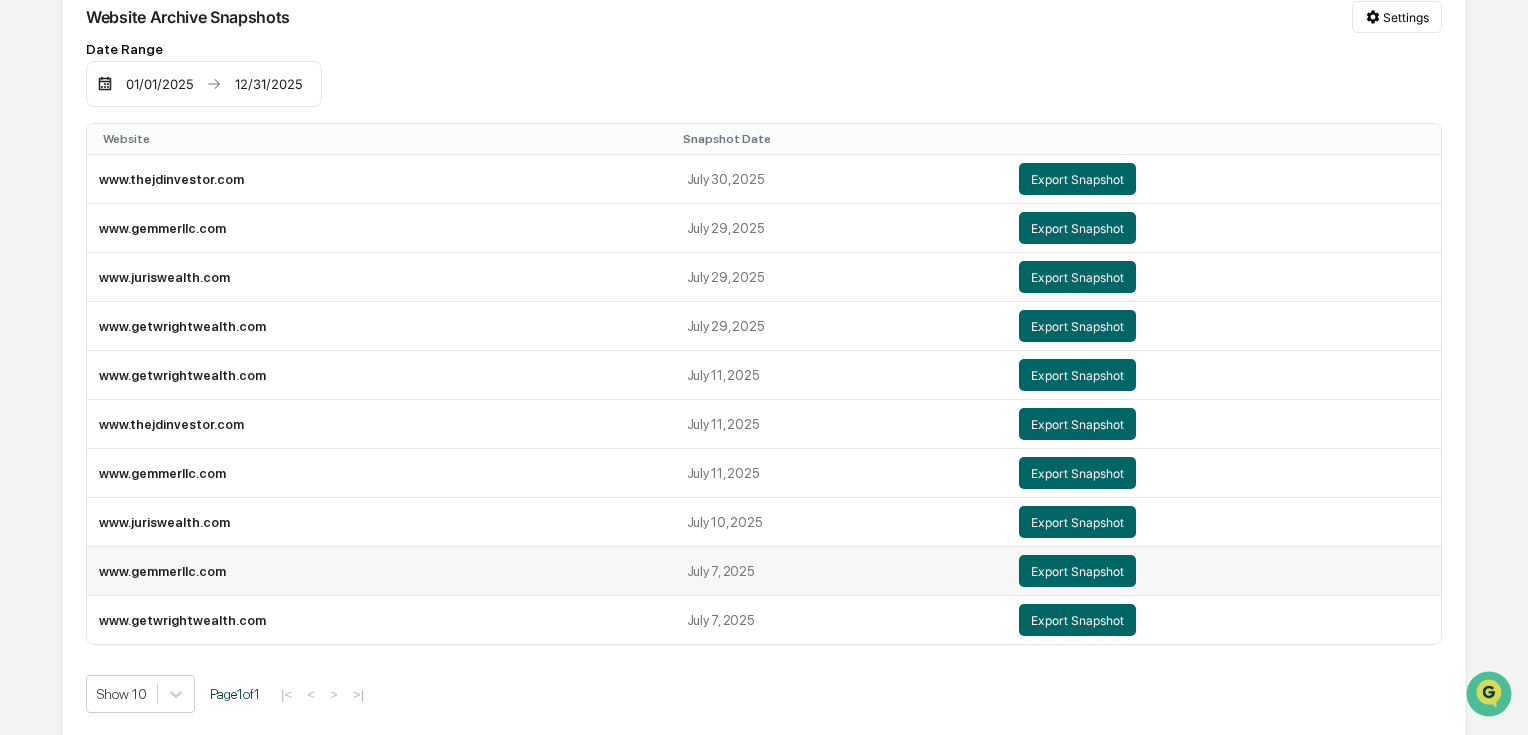 scroll, scrollTop: 0, scrollLeft: 0, axis: both 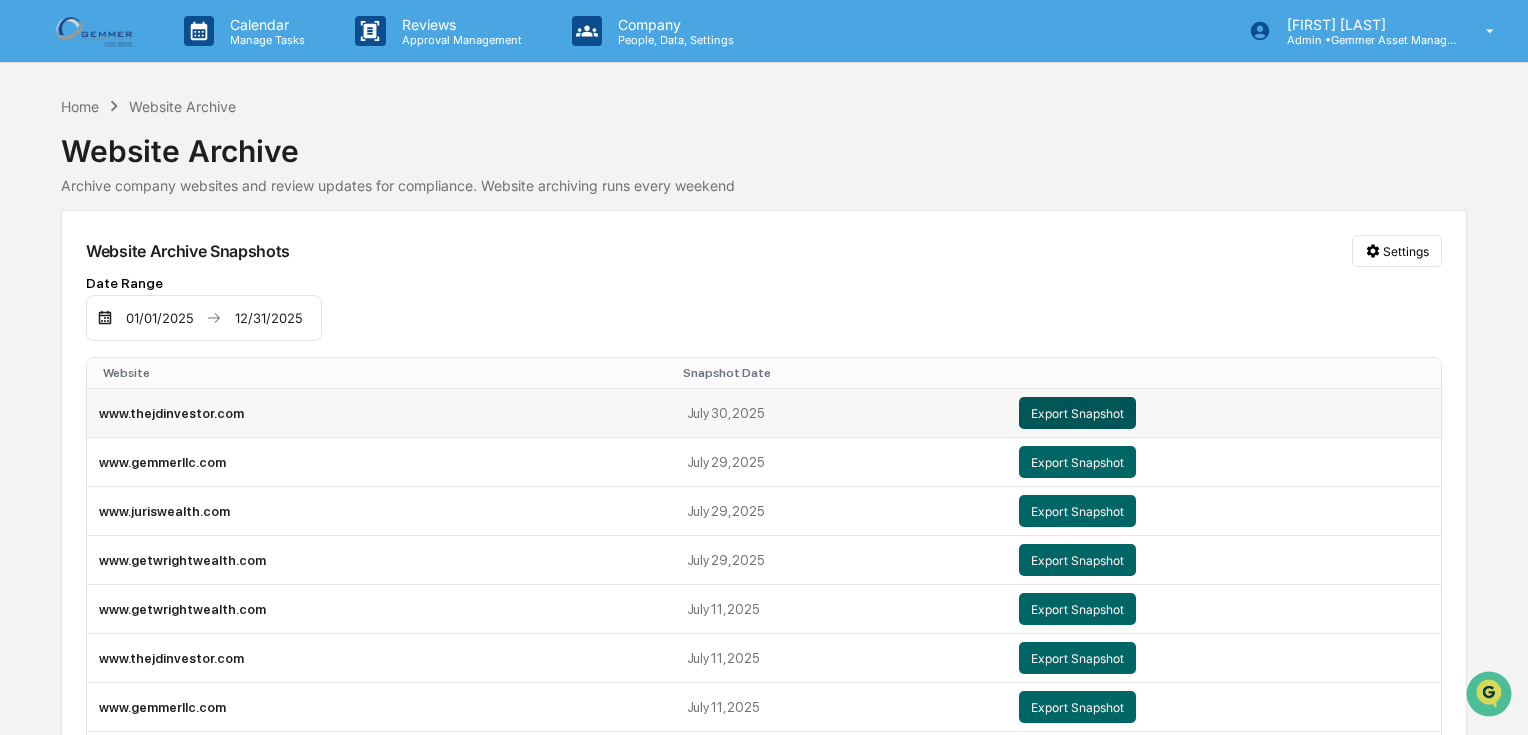 click on "Export Snapshot" at bounding box center [1077, 413] 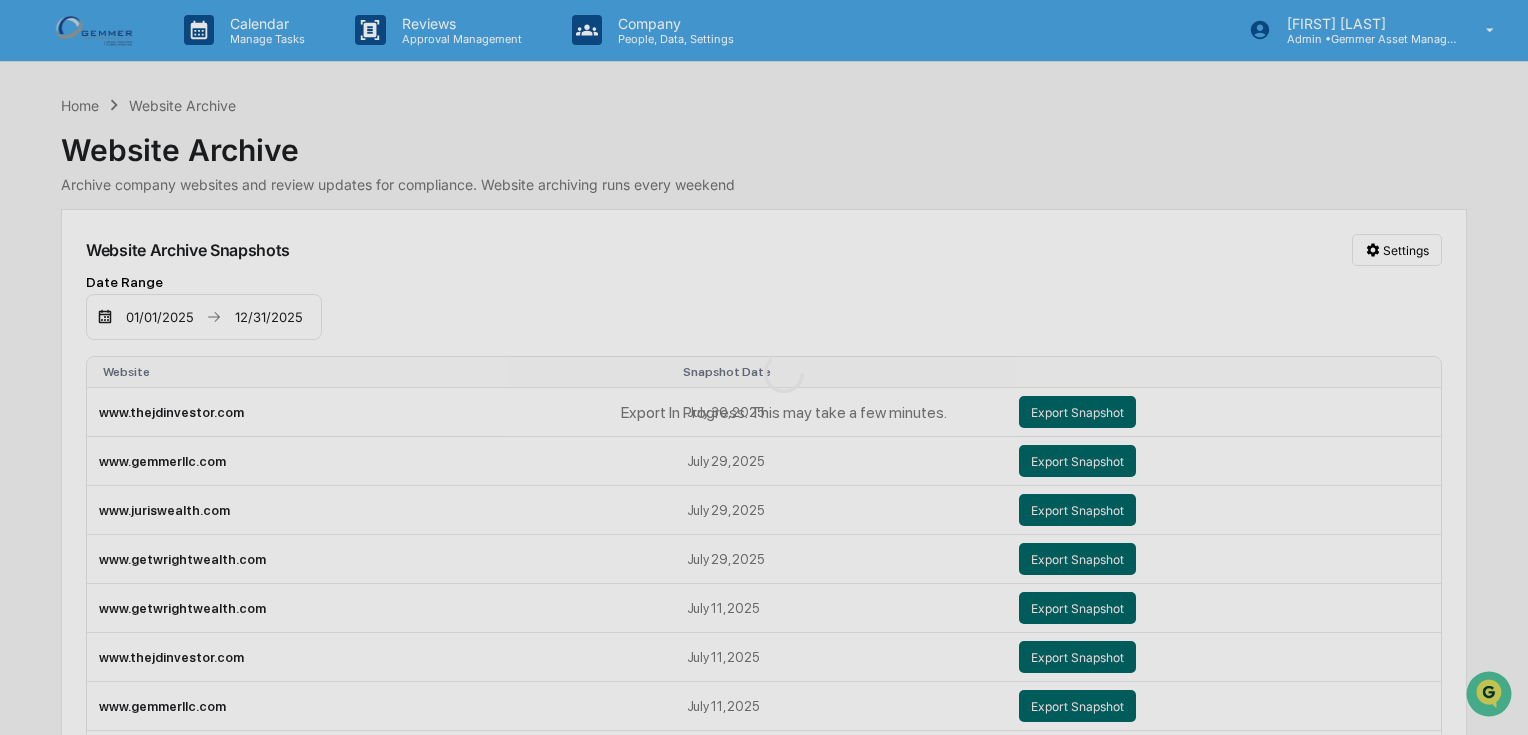scroll, scrollTop: 0, scrollLeft: 0, axis: both 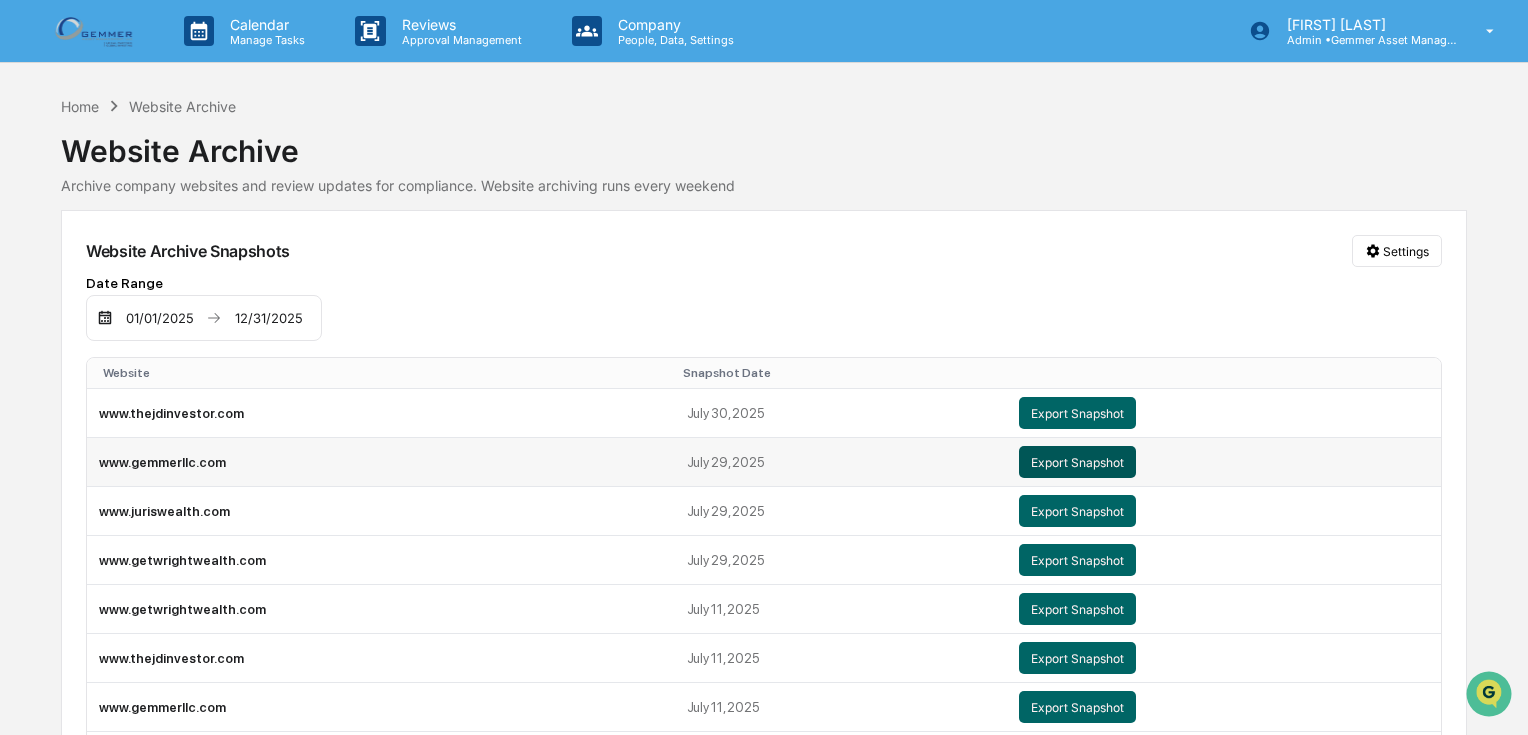 click on "Export Snapshot" at bounding box center [1077, 462] 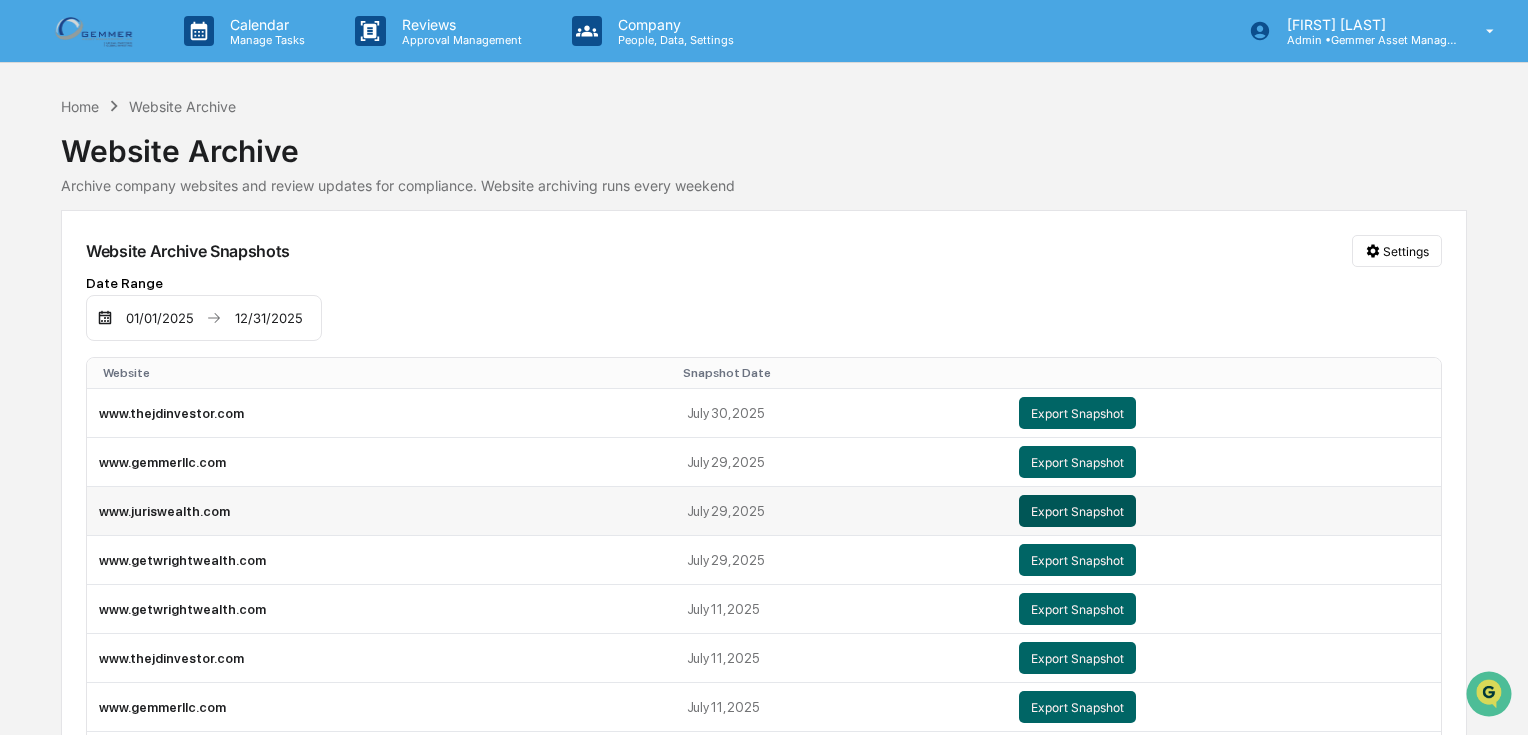 click on "Export Snapshot" at bounding box center (1077, 511) 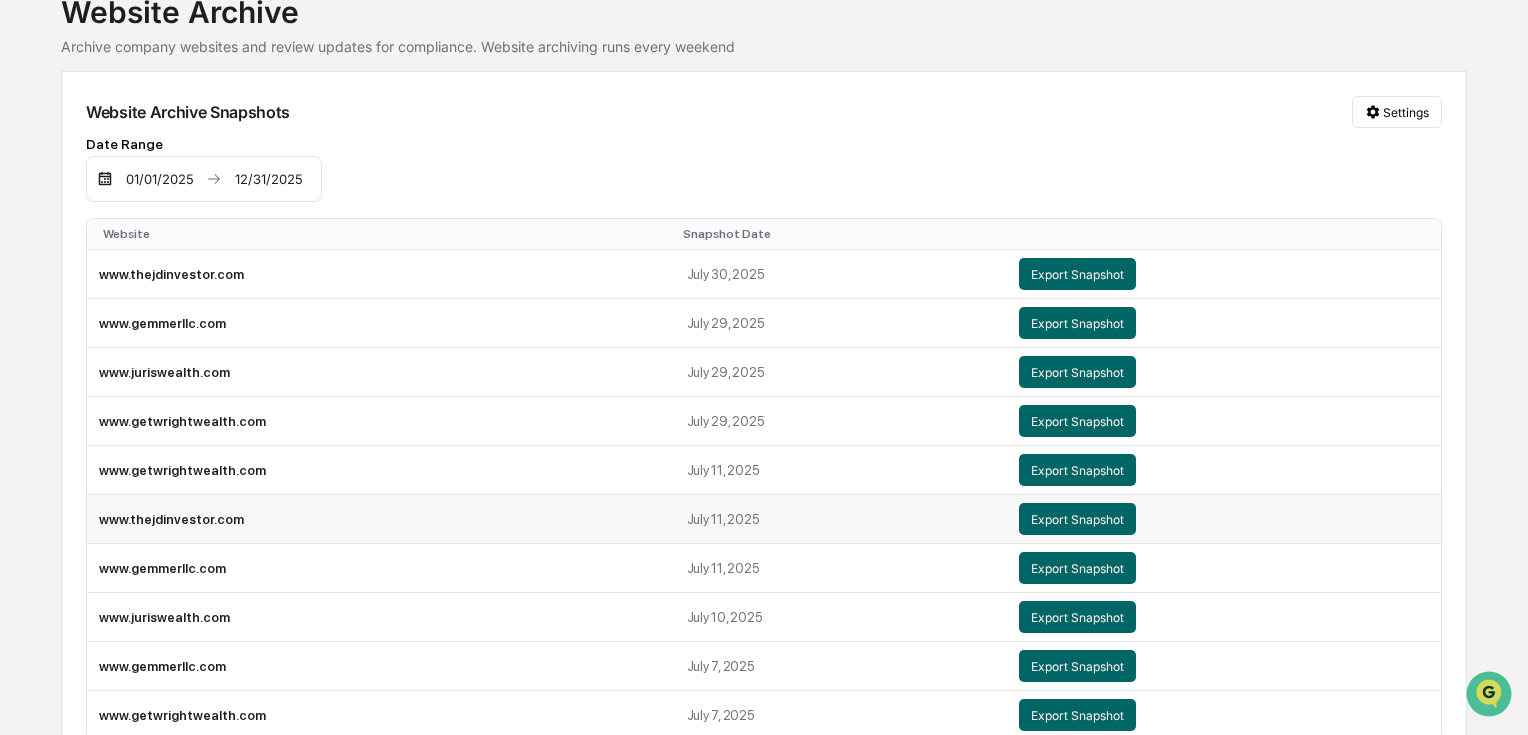 scroll, scrollTop: 234, scrollLeft: 0, axis: vertical 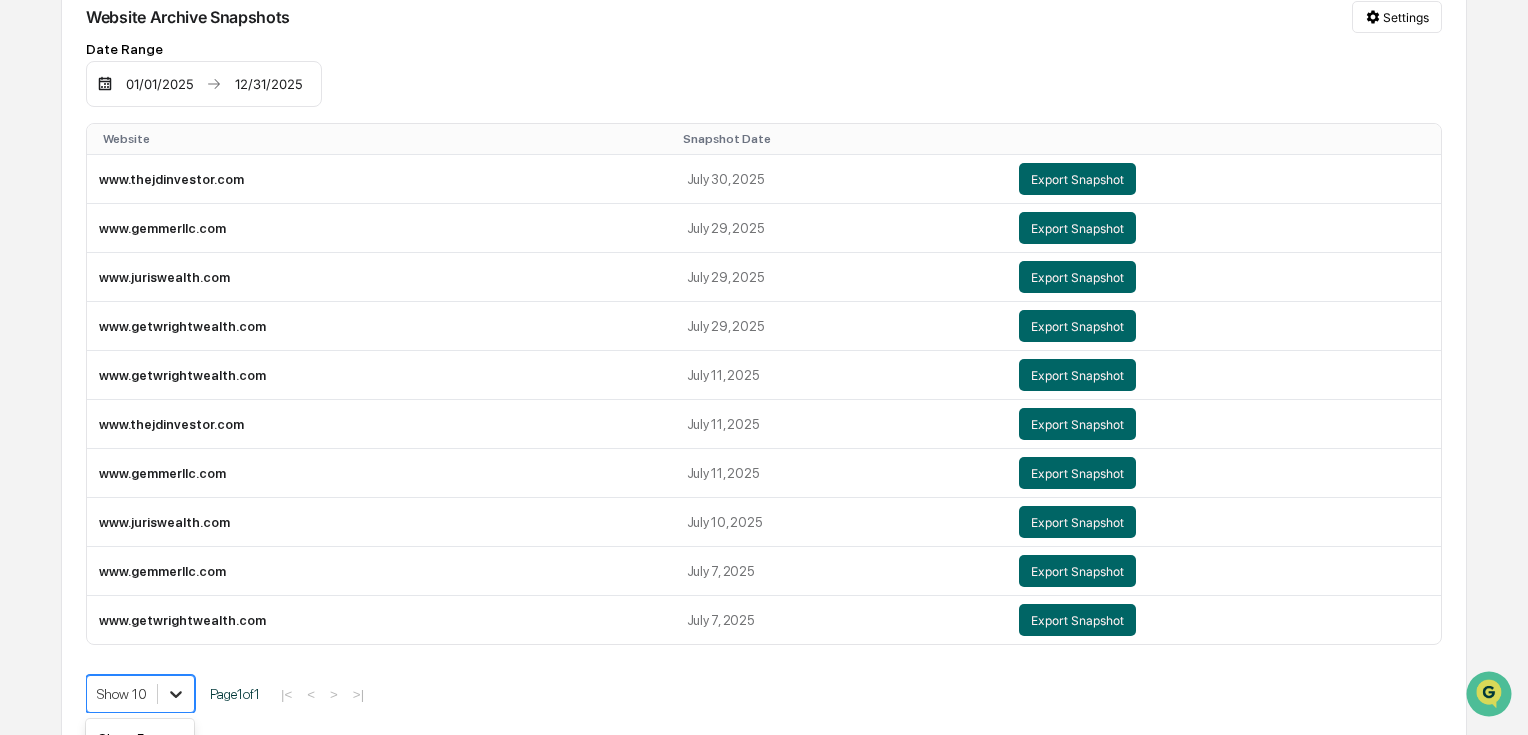 click on "Calendar Manage Tasks Reviews Approval Management Company People, Data, Settings [PERSON] Admin • Gemmer Asset Management Home Website Archive Website Archive Archive company websites and review updates for compliance. Website archiving runs every weekend Website Archive Snapshots Settings Date Range [DATE] [DATE] Website Snapshot Date www.thejdinvestor.com [DATE] Export Snapshot www.gemmerllc.com [DATE] Export Snapshot www.juriswealth.com [DATE] Export Snapshot www.getwrightwealth.com [DATE] Export Snapshot www.getwrightwealth.com [DATE] Export Snapshot www.thejdinvestor.com [DATE] Export Snapshot www.gemmerllc.com [DATE] Export Snapshot www.juriswealth.com [DATE] Export Snapshot www.gemmerllc.com [DATE] Export Snapshot www.getwrightwealth.com [DATE] Export Snapshot 5 results available. Show 10 Page 1 of 1 |<< > >| Show 5 Show 10 Show 20 Show 50 Show 100" at bounding box center [764, 252] 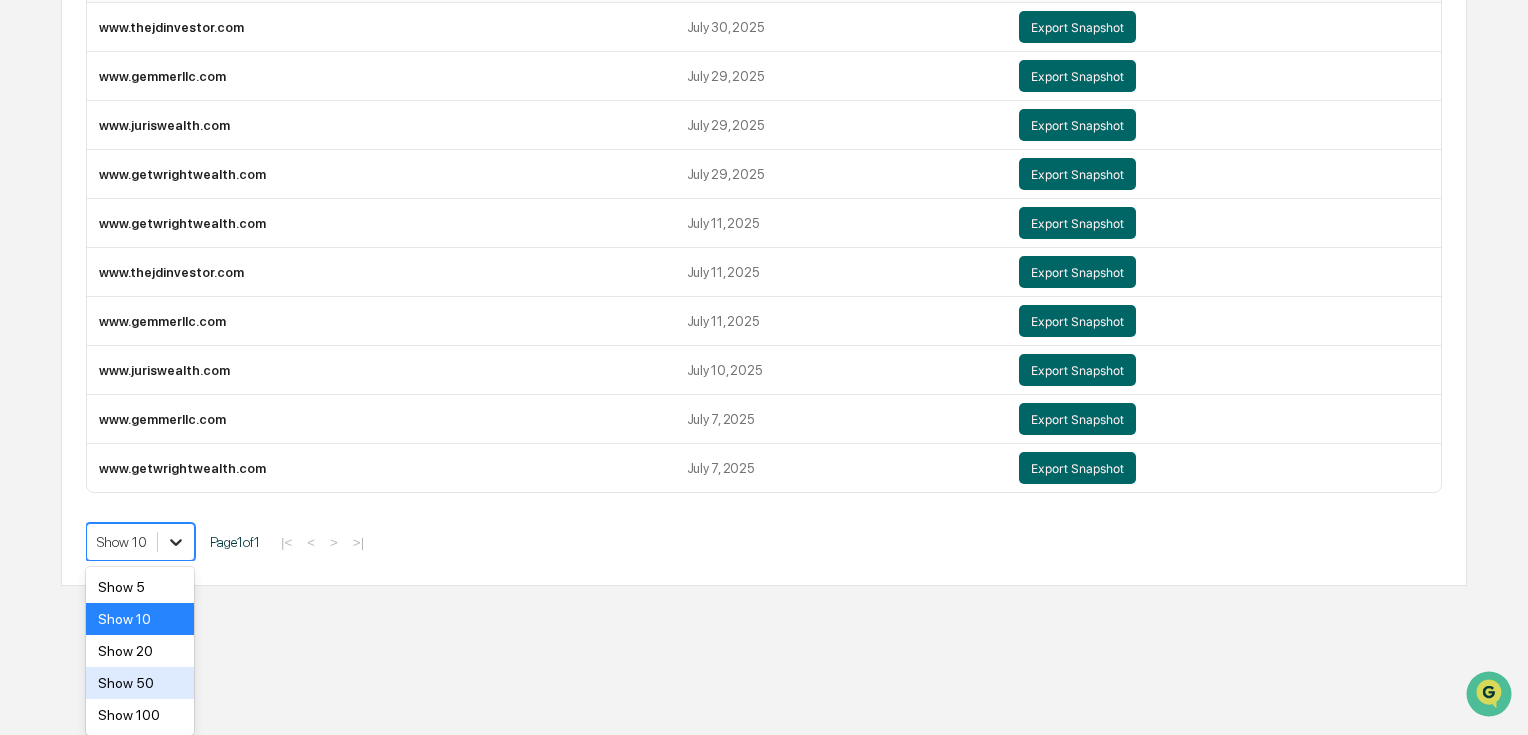 click on "Show 50" at bounding box center (140, 683) 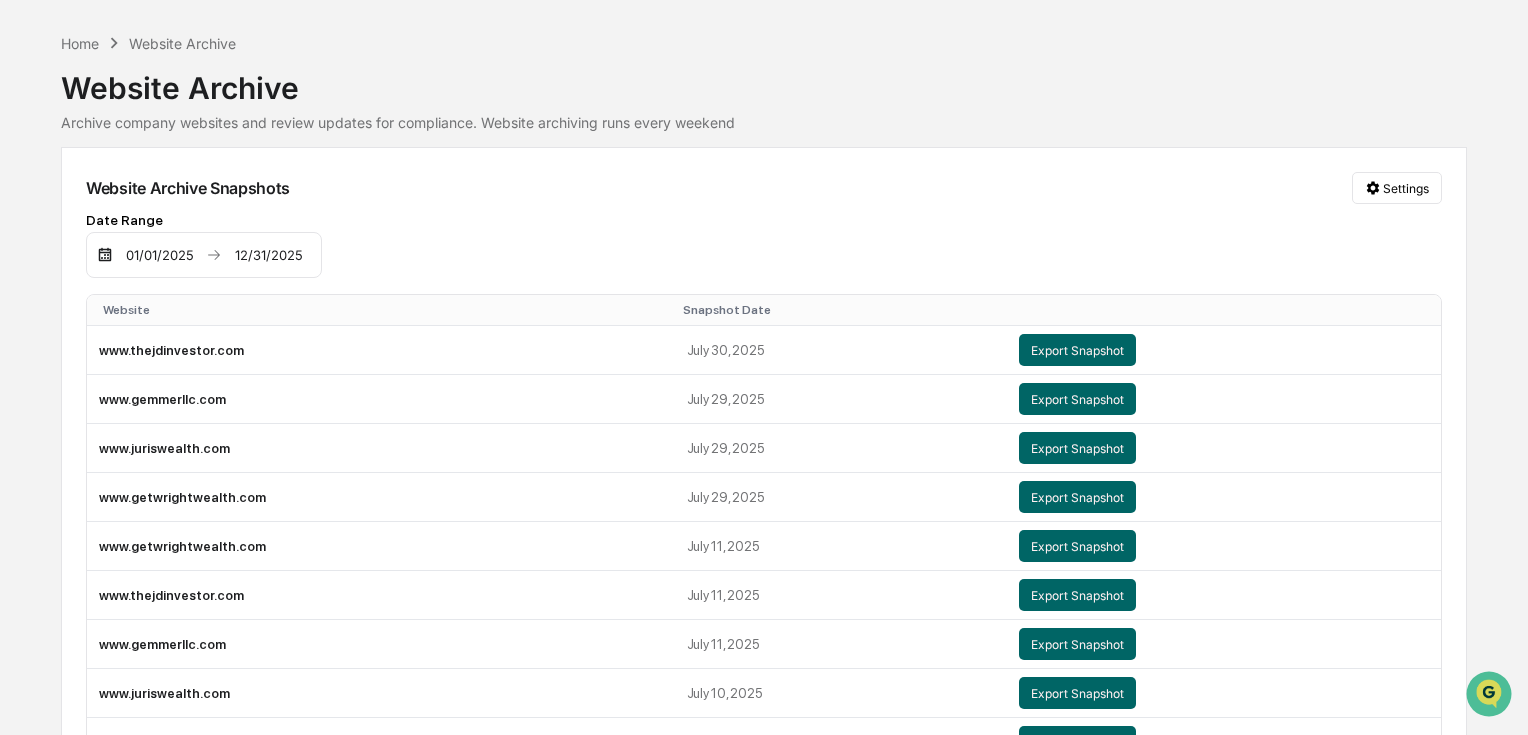 scroll, scrollTop: 0, scrollLeft: 0, axis: both 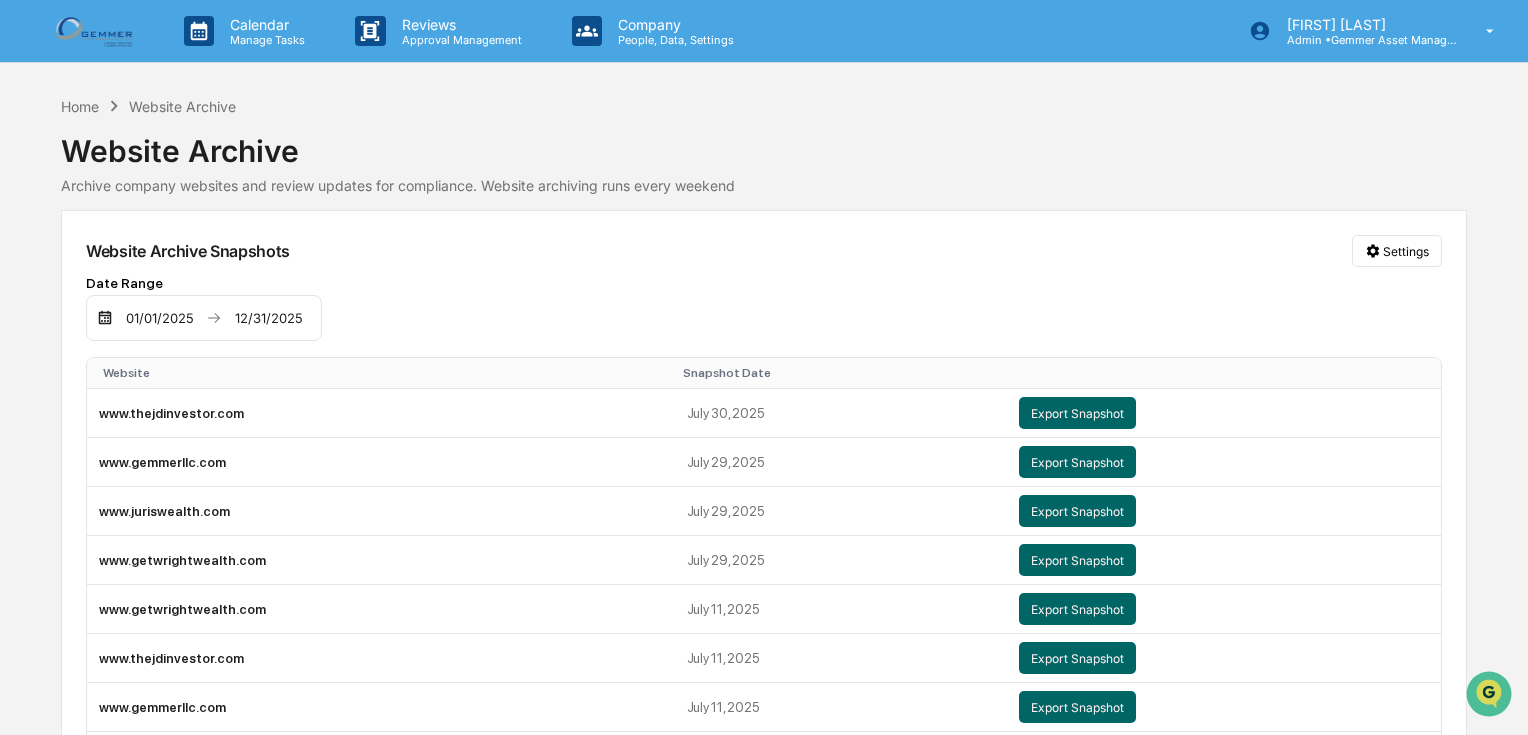 click at bounding box center (96, 30) 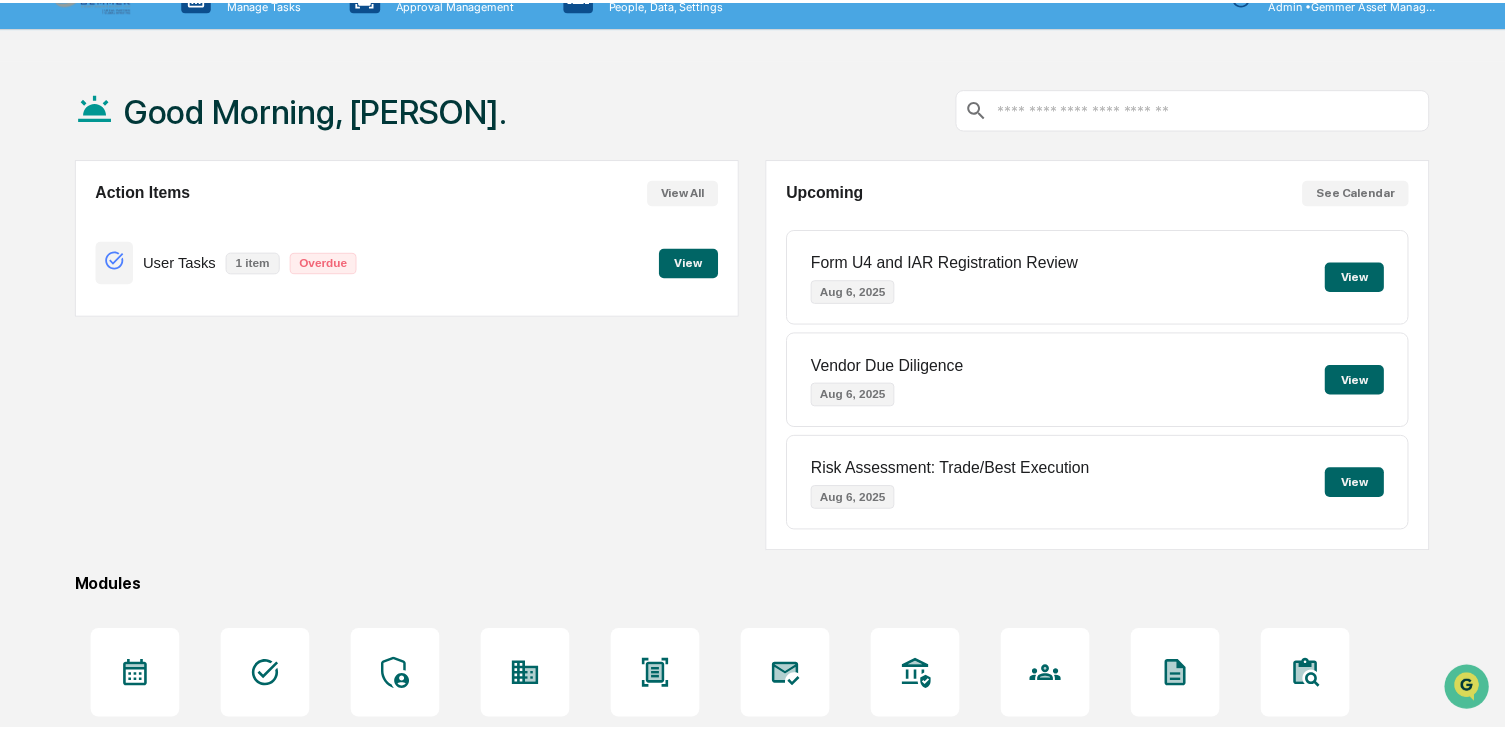scroll, scrollTop: 0, scrollLeft: 0, axis: both 